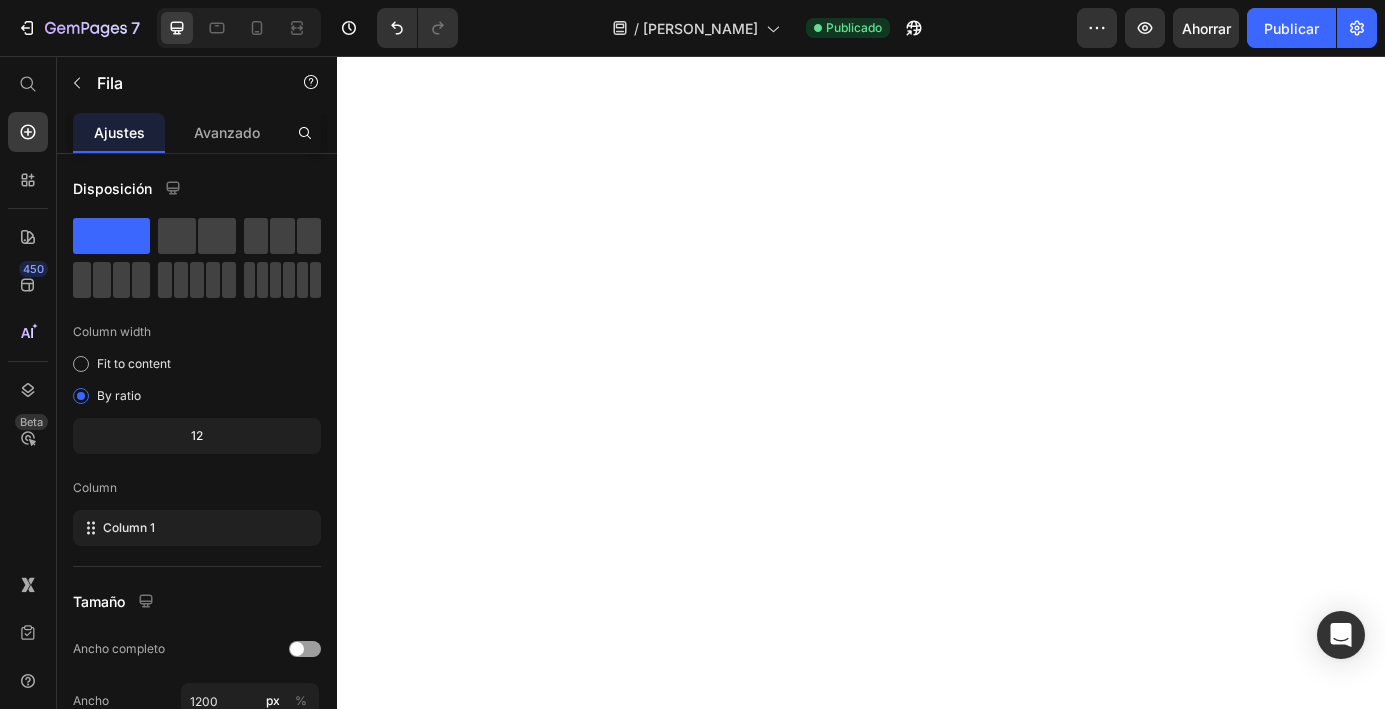 scroll, scrollTop: 0, scrollLeft: 0, axis: both 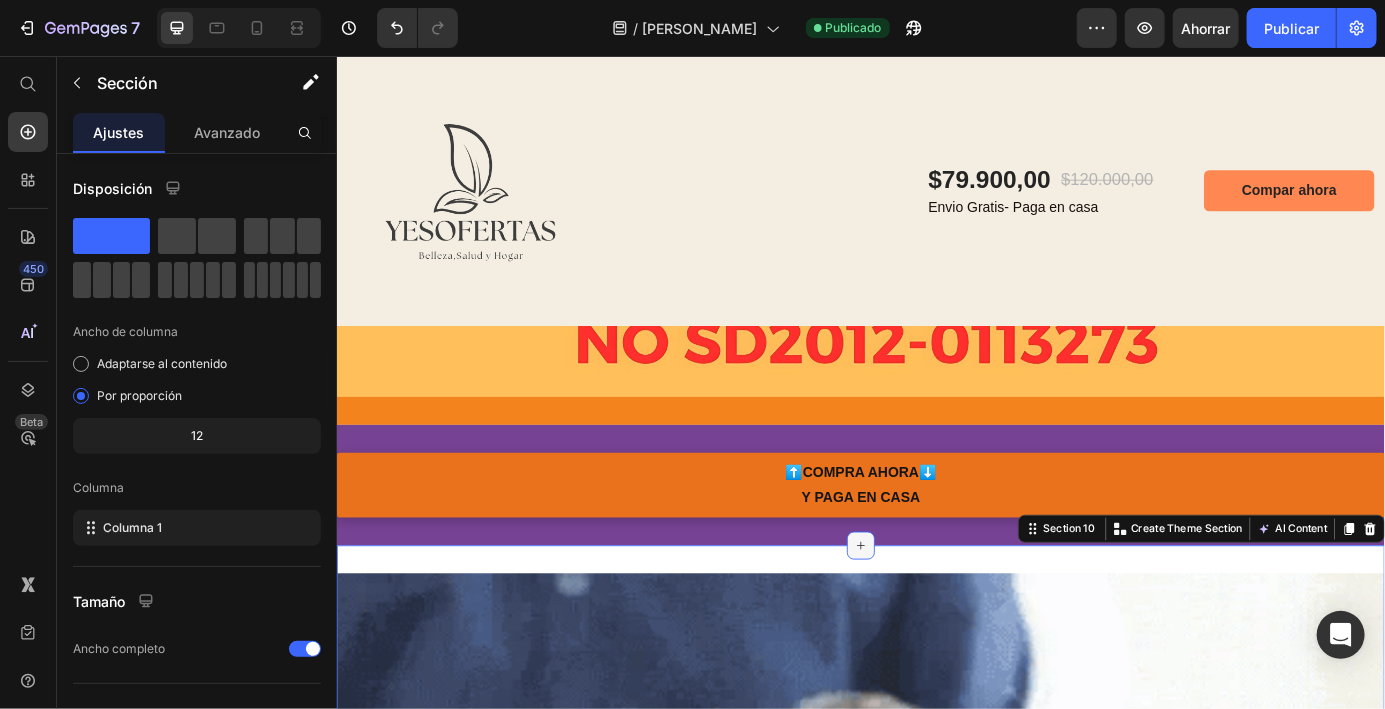 click at bounding box center (936, 615) 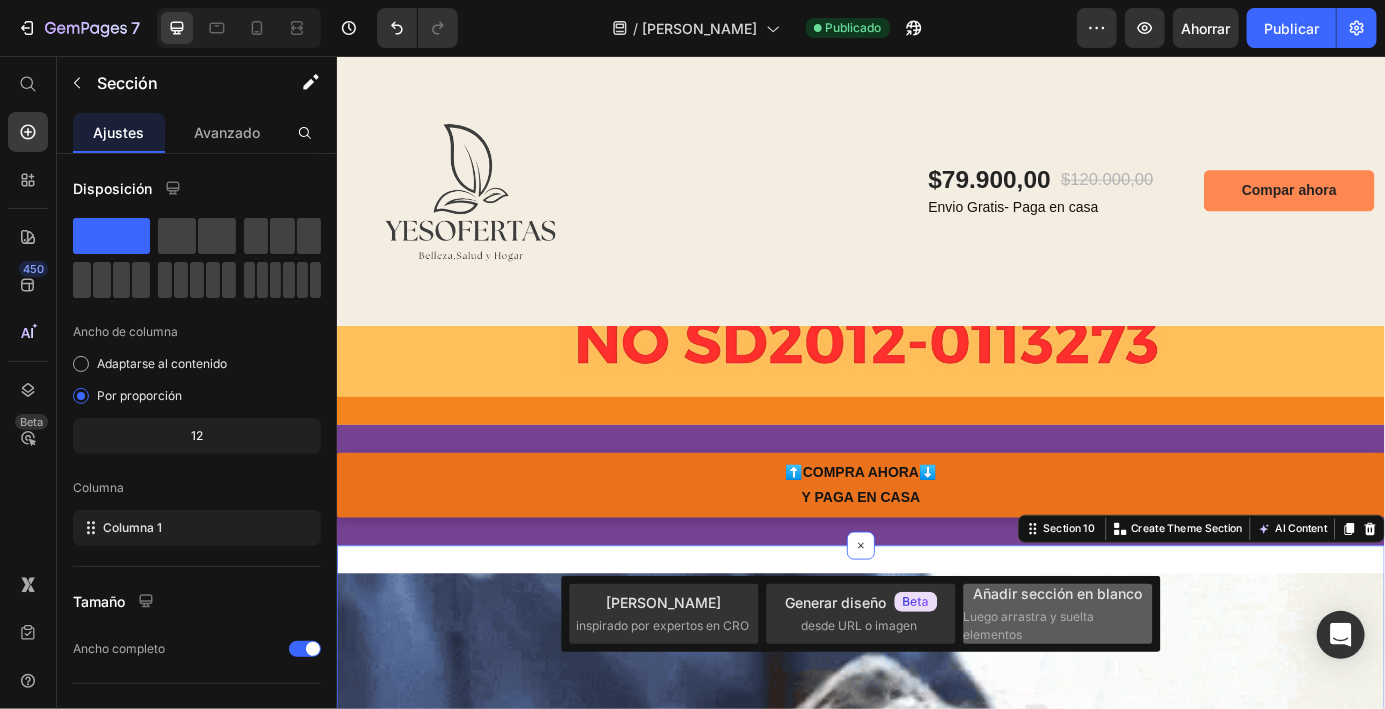 click on "Luego arrastra y suelta elementos" at bounding box center [1029, 625] 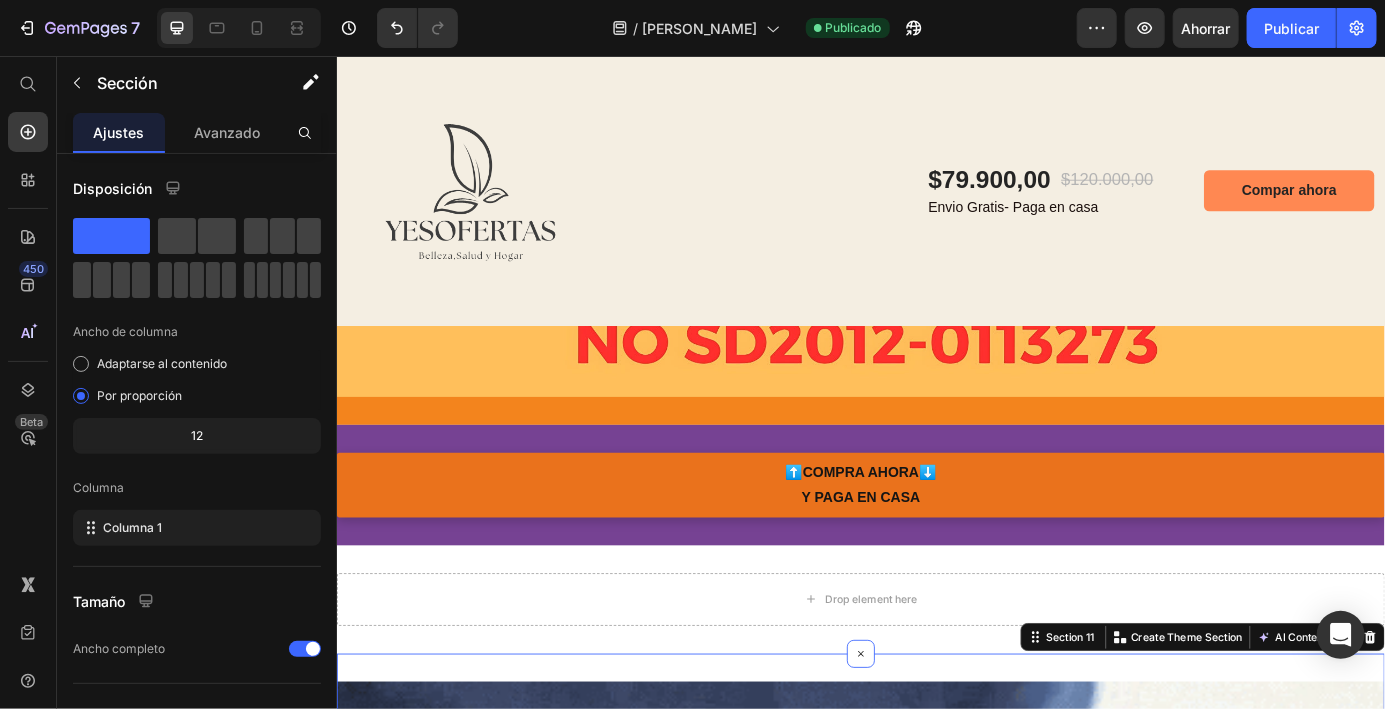 click on "Drop element here" at bounding box center [948, 677] 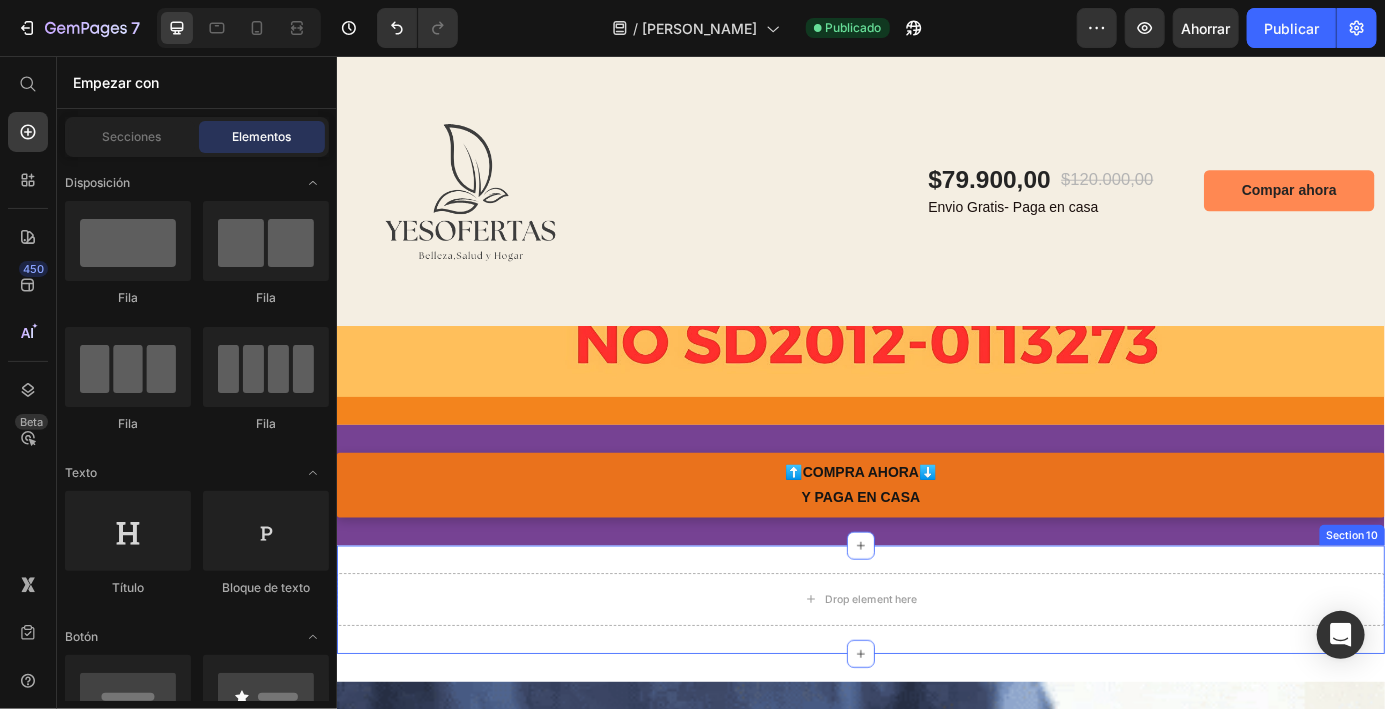 click on "⬆️Compra Ahora⬇️⁠ y paga en casa" at bounding box center [936, 546] 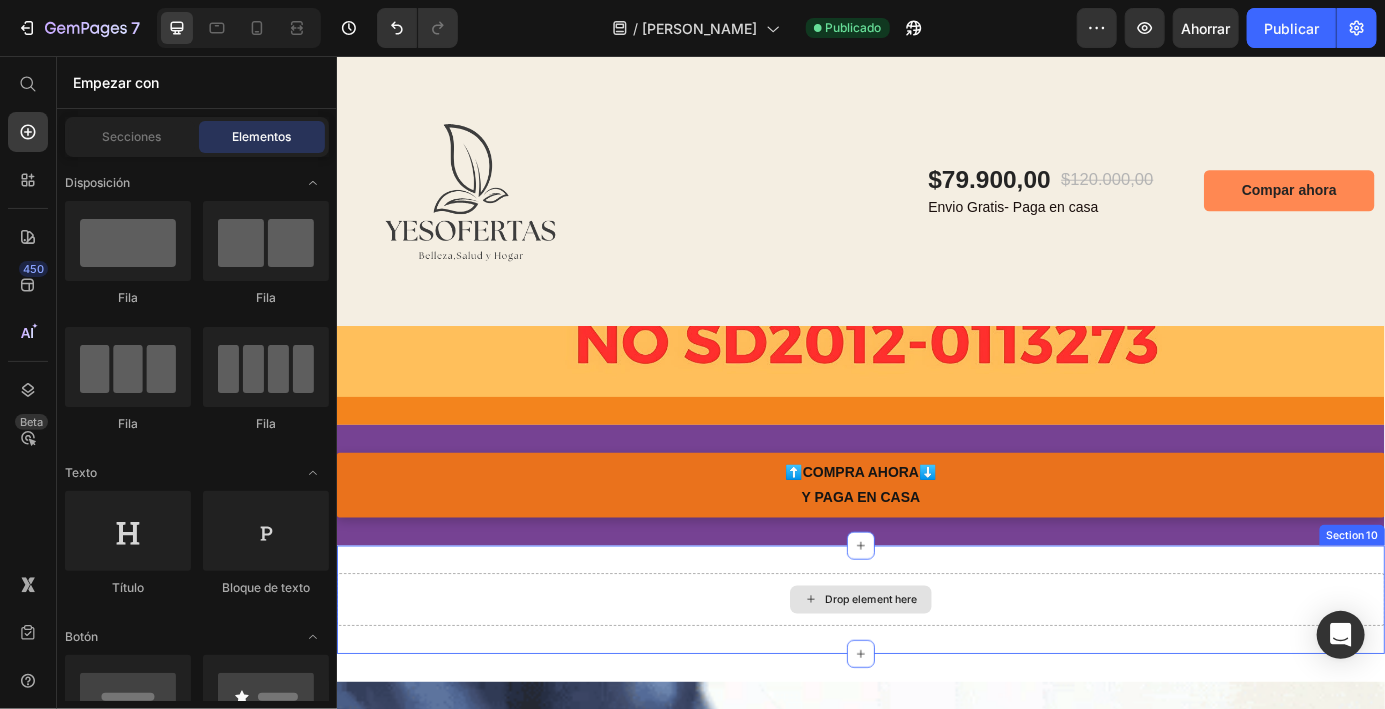 click on "Drop element here" at bounding box center (948, 677) 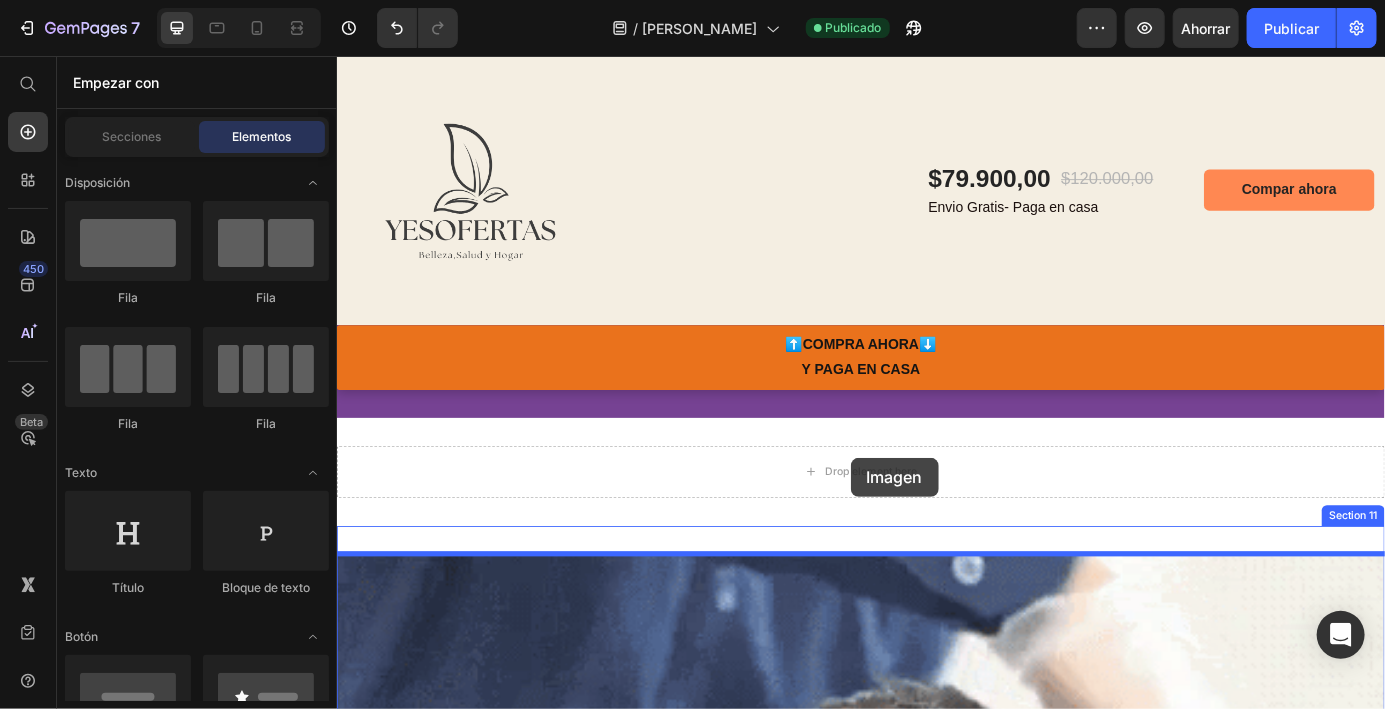 scroll, scrollTop: 3792, scrollLeft: 0, axis: vertical 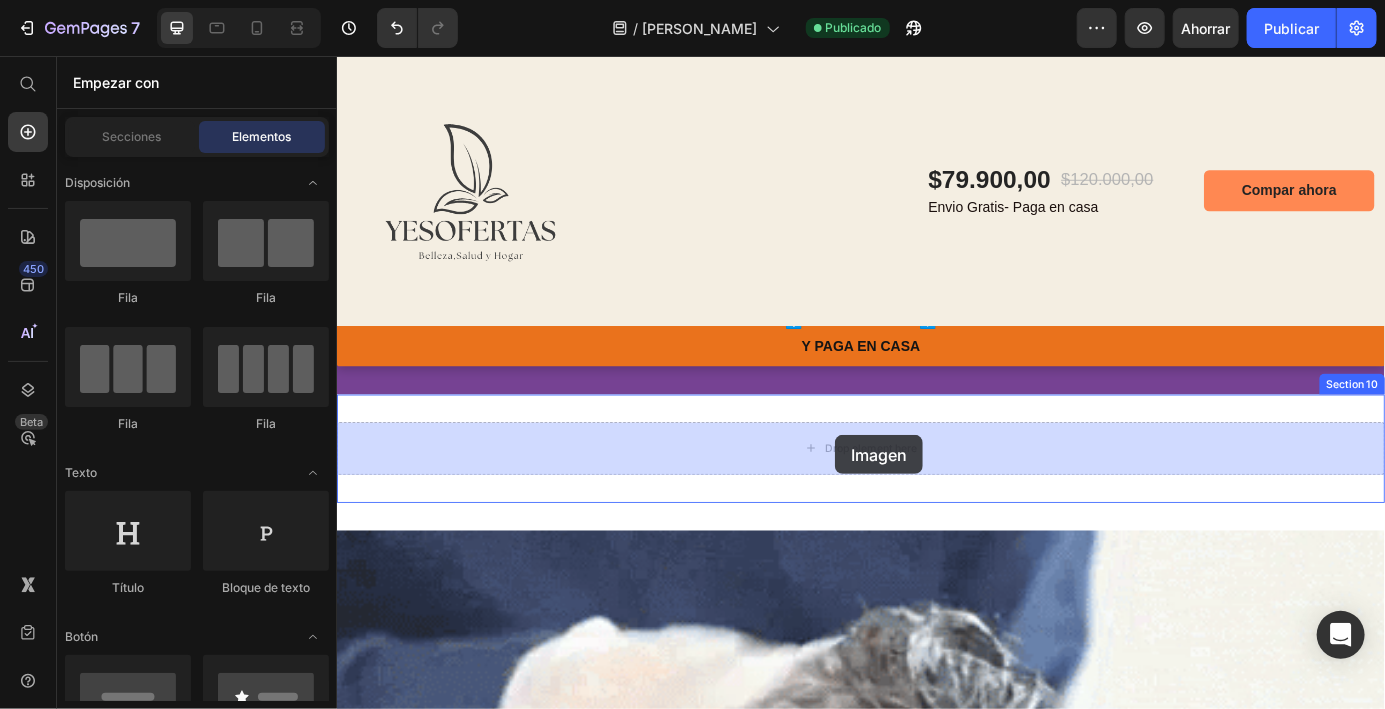 drag, startPoint x: 456, startPoint y: 423, endPoint x: 906, endPoint y: 489, distance: 454.81424 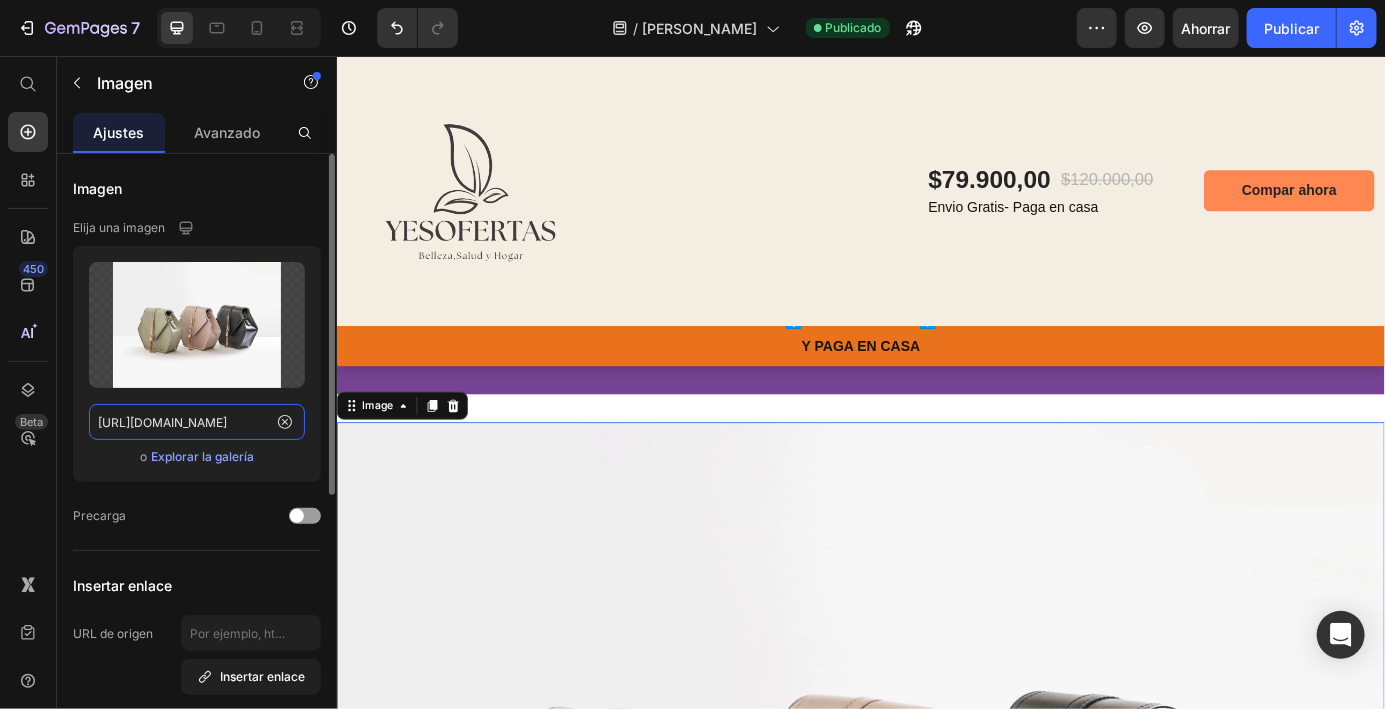 click on "[URL][DOMAIN_NAME]" 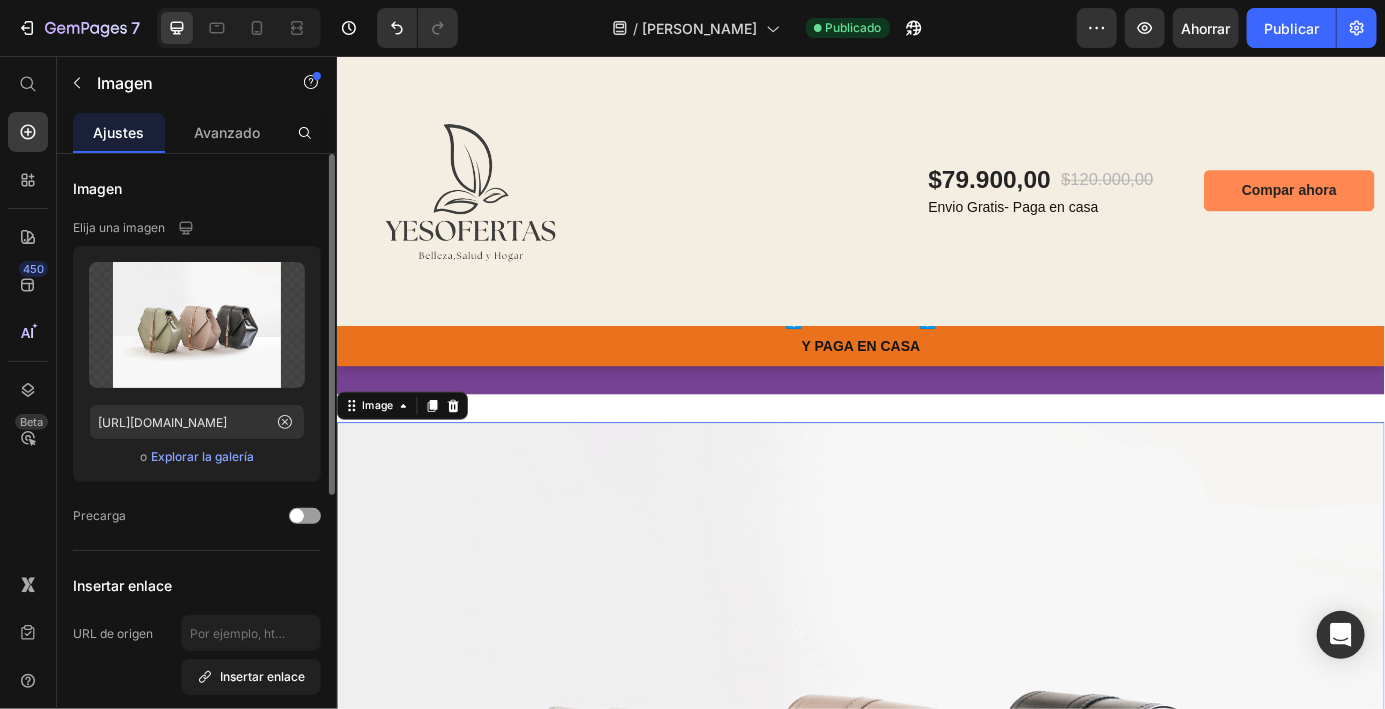 click on "Explorar la galería" at bounding box center [202, 456] 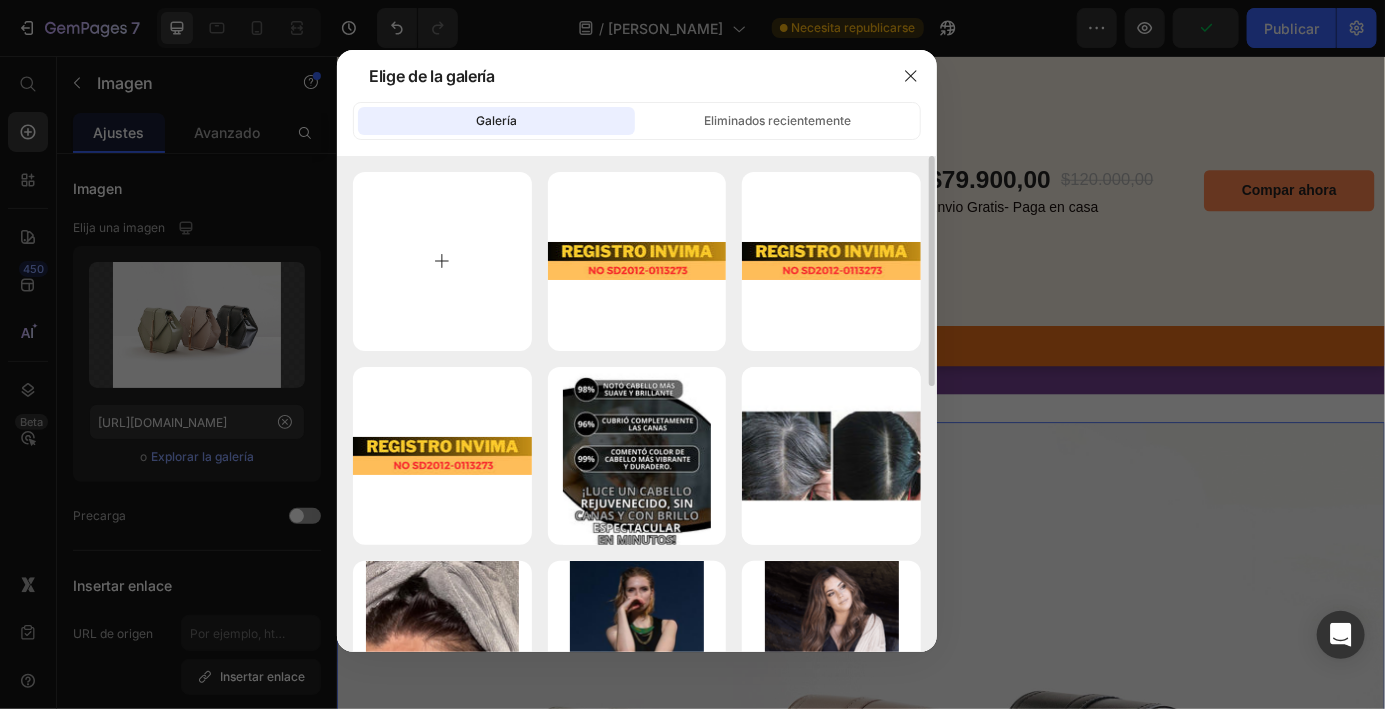 click at bounding box center (442, 261) 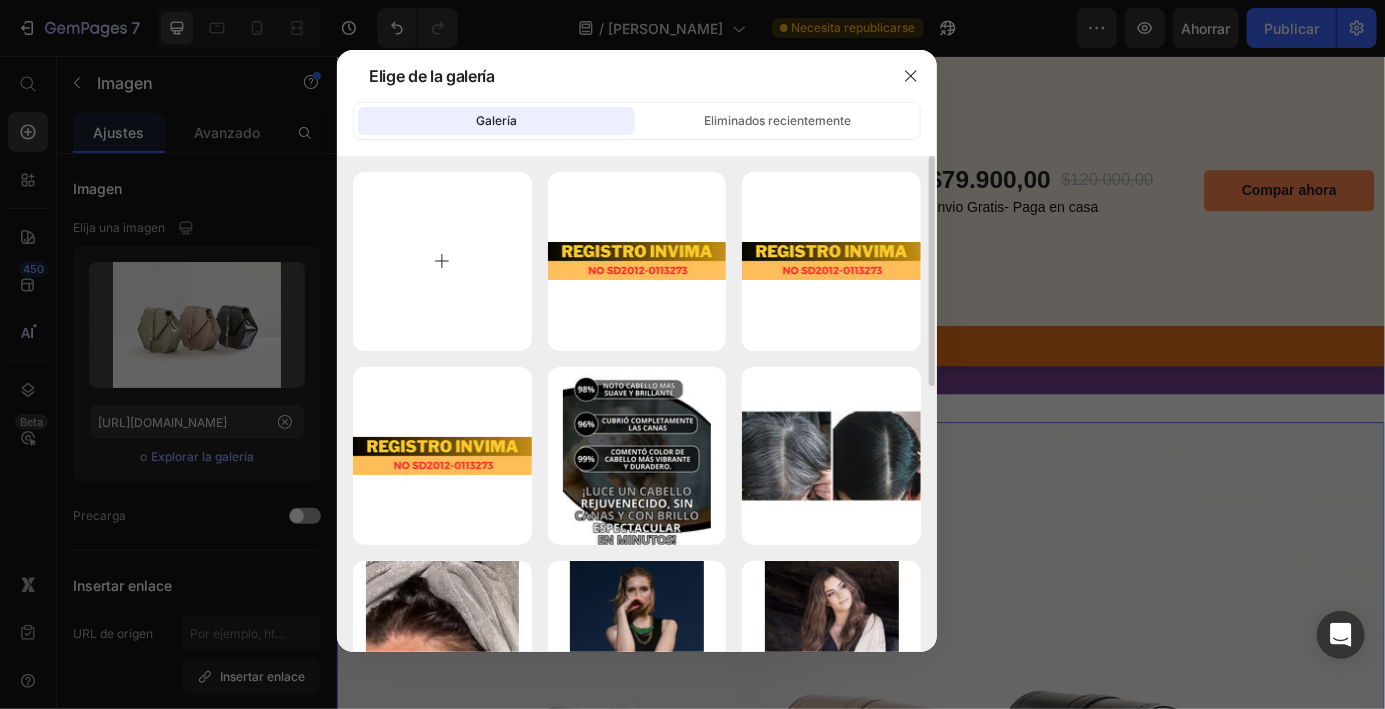 type on "C:\fakepath\1000002771.jpg" 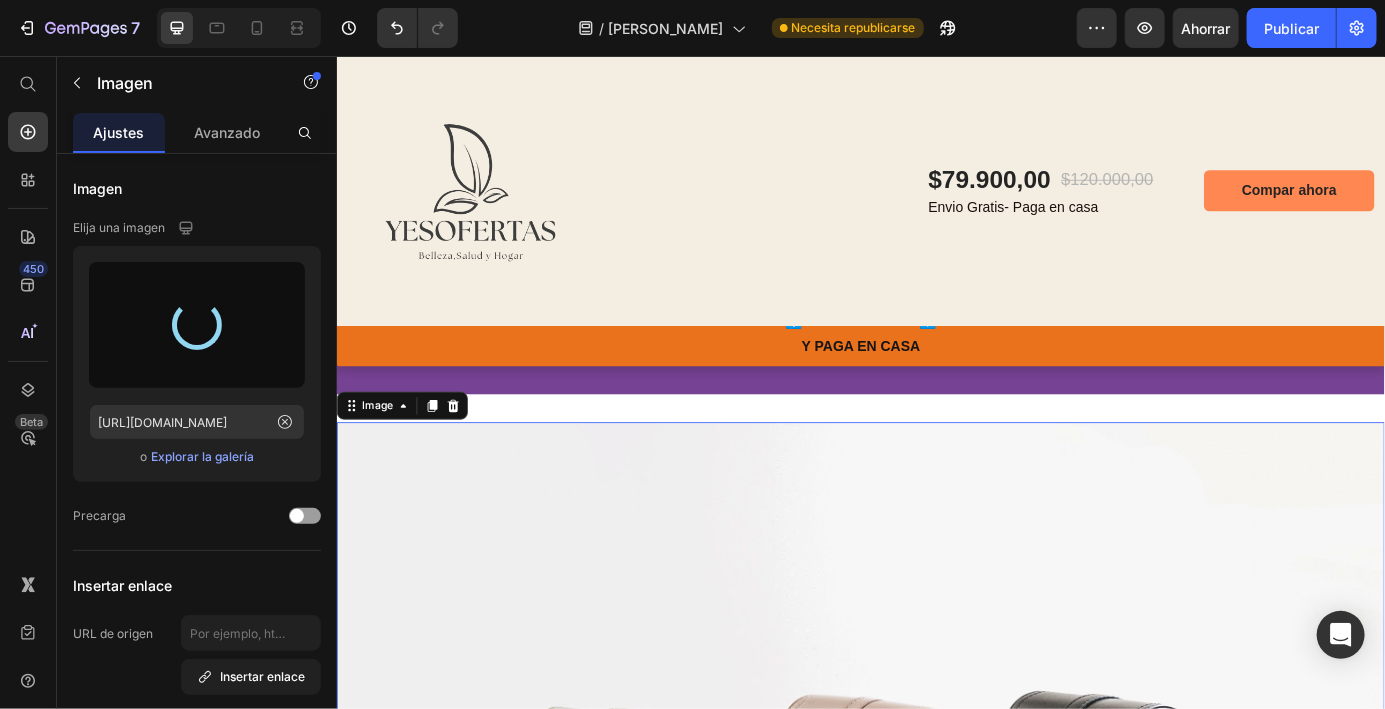type on "[URL][DOMAIN_NAME]" 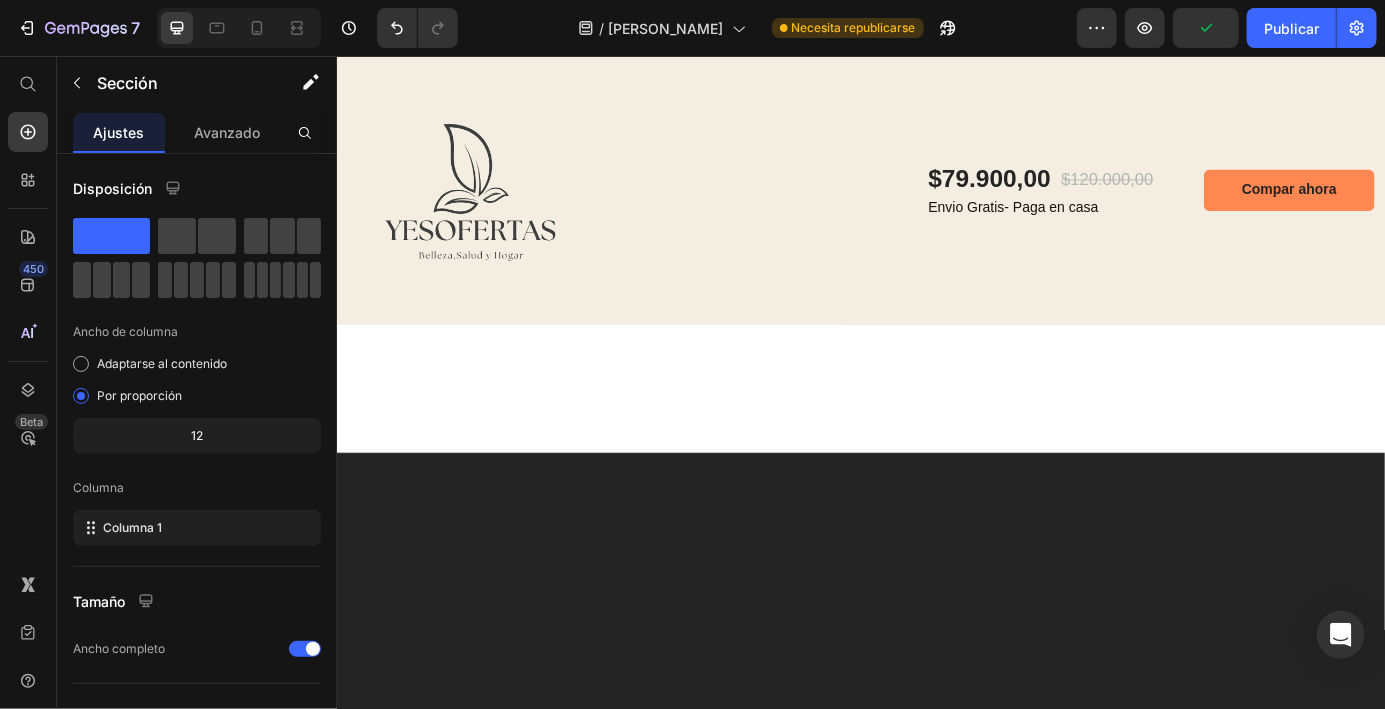 scroll, scrollTop: 7150, scrollLeft: 0, axis: vertical 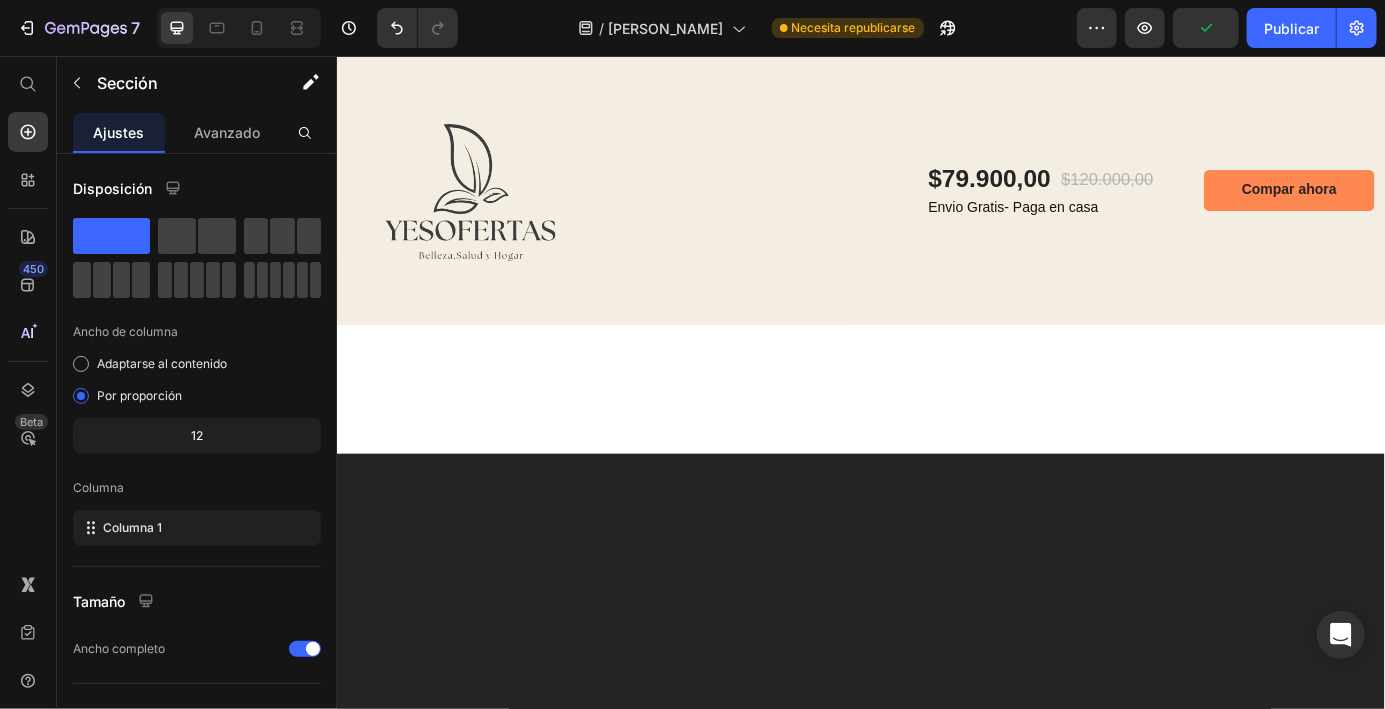 click at bounding box center [936, -1324] 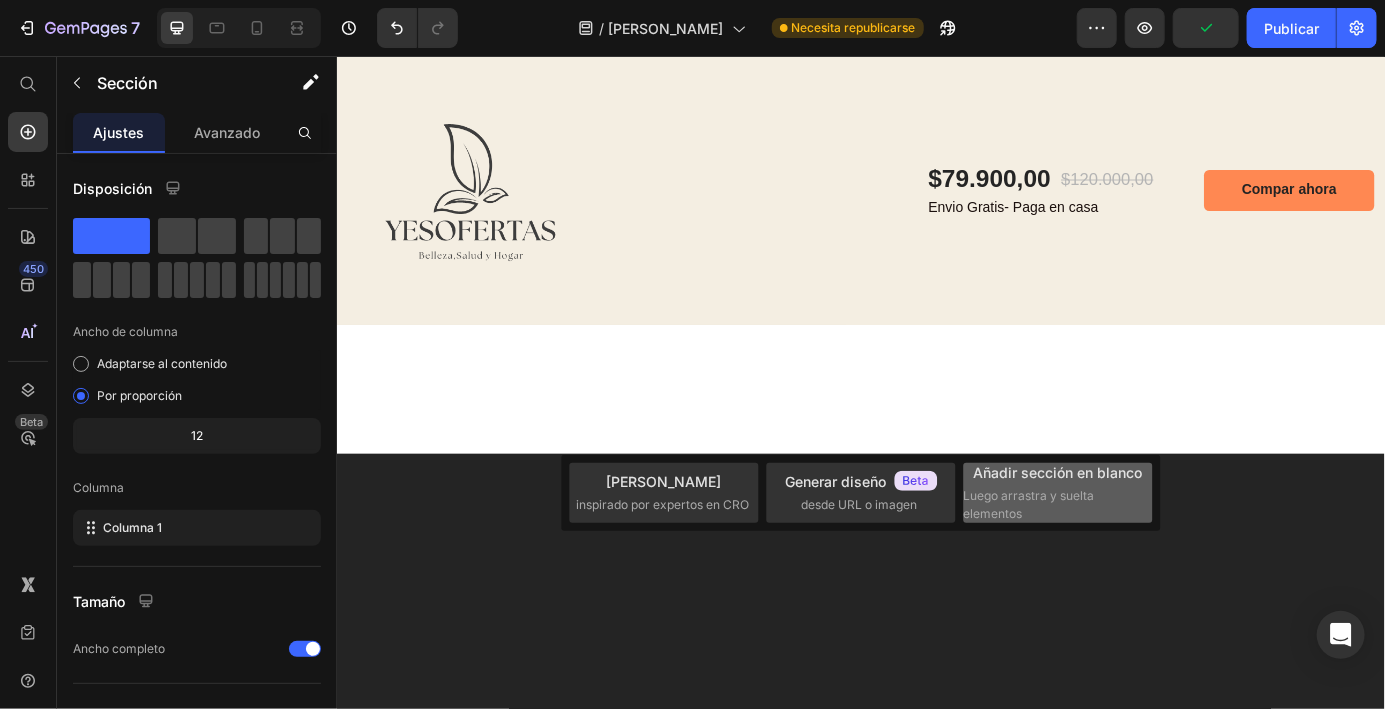 click on "Luego arrastra y suelta elementos" at bounding box center [1057, 505] 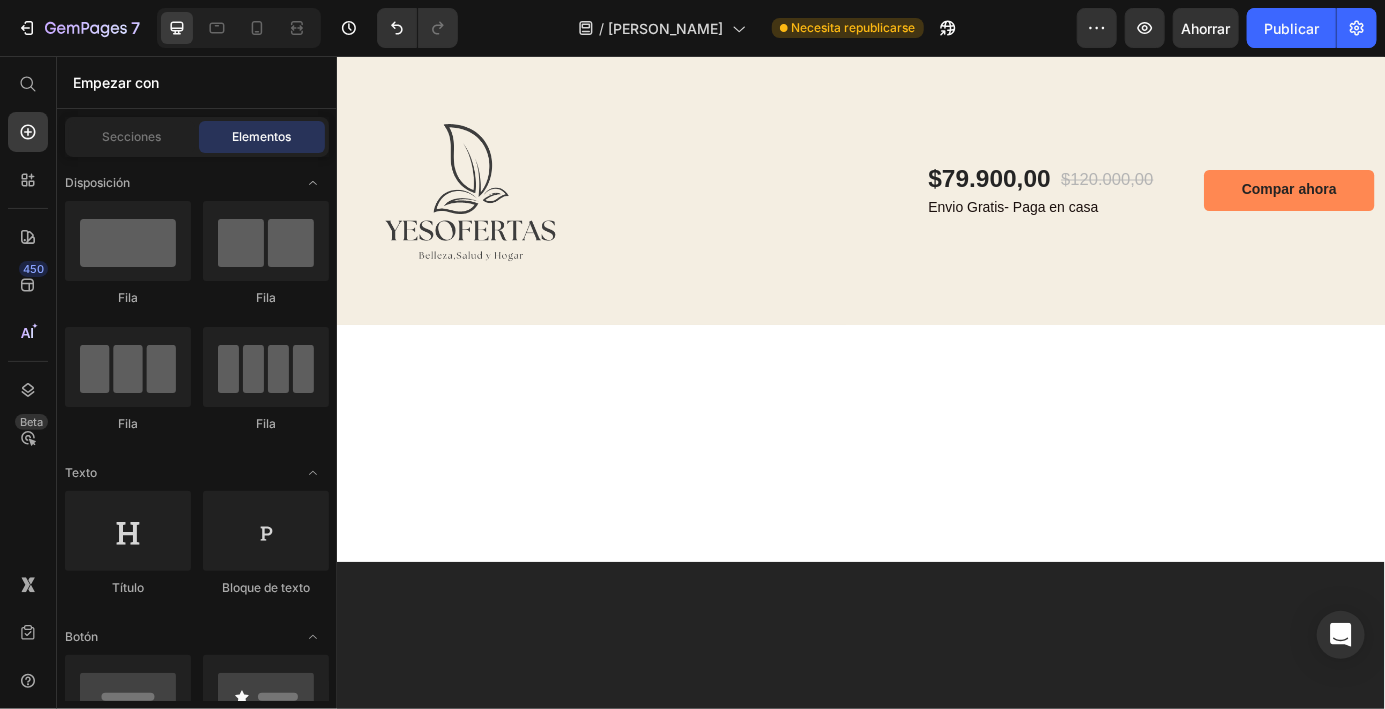click on "Drop element here" at bounding box center (936, -1262) 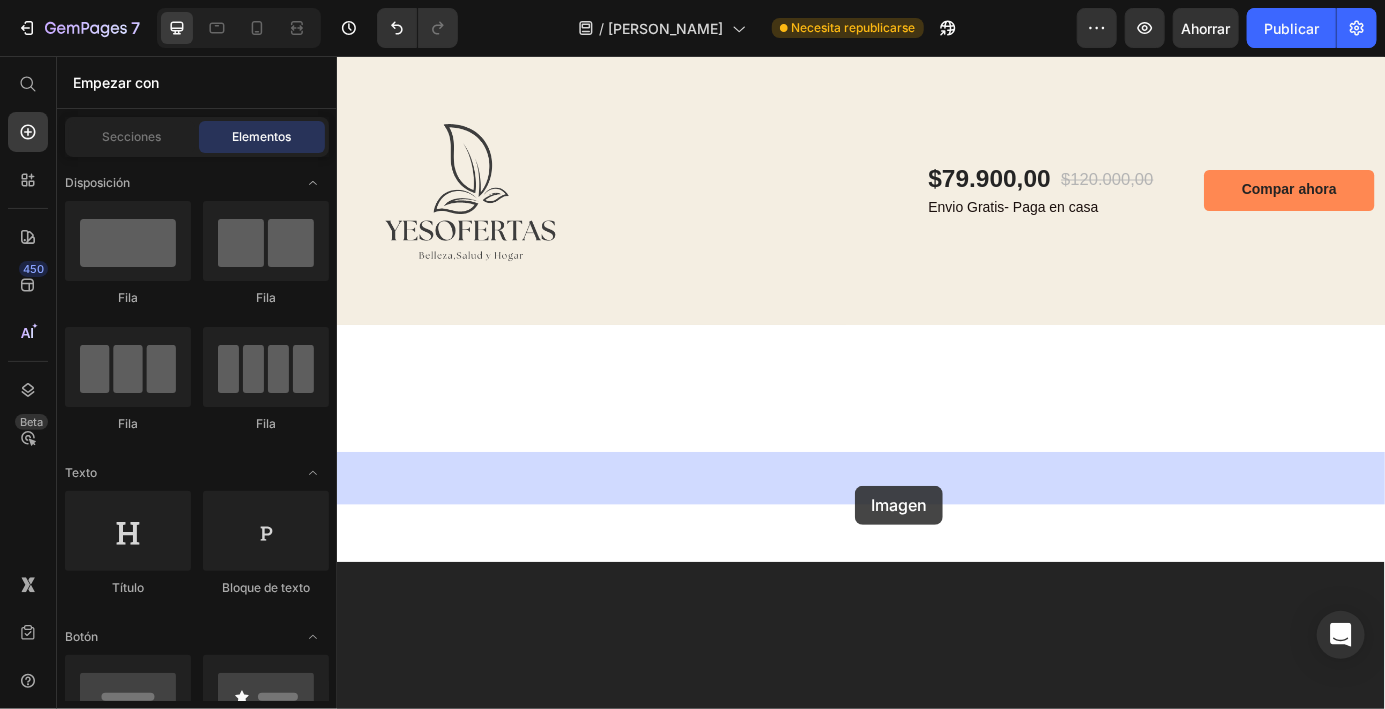 drag, startPoint x: 476, startPoint y: 429, endPoint x: 929, endPoint y: 549, distance: 468.62457 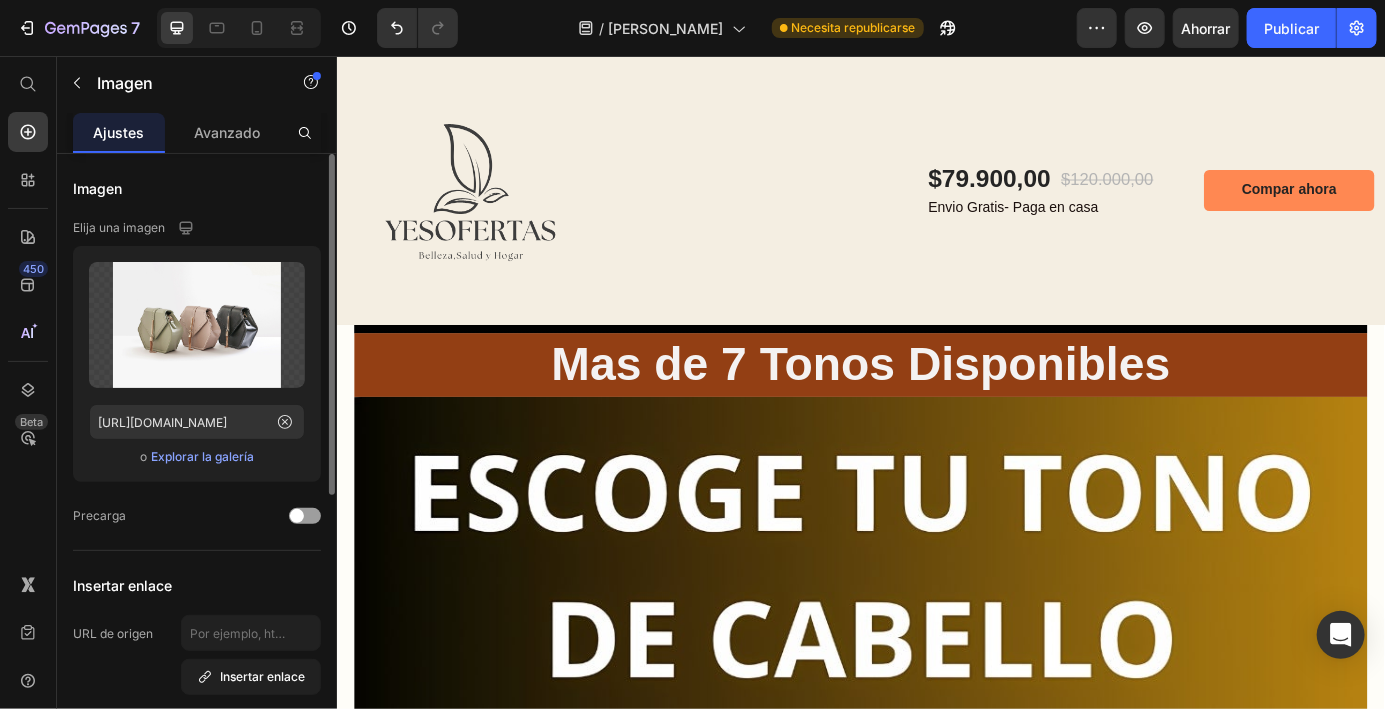 click on "Explorar la galería" at bounding box center (202, 456) 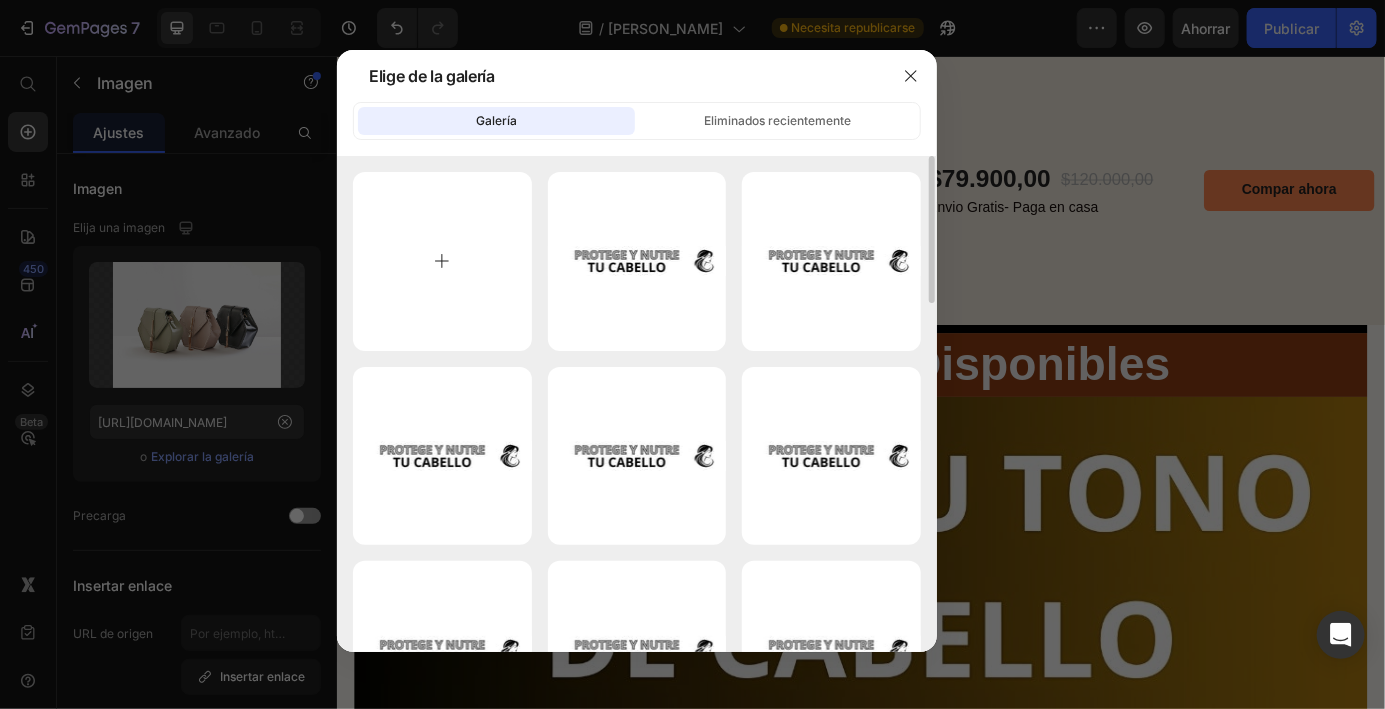click at bounding box center (442, 261) 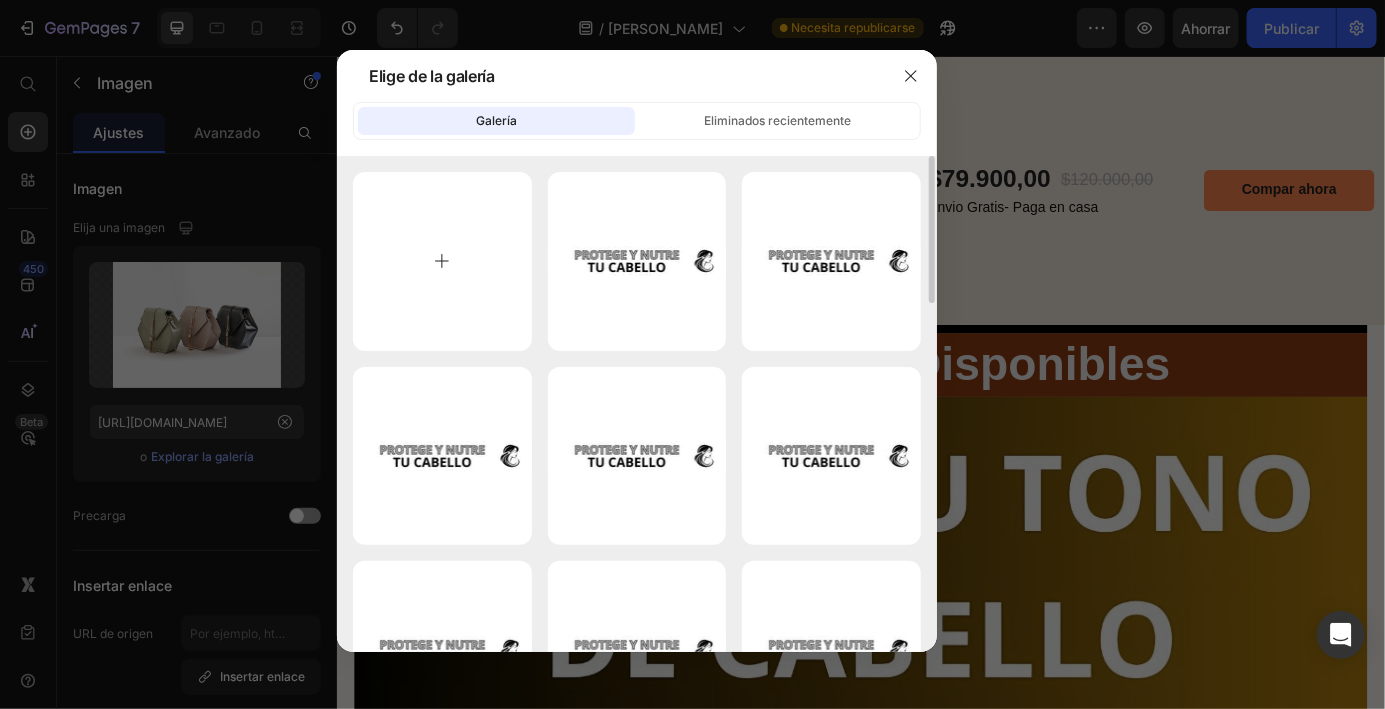 type on "C:\fakepath\1000002772.jpg" 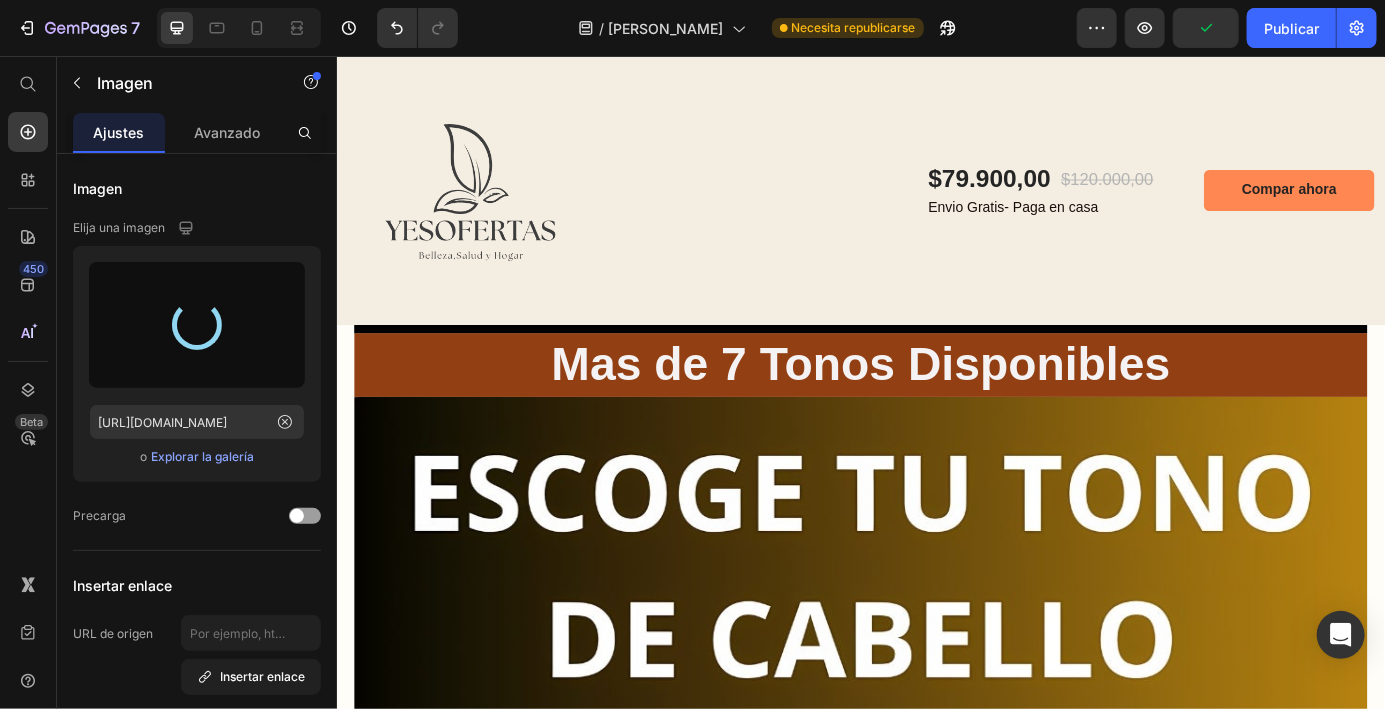 type on "[URL][DOMAIN_NAME]" 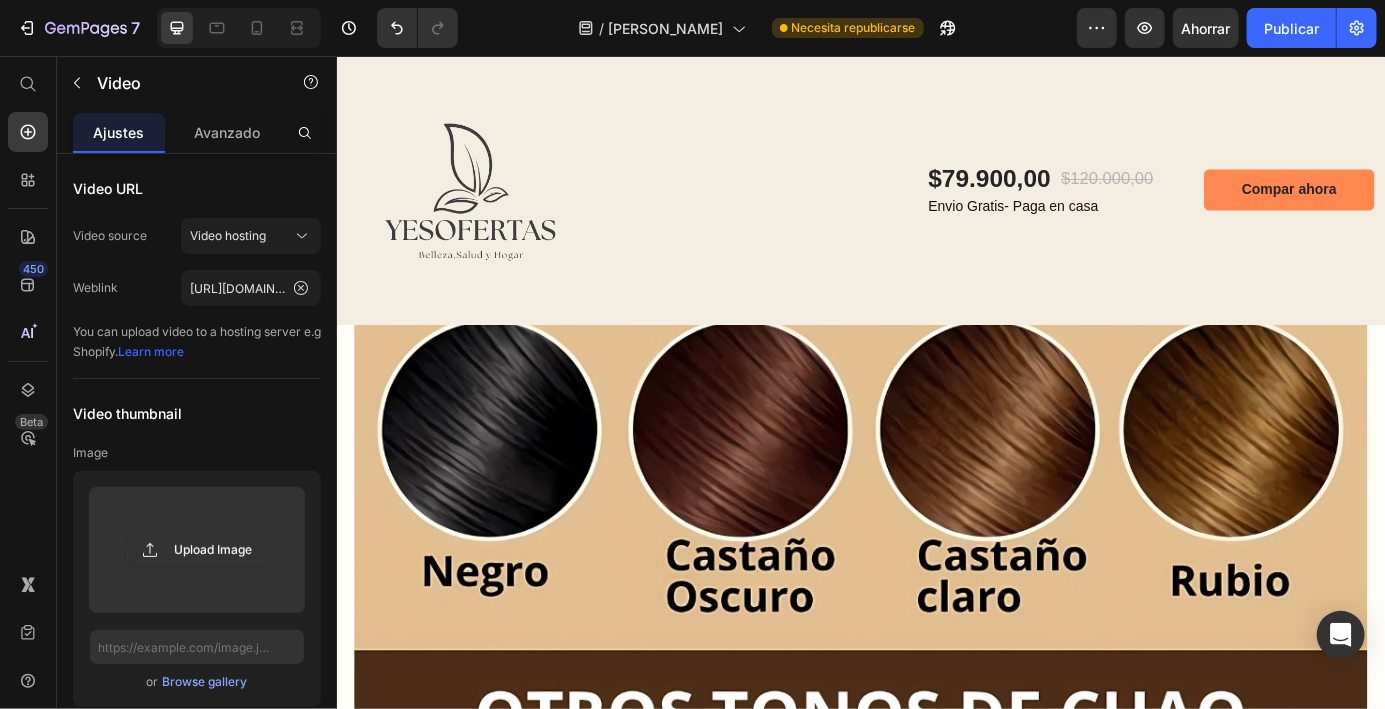 scroll, scrollTop: 7455, scrollLeft: 0, axis: vertical 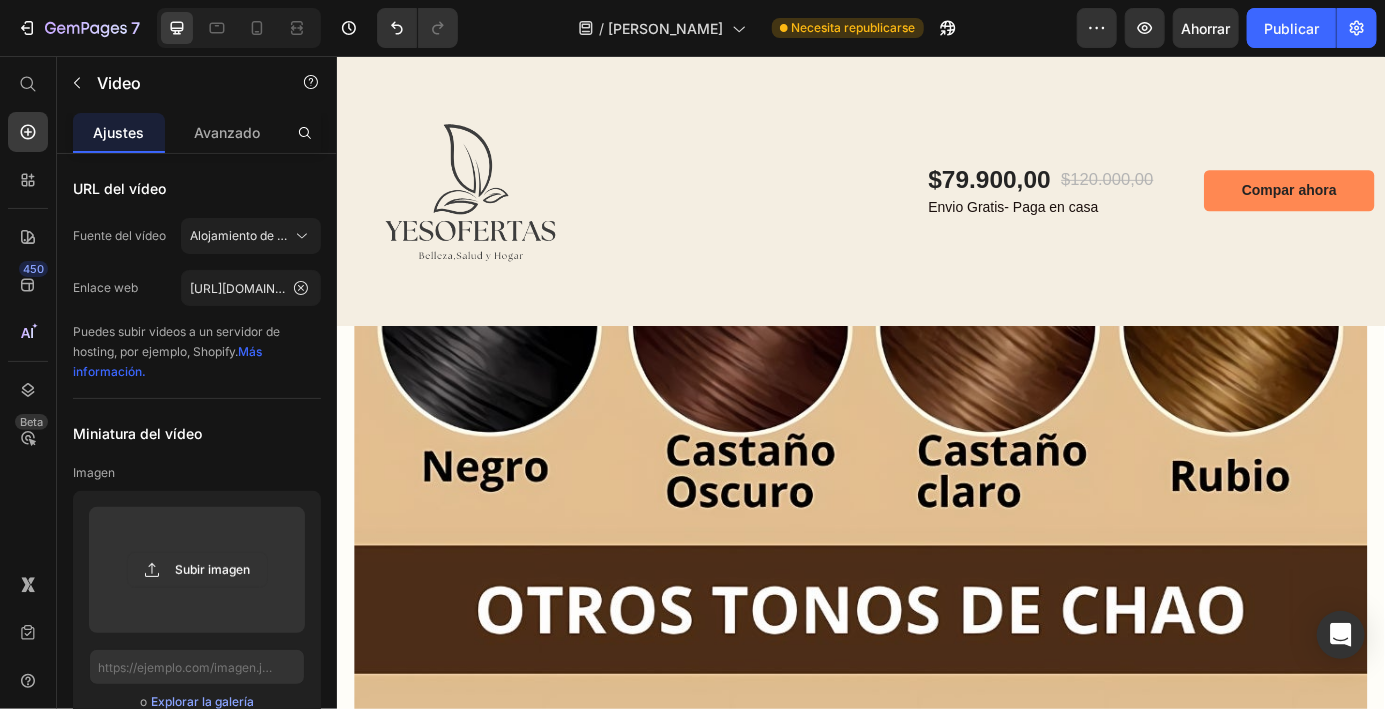 click on "Video   0 Mas de 7 Tonos Disponibles Heading Image Image Text Block Row ⬆️Compra Ahora⬇️⁠ escoge tu tono Button Section 14" at bounding box center [936, 327] 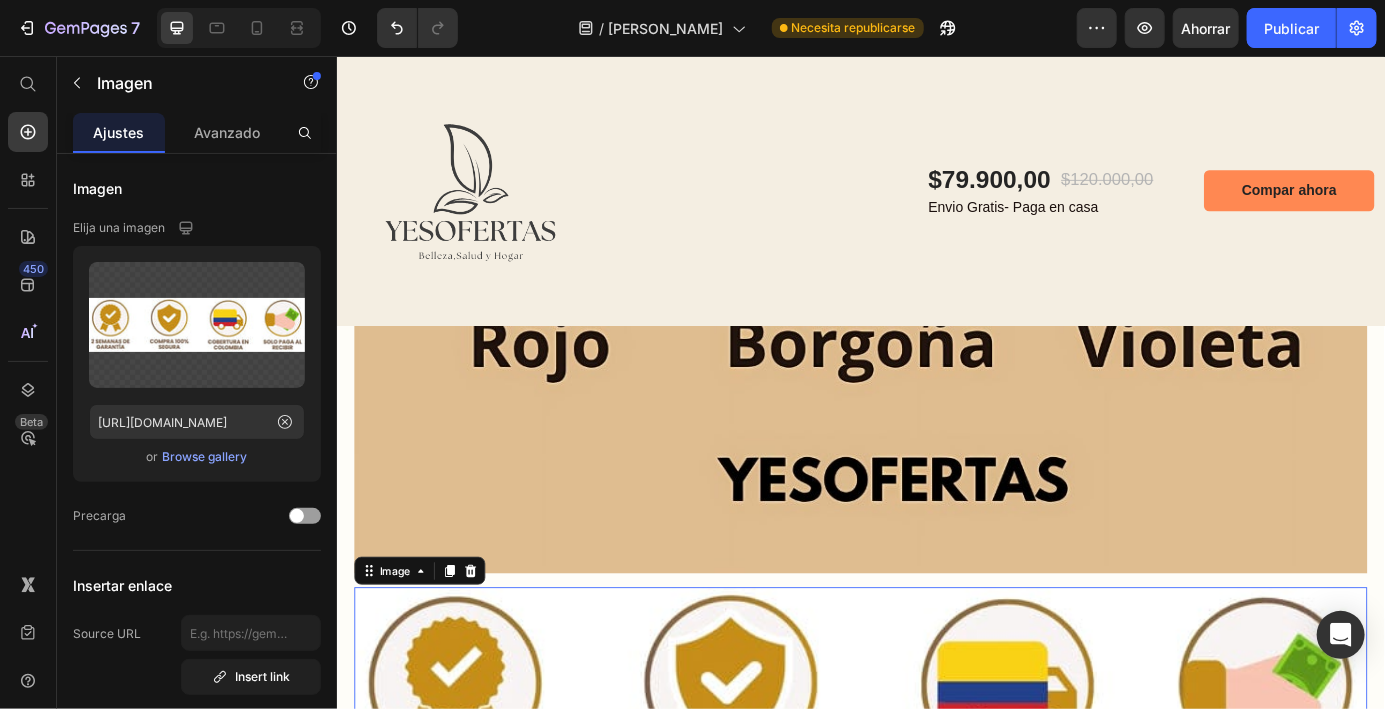 scroll, scrollTop: 11040, scrollLeft: 0, axis: vertical 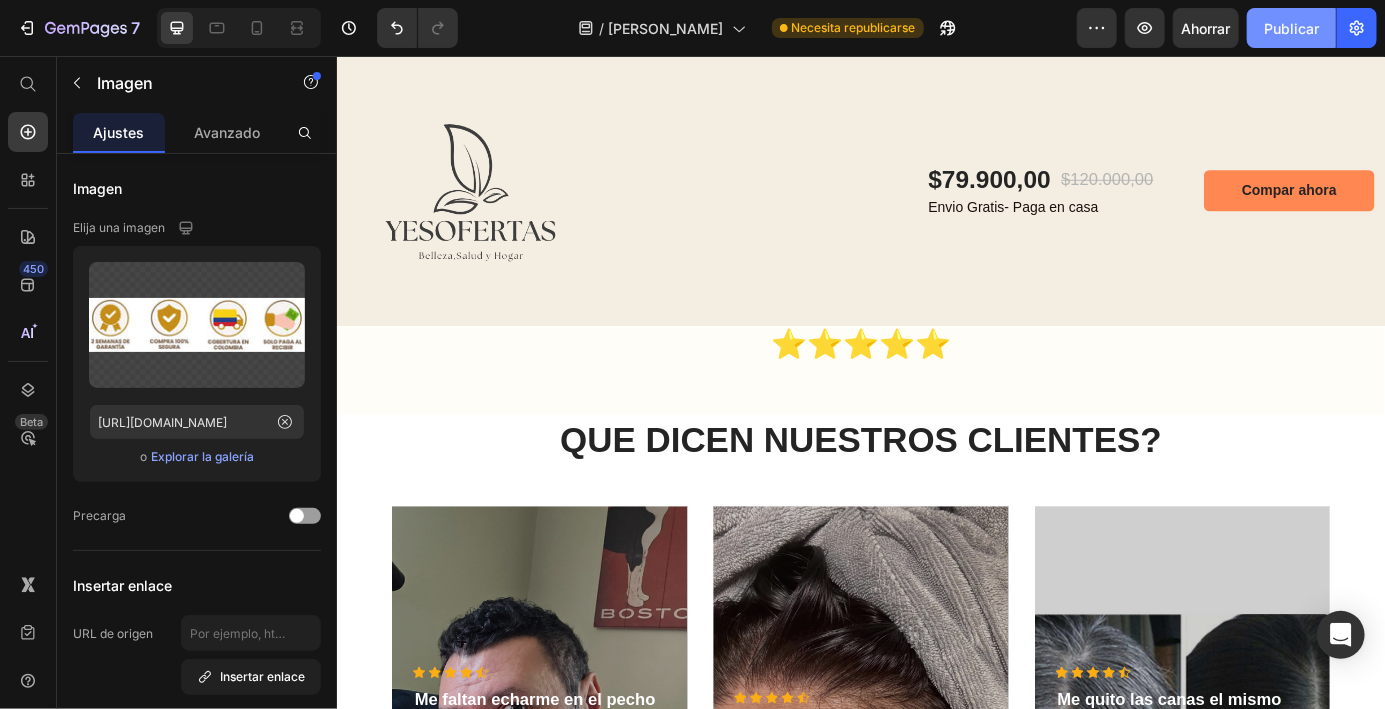 click on "Publicar" at bounding box center (1291, 28) 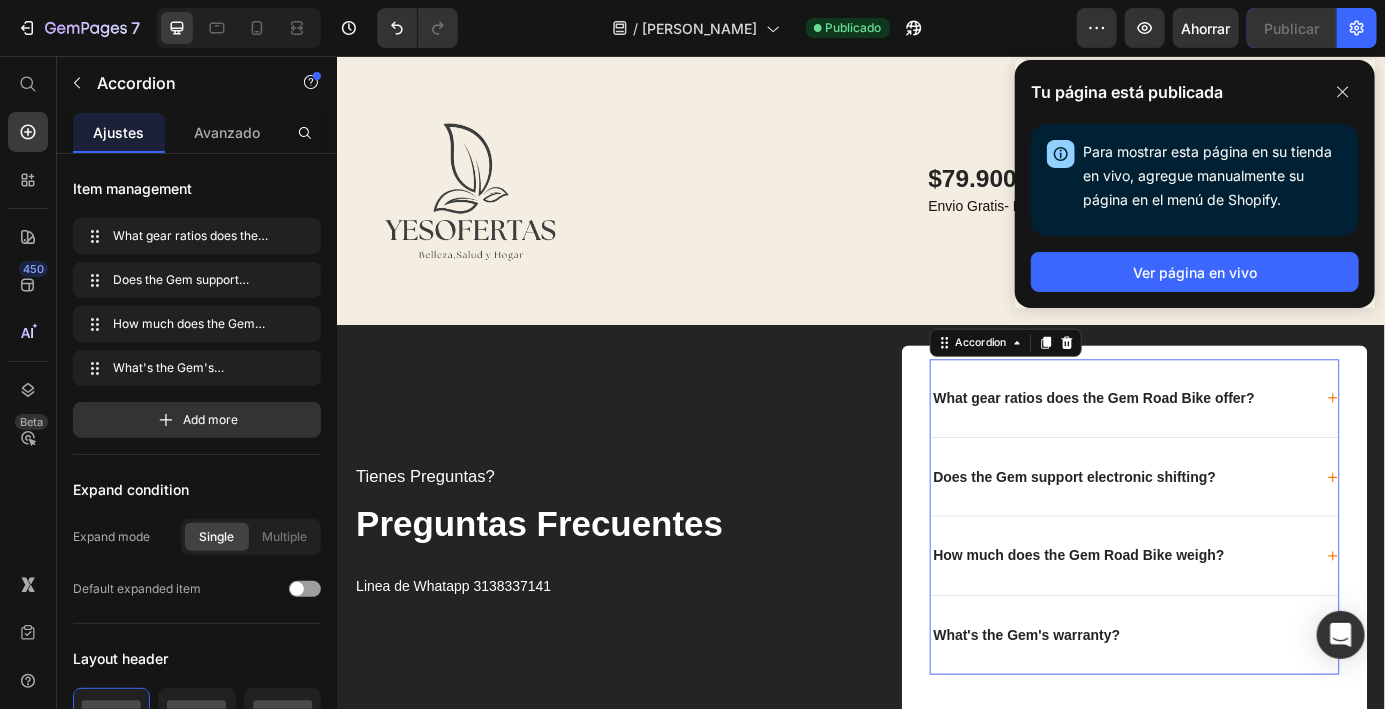 scroll, scrollTop: 11725, scrollLeft: 0, axis: vertical 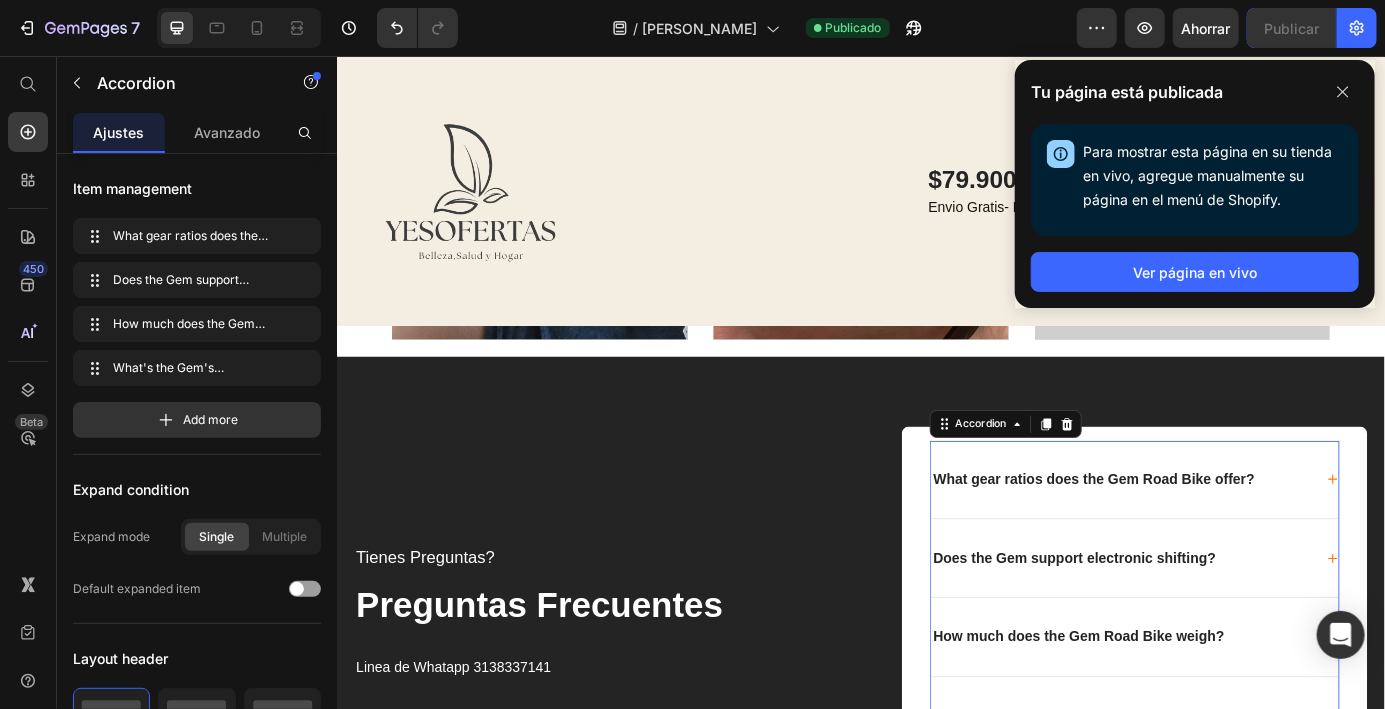 click 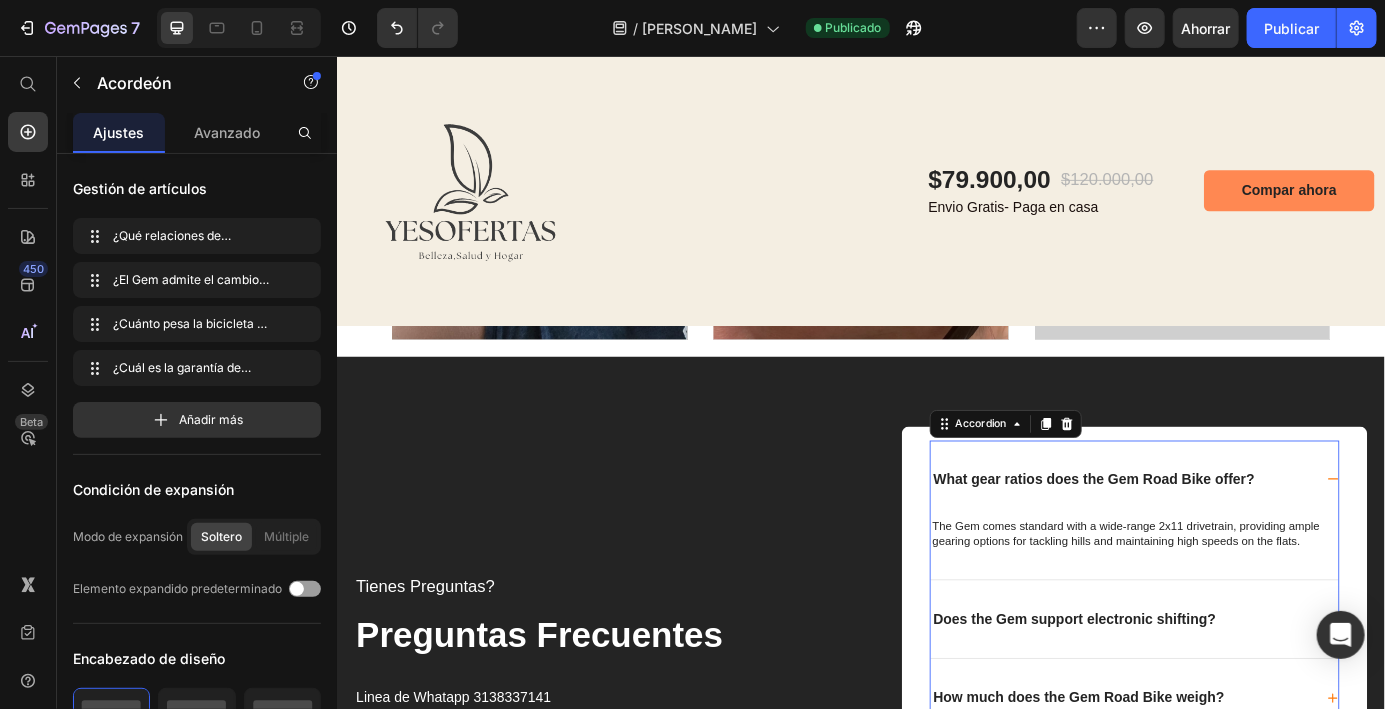 click on "What gear ratios does the Gem Road Bike offer?" at bounding box center [1249, 539] 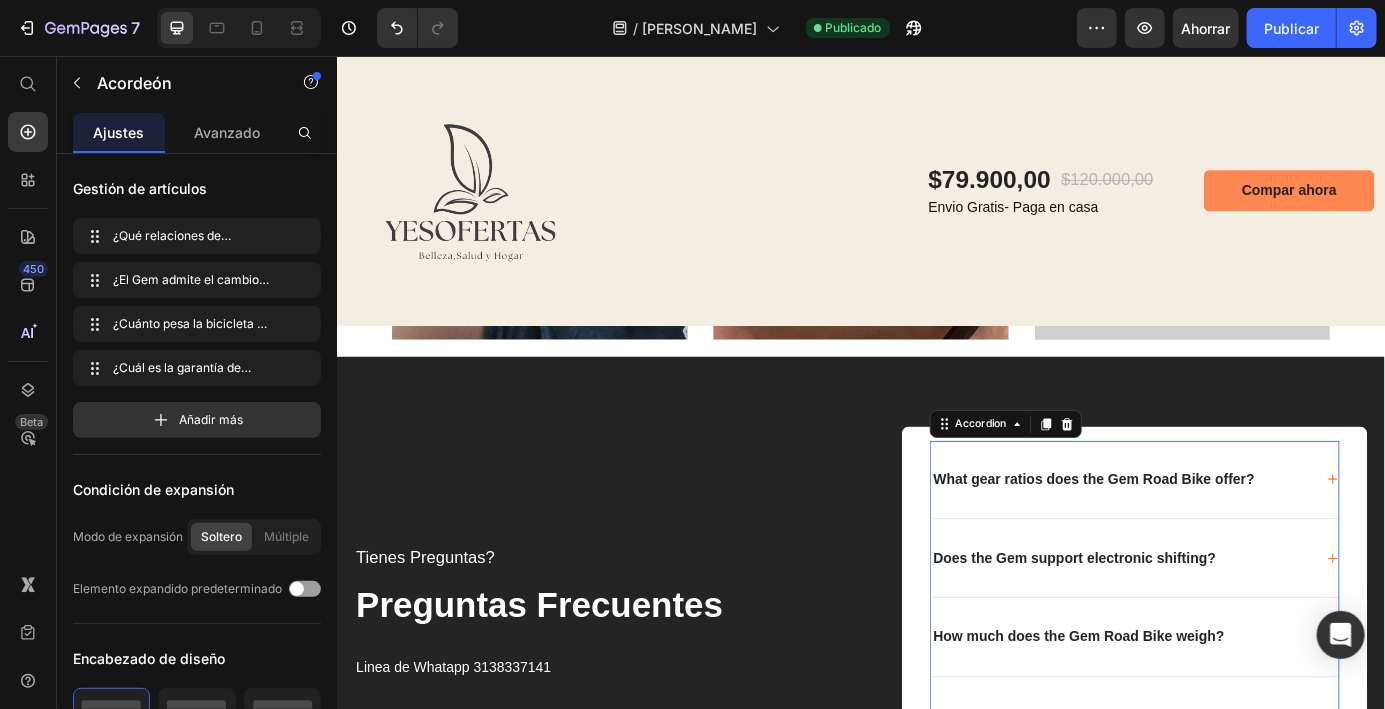 click on "What gear ratios does the Gem Road Bike offer?" at bounding box center (1249, 539) 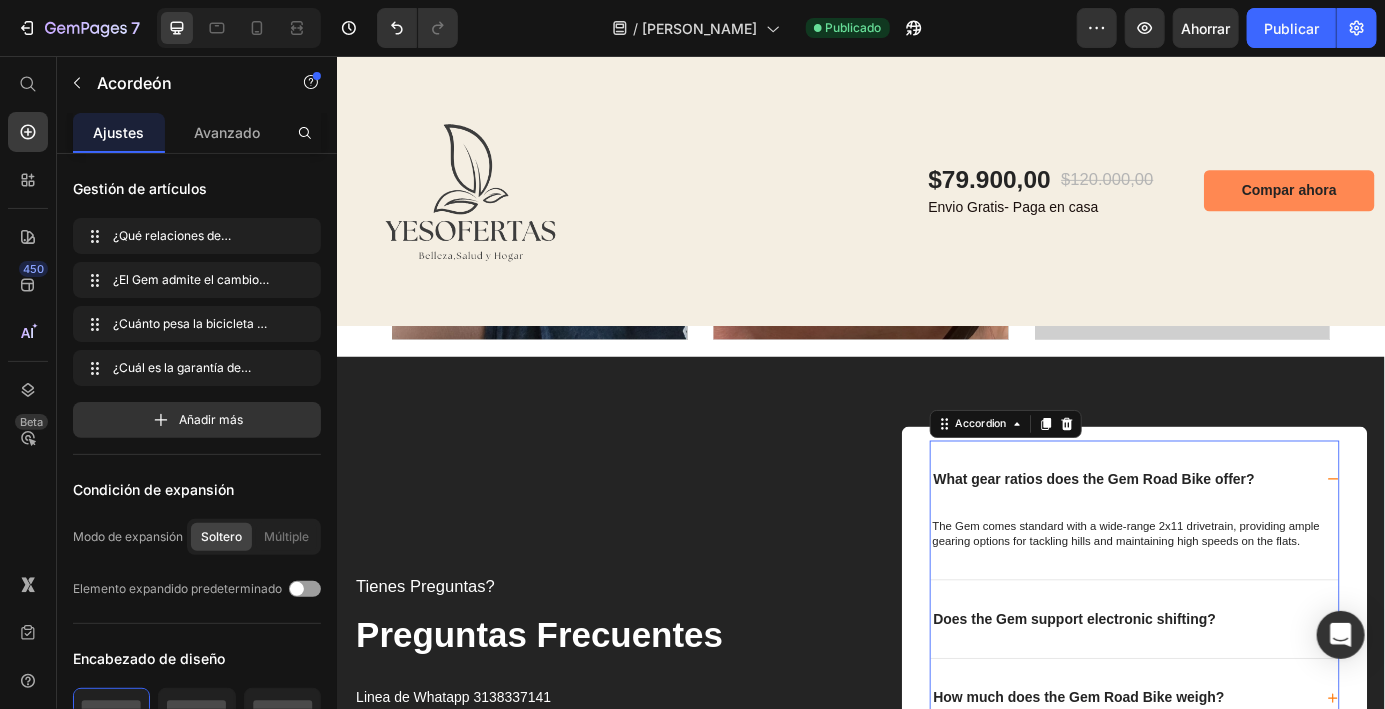 click on "What gear ratios does the Gem Road Bike offer?" at bounding box center (1203, 539) 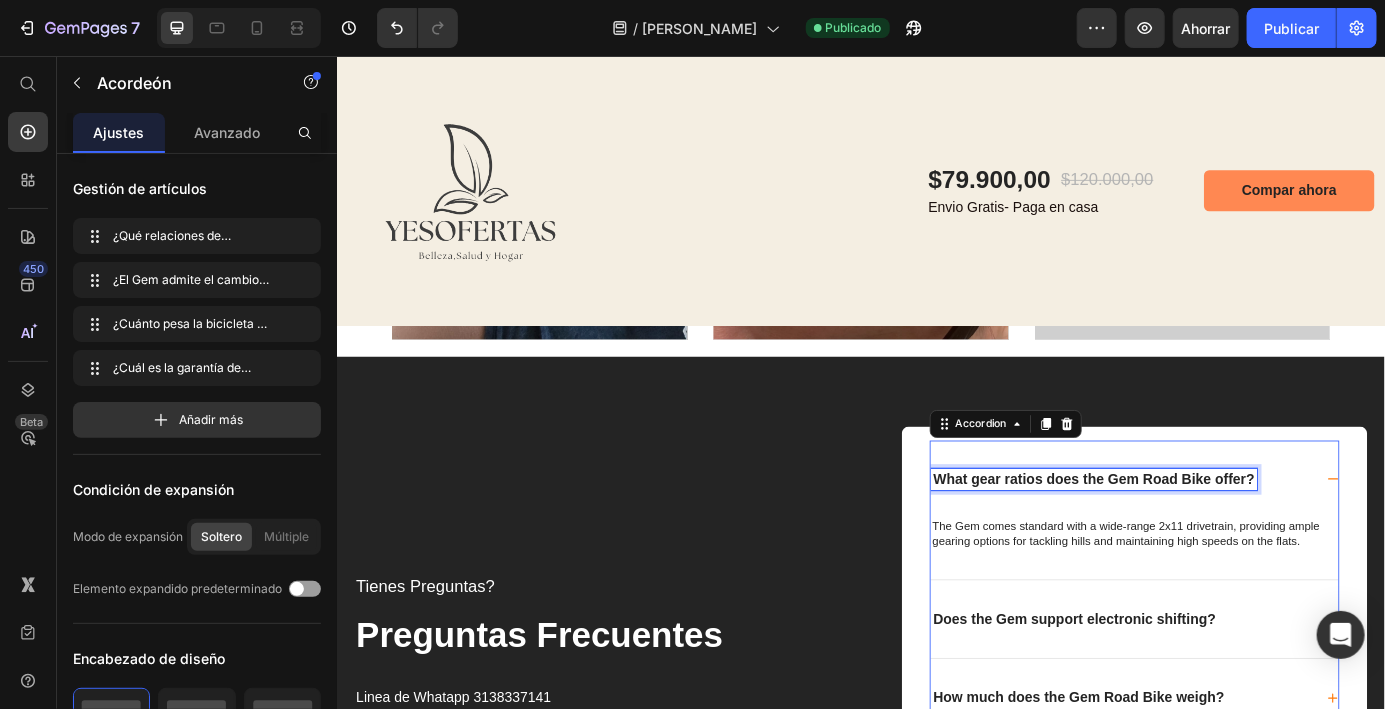 click on "What gear ratios does the Gem Road Bike offer?" at bounding box center [1203, 539] 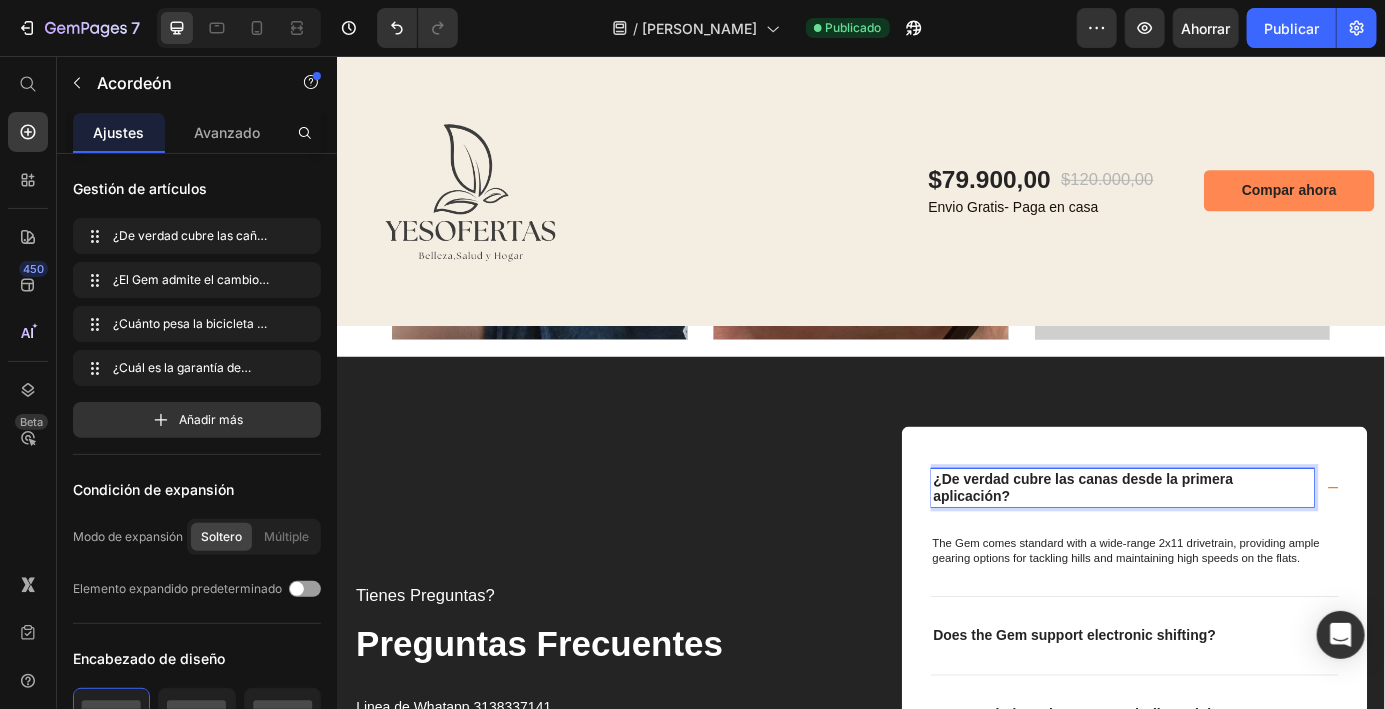 click on "The Gem comes standard with a wide-range 2x11 drivetrain, providing ample gearing options for tackling hills and maintaining high speeds on the flats." at bounding box center [1249, 622] 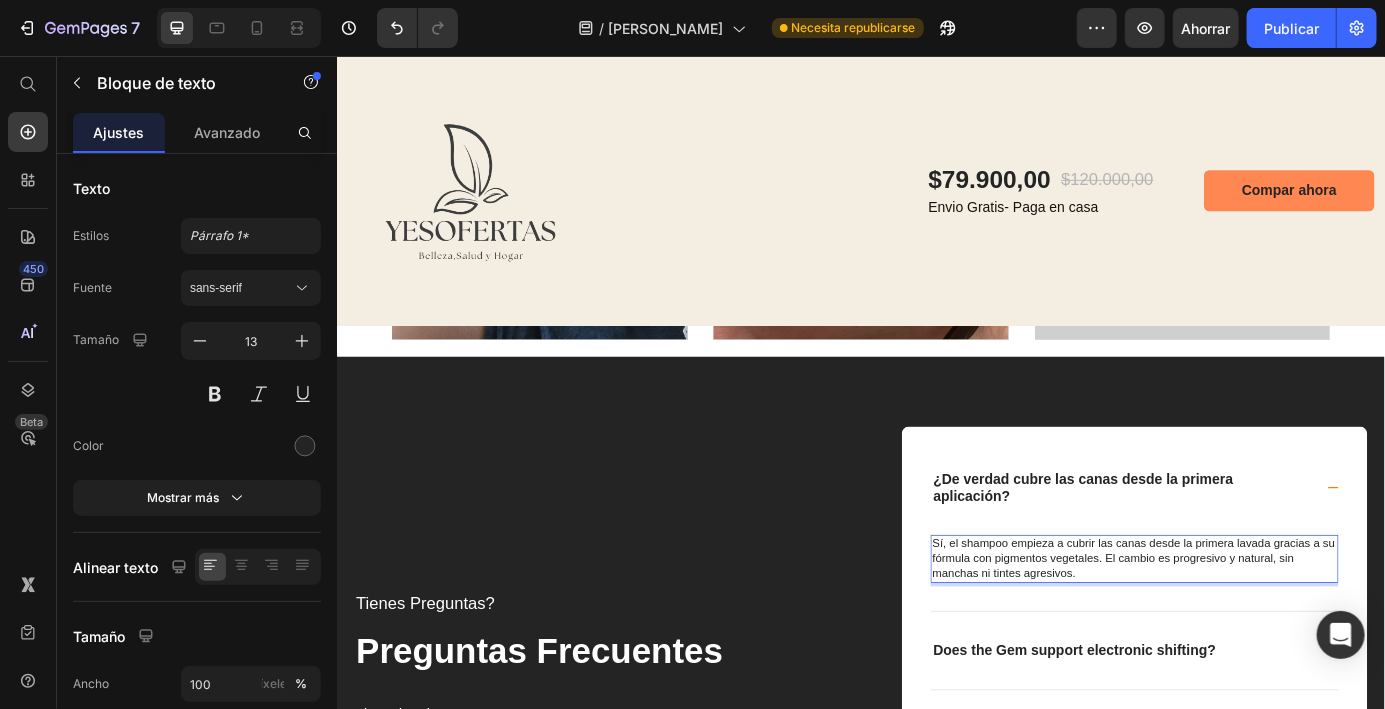 click 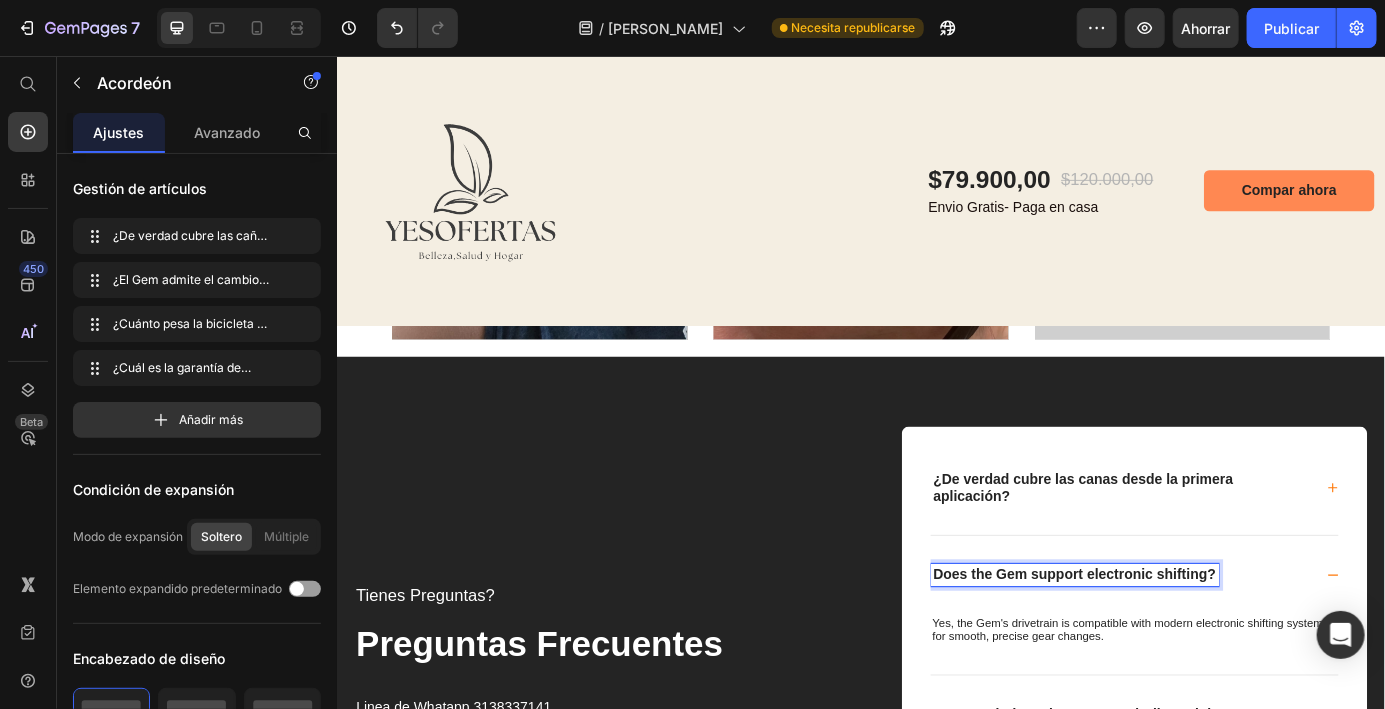 click on "Does the Gem support electronic shifting?" at bounding box center (1181, 648) 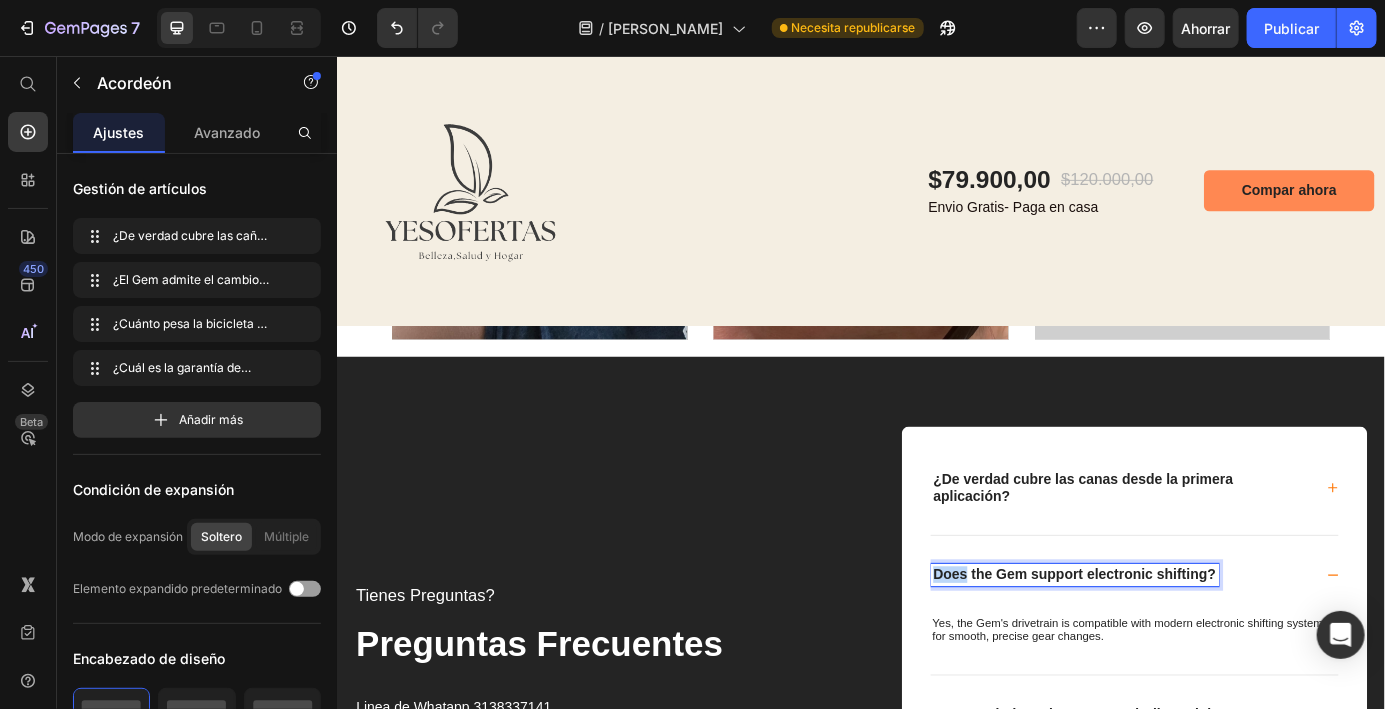 click on "Does the Gem support electronic shifting?" at bounding box center [1181, 648] 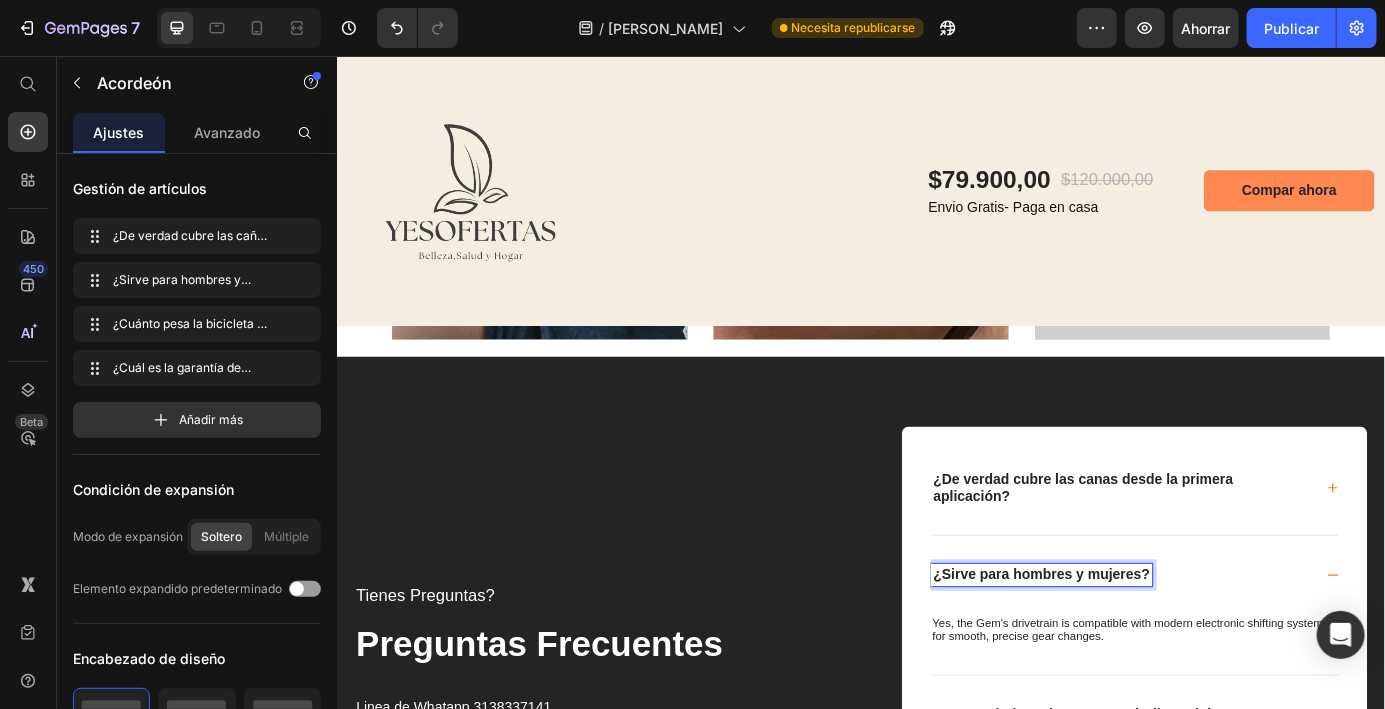 click on "Yes, the Gem's drivetrain is compatible with modern electronic shifting systems for smooth, precise gear changes." at bounding box center (1249, 713) 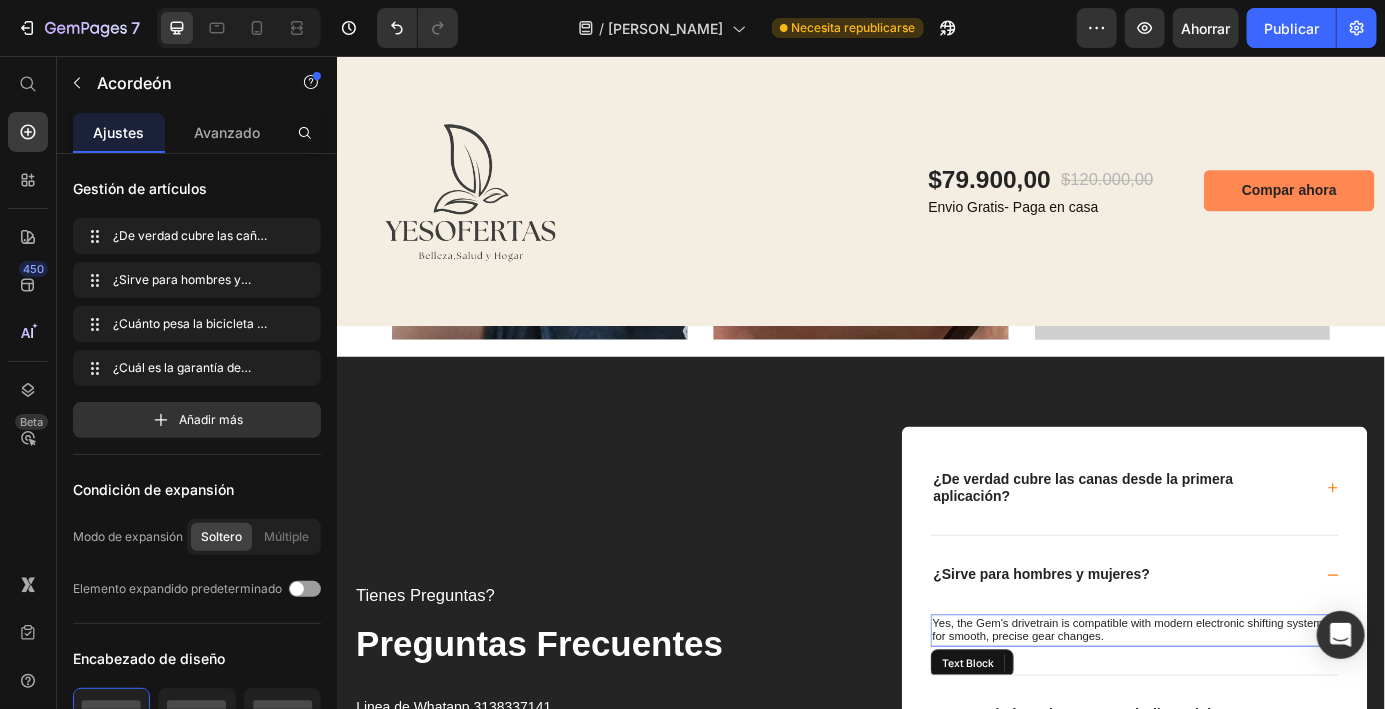 click on "Yes, the Gem's drivetrain is compatible with modern electronic shifting systems for smooth, precise gear changes." at bounding box center (1249, 713) 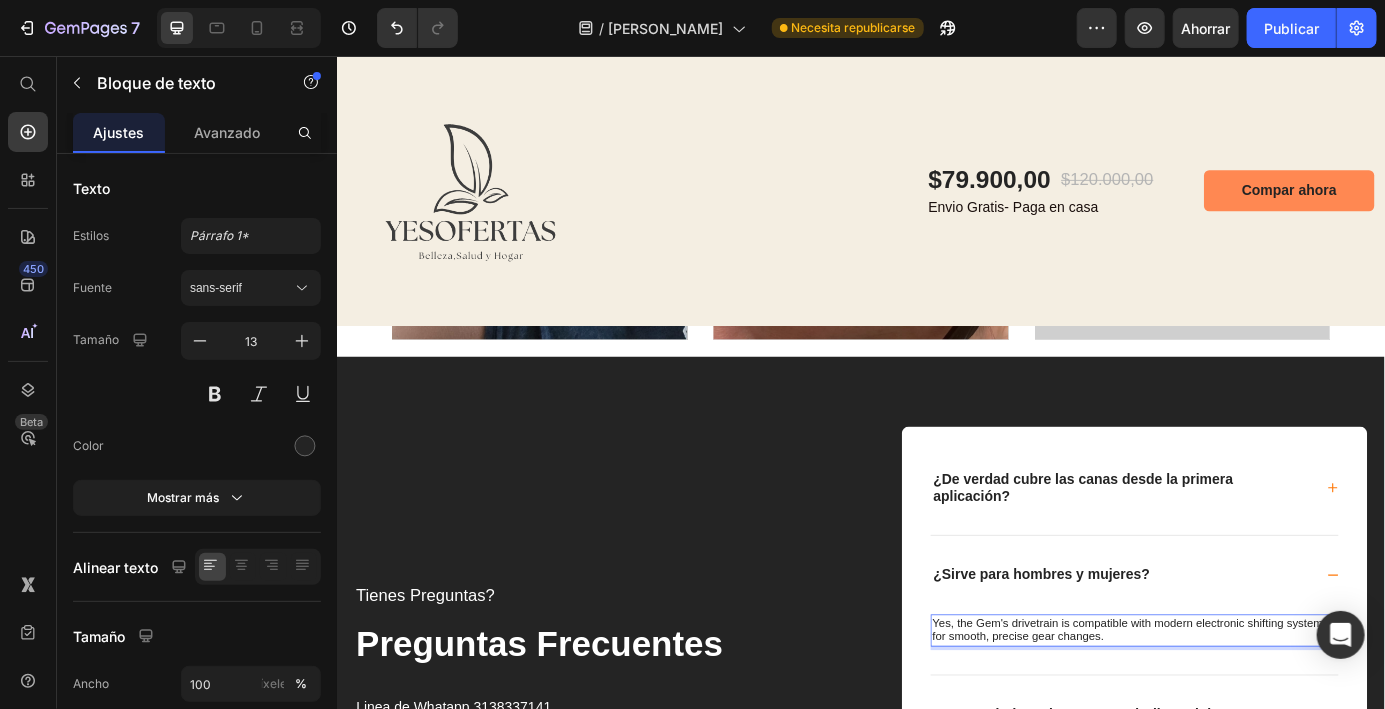 click on "Yes, the Gem's drivetrain is compatible with modern electronic shifting systems for smooth, precise gear changes." at bounding box center [1249, 713] 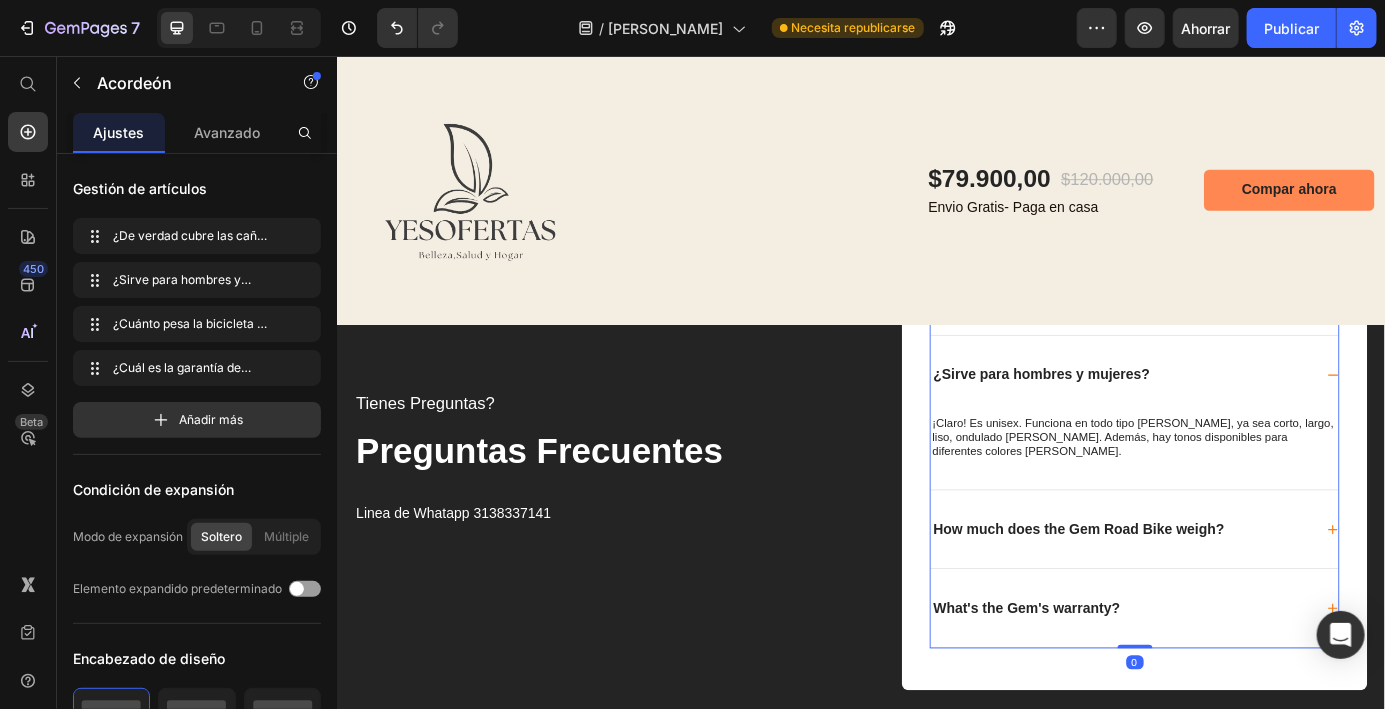 scroll, scrollTop: 11924, scrollLeft: 0, axis: vertical 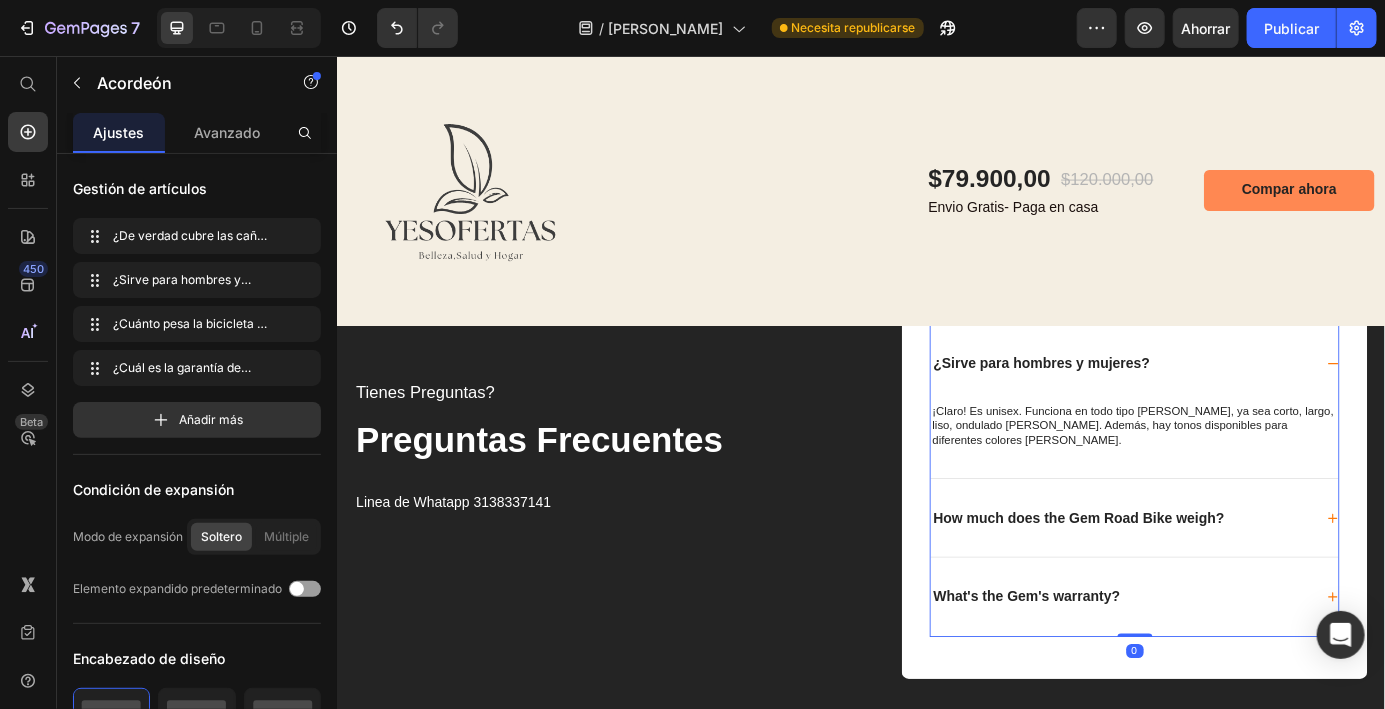 click 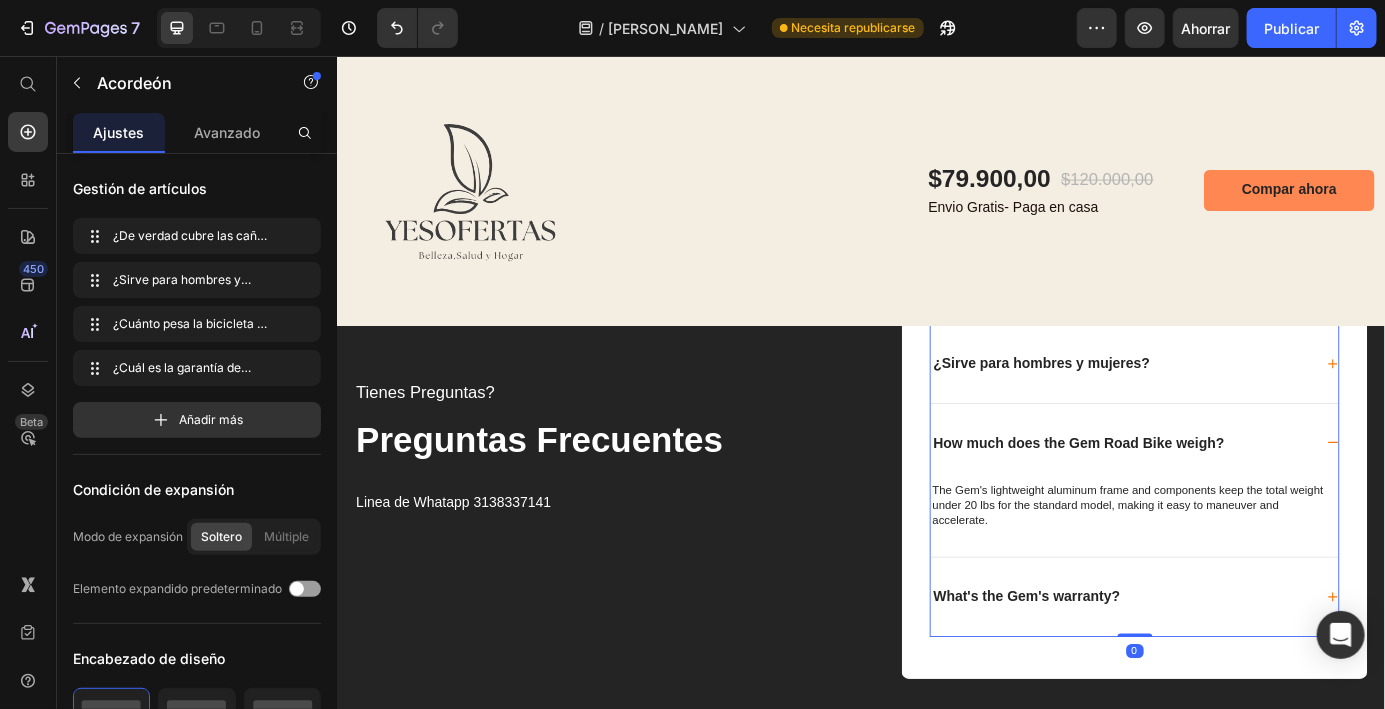 click on "How much does the Gem Road Bike weigh?" at bounding box center (1185, 497) 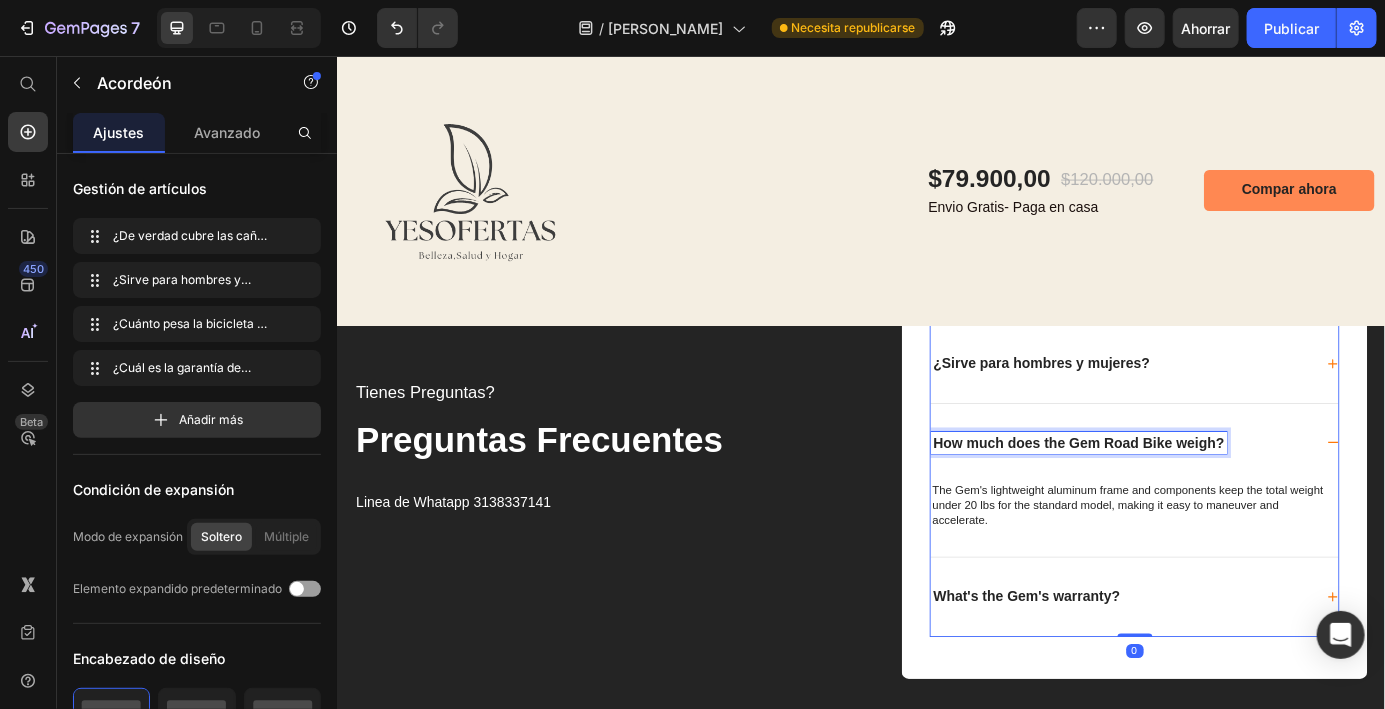 click on "How much does the Gem Road Bike weigh?" at bounding box center [1185, 497] 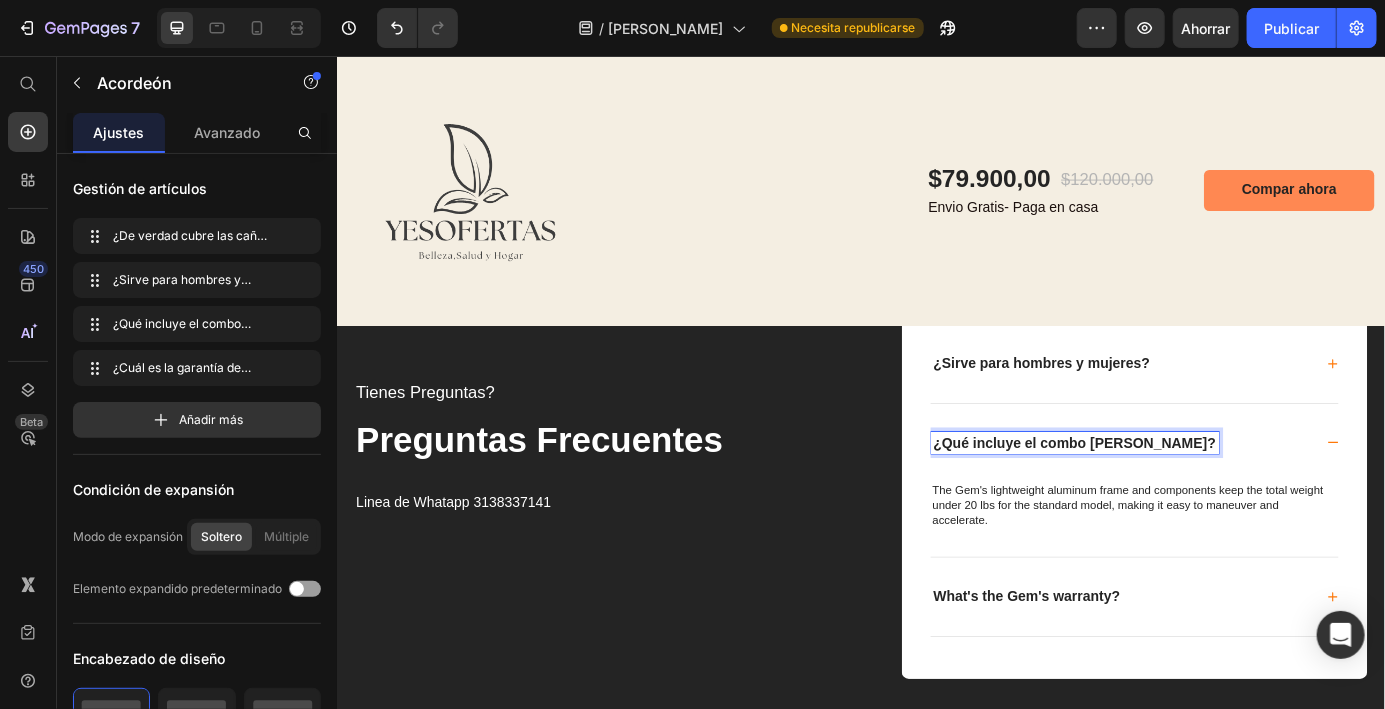 click on "The Gem's lightweight aluminum frame and components keep the total weight under 20 lbs for the standard model, making it easy to maneuver and accelerate." at bounding box center [1249, 569] 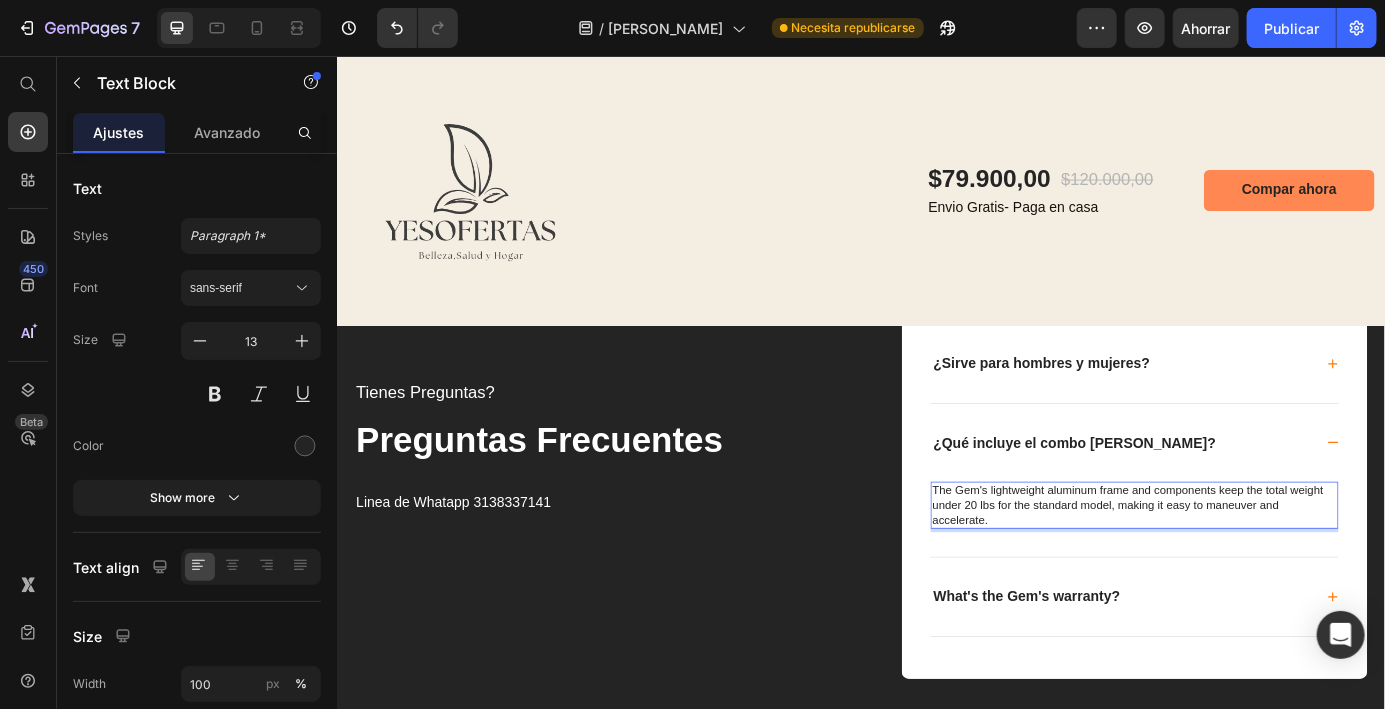 click on "The Gem's lightweight aluminum frame and components keep the total weight under 20 lbs for the standard model, making it easy to maneuver and accelerate." at bounding box center [1249, 569] 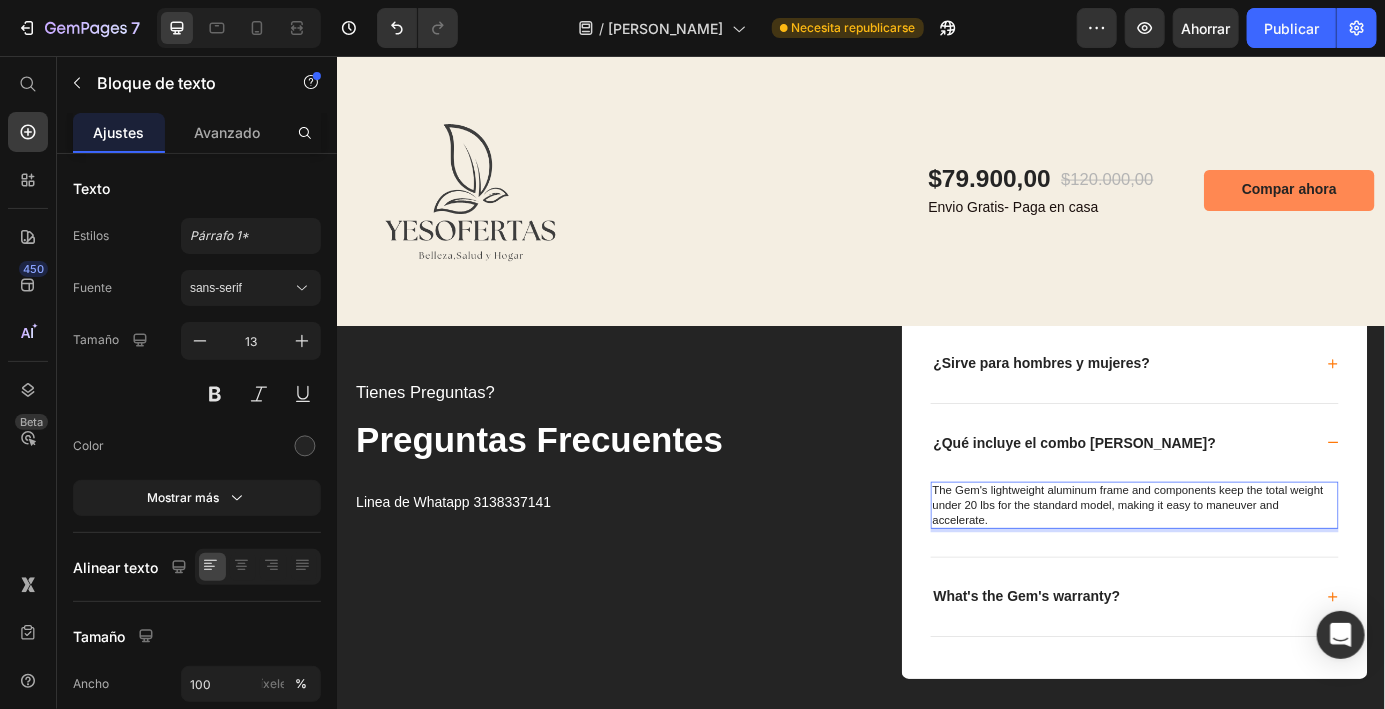 click on "The Gem's lightweight aluminum frame and components keep the total weight under 20 lbs for the standard model, making it easy to maneuver and accelerate." at bounding box center (1249, 569) 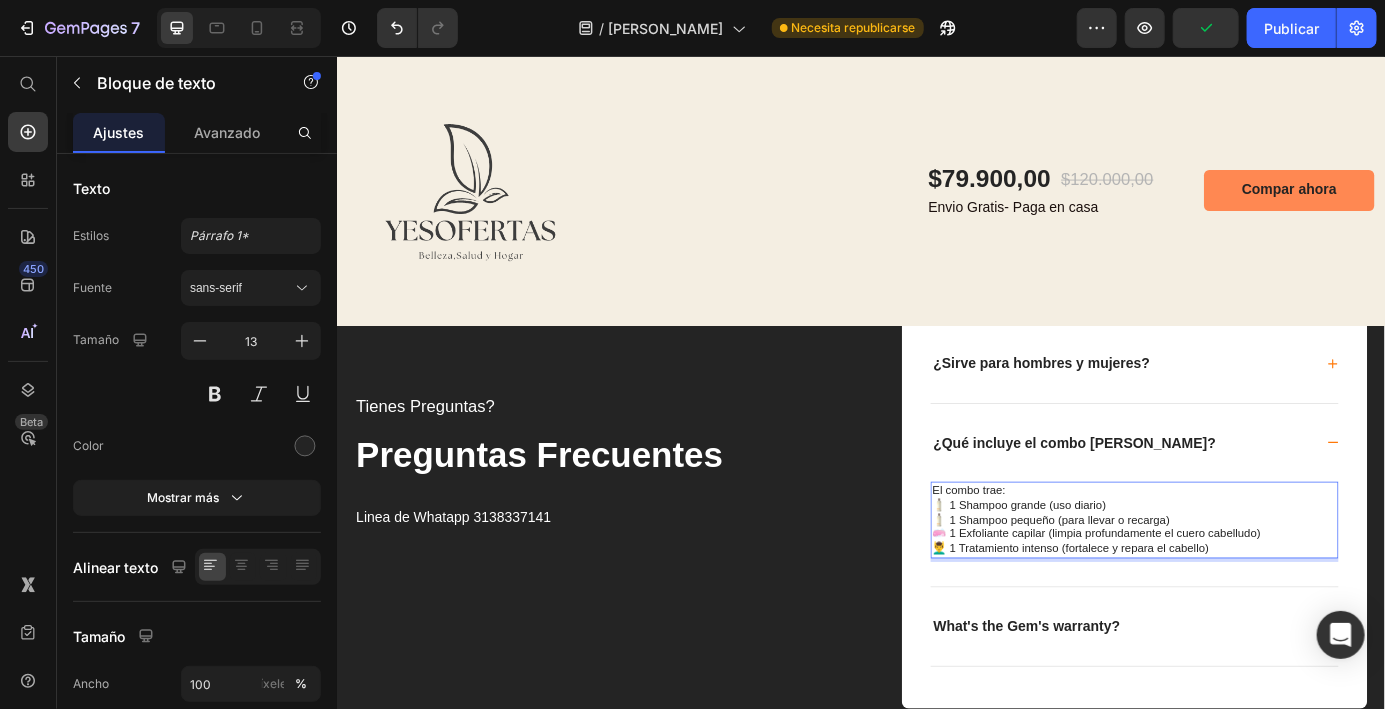click on "El combo trae: 🧴 1 Shampoo grande (uso diario) 🧴 1 Shampoo pequeño (para llevar o recarga) 🧼 1 Exfoliante capilar (limpia profundamente el cuero cabelludo) 💆‍♂️ 1 Tratamiento intenso (fortalece y repara el cabello)" at bounding box center (1249, 586) 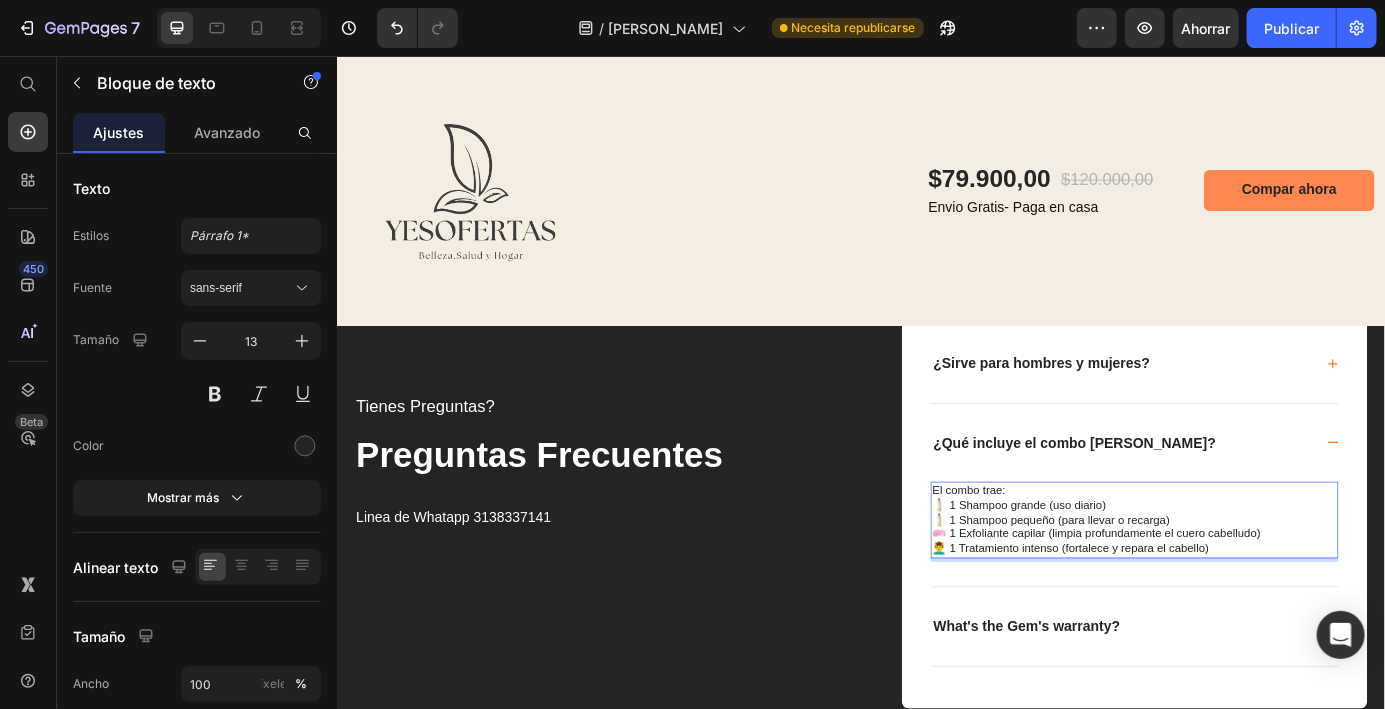 click on "El combo trae: 🧴 1 Shampoo grande (uso diario) 🧴 1 Shampoo pequeño (para llevar o recarga) 🧼 1 Exfoliante capilar (limpia profundamente el cuero cabelludo) 💆‍♂️ 1 Tratamiento intenso (fortalece y repara el cabello)" at bounding box center (1249, 586) 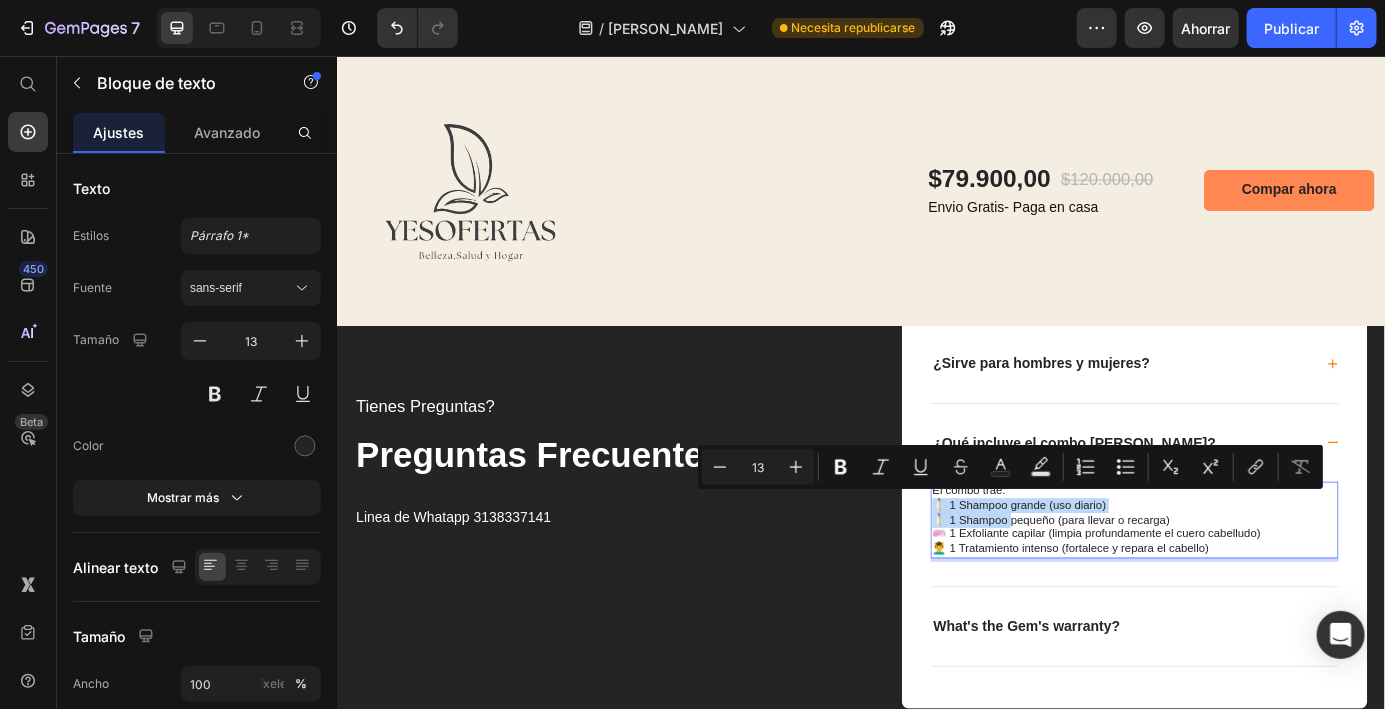 click on "El combo trae: 🧴 1 Shampoo grande (uso diario) 🧴 1 Shampoo pequeño (para llevar o recarga) 🧼 1 Exfoliante capilar (limpia profundamente el cuero cabelludo) 💆‍♂️ 1 Tratamiento intenso (fortalece y repara el cabello)" at bounding box center [1249, 586] 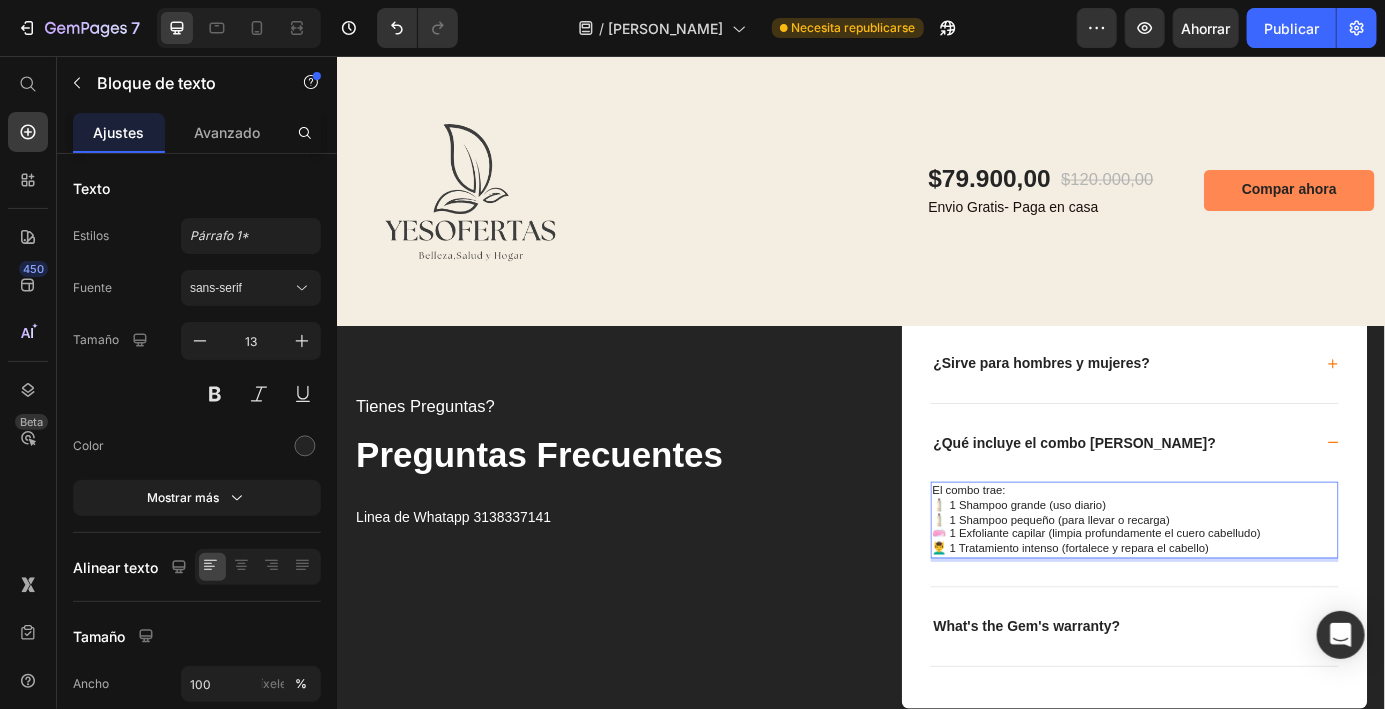 click on "El combo trae: 🧴 1 Shampoo grande (uso diario) 🧴 1 Shampoo pequeño (para llevar o recarga) 🧼 1 Exfoliante capilar (limpia profundamente el cuero cabelludo) 💆‍♂️ 1 Tratamiento intenso (fortalece y repara el cabello)" at bounding box center (1249, 586) 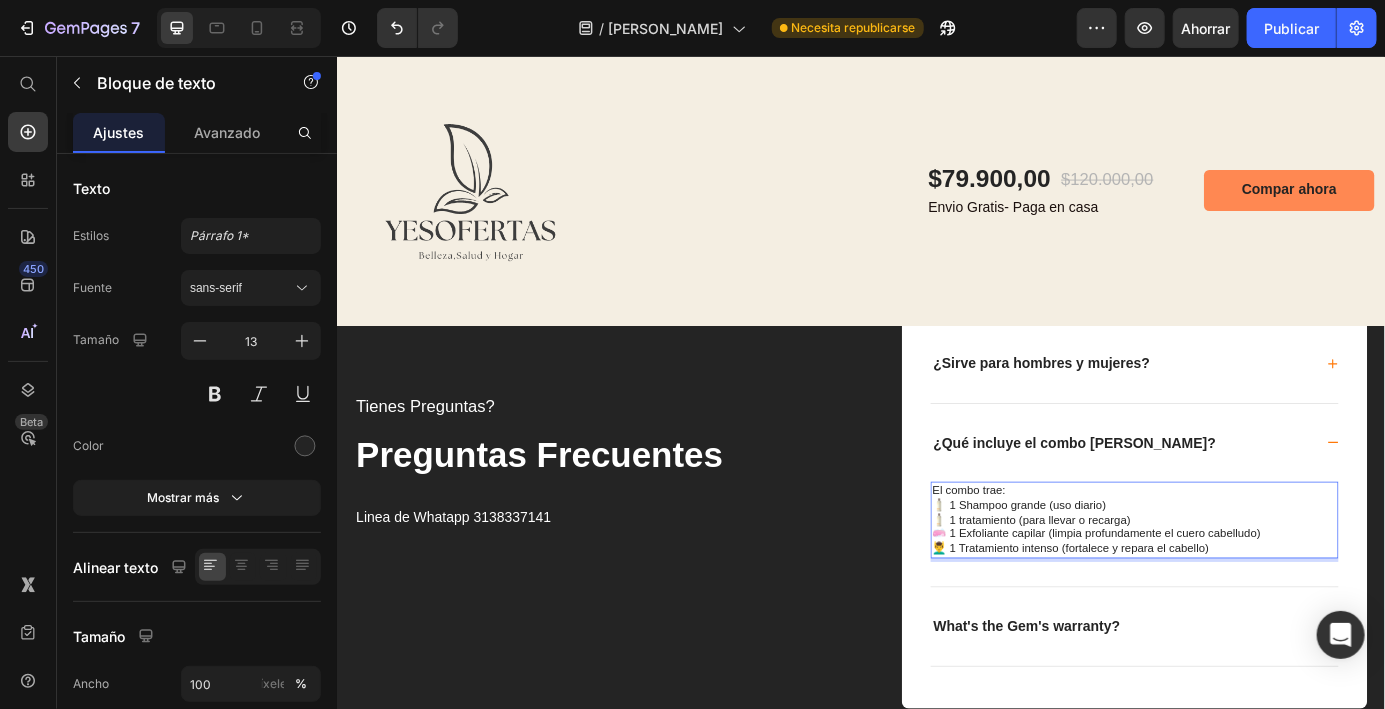click on "El combo trae: 🧴 1 Shampoo grande (uso diario) 🧴 1 tratamiento (para llevar o recarga) 🧼 1 Exfoliante capilar (limpia profundamente el cuero cabelludo) 💆‍♂️ 1 Tratamiento intenso (fortalece y repara el cabello)" at bounding box center [1249, 586] 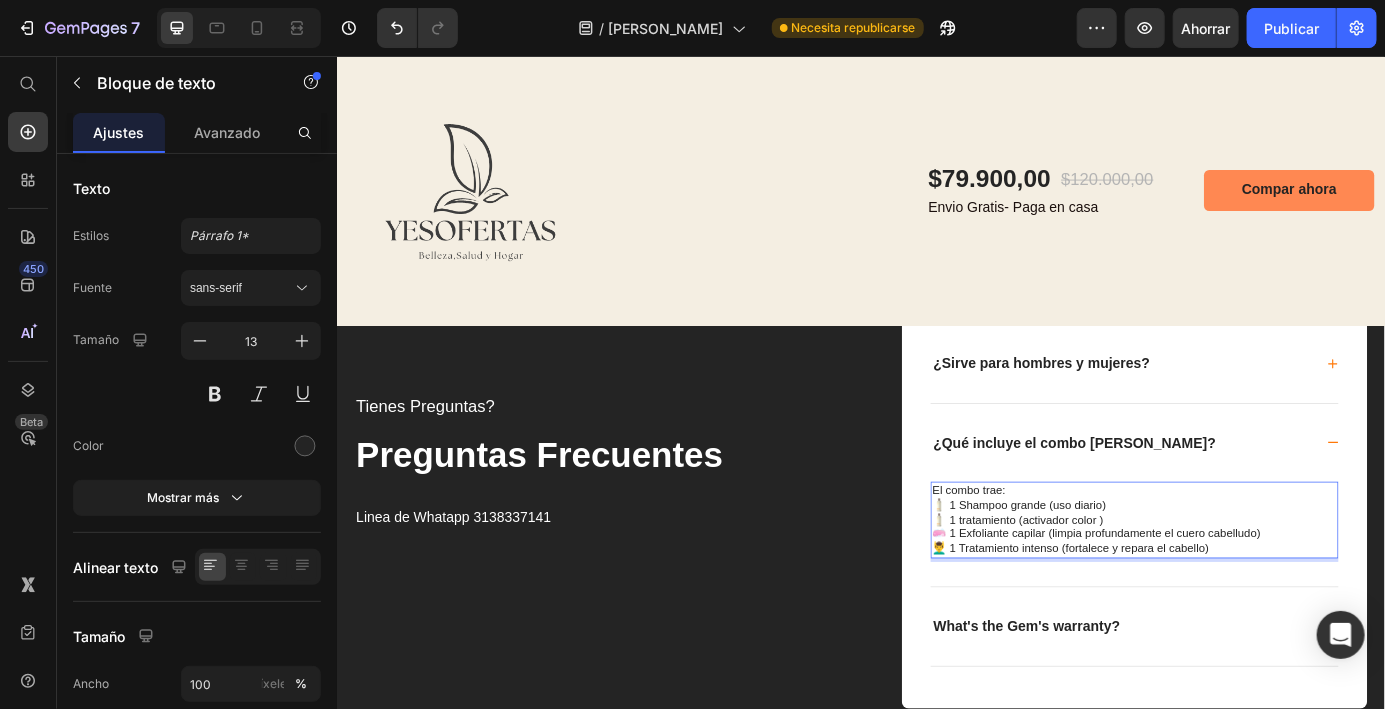 click on "What's the Gem's warranty?" at bounding box center [1249, 707] 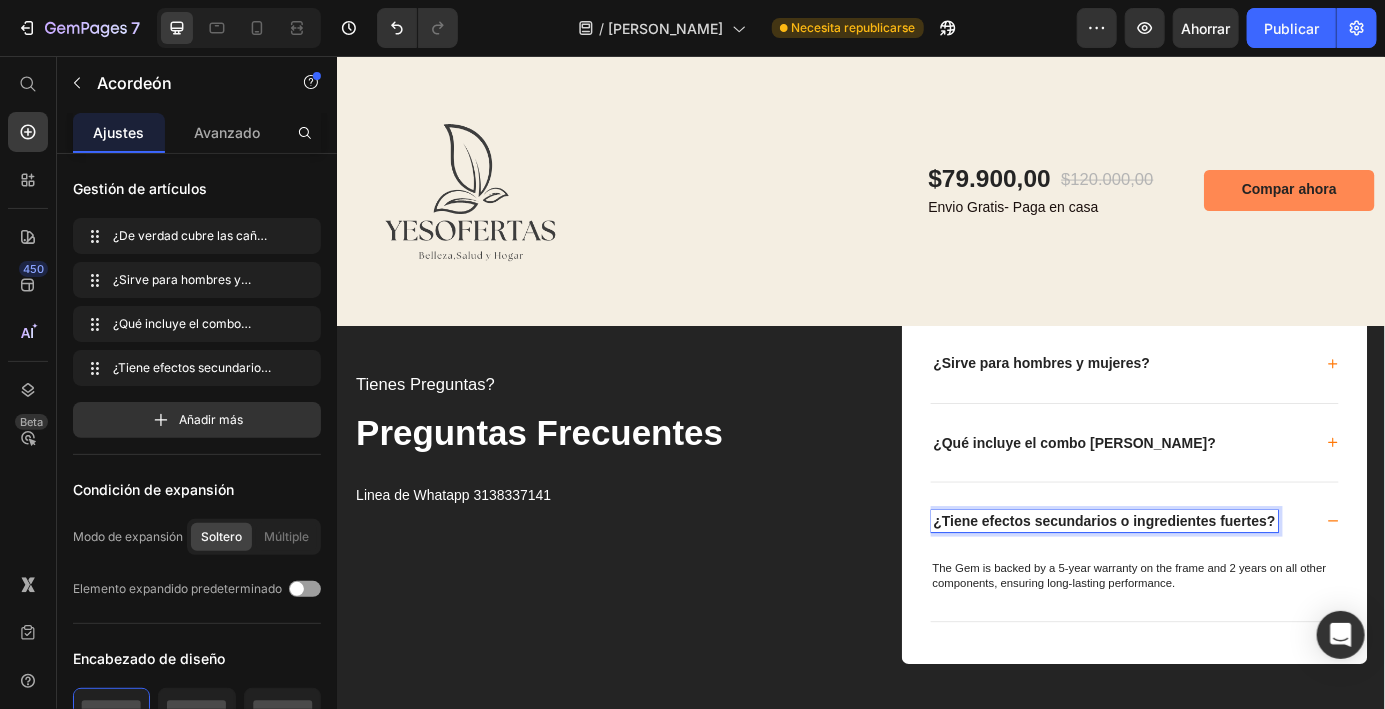 click on "The Gem is backed by a 5-year warranty on the frame and 2 years on all other components, ensuring long-lasting performance." at bounding box center (1249, 651) 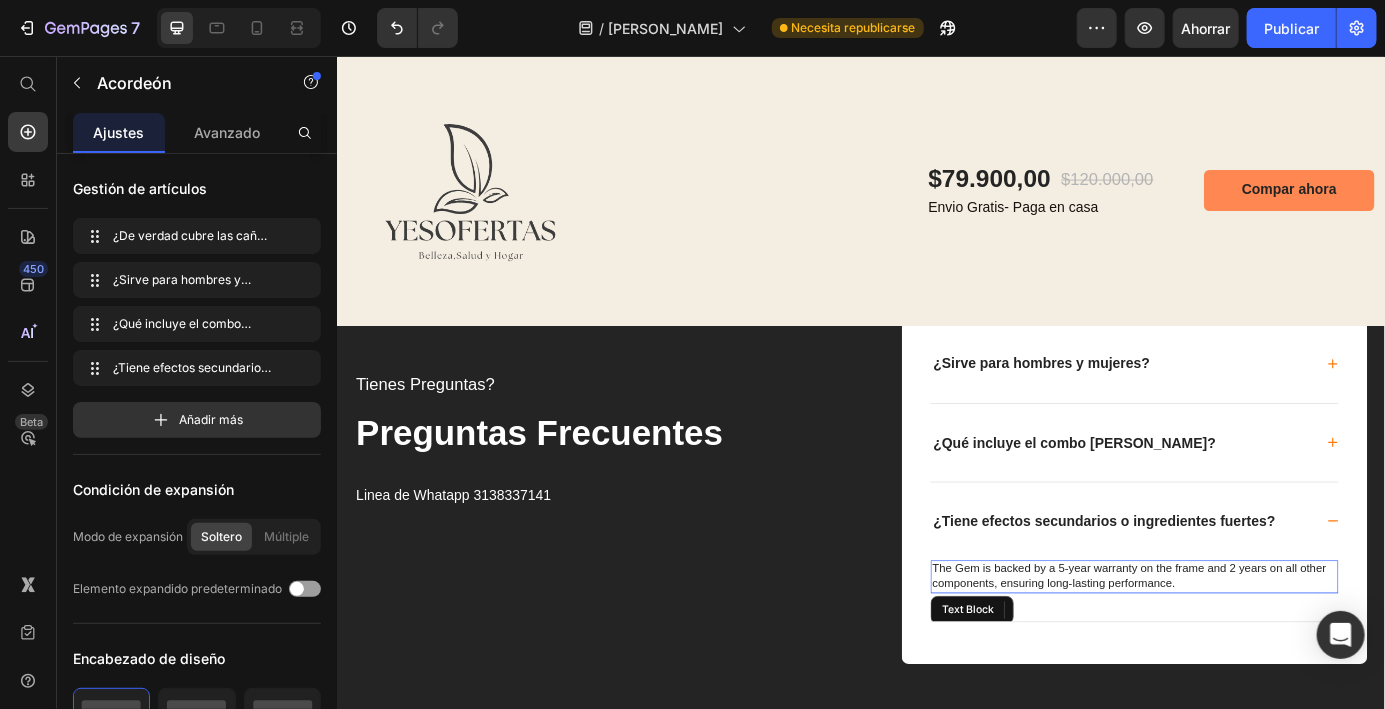 click on "The Gem is backed by a 5-year warranty on the frame and 2 years on all other components, ensuring long-lasting performance." at bounding box center [1249, 651] 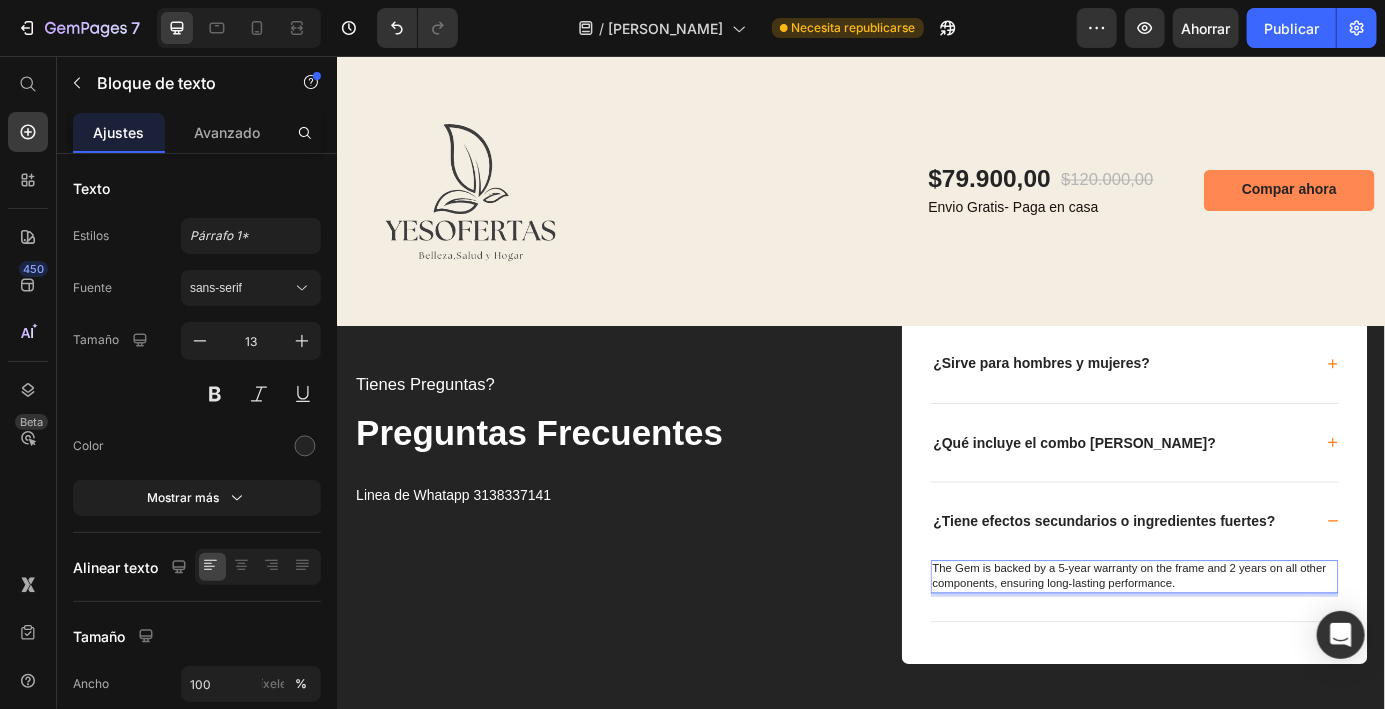 click on "The Gem is backed by a 5-year warranty on the frame and 2 years on all other components, ensuring long-lasting performance." at bounding box center [1249, 651] 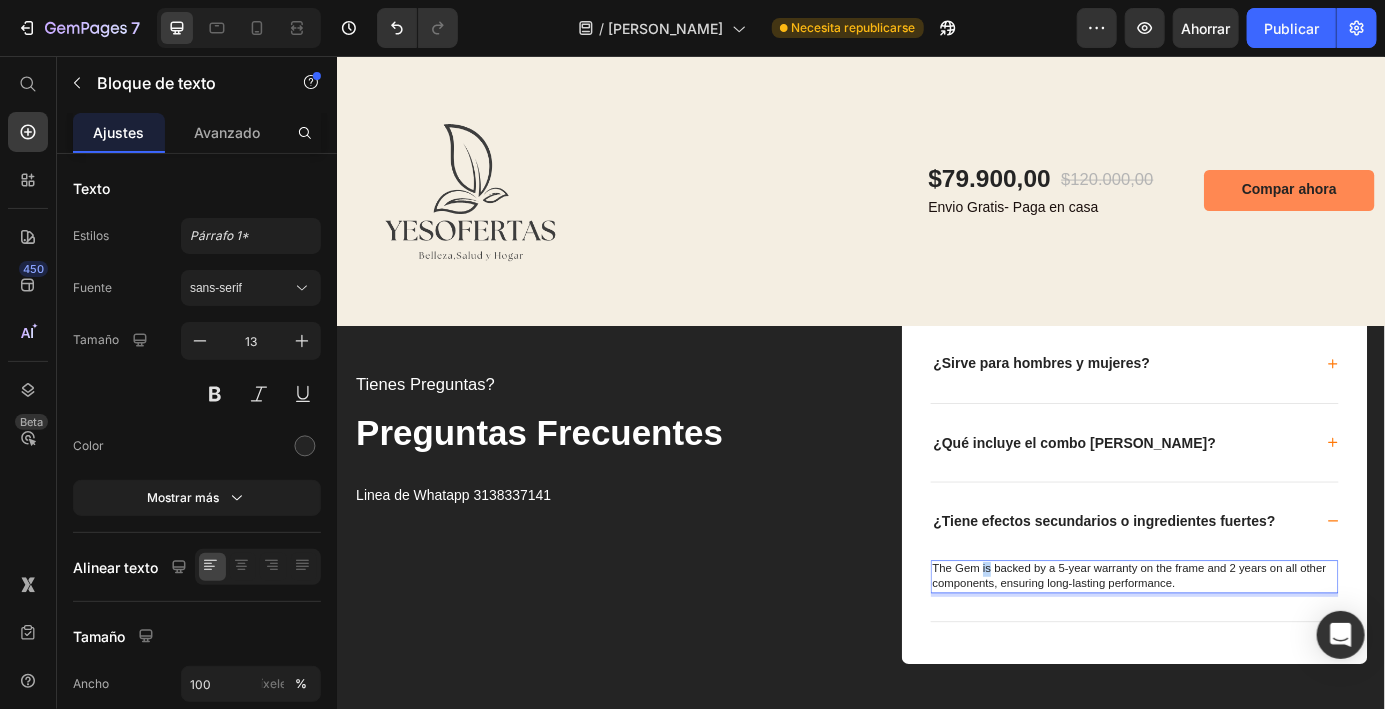 click on "The Gem is backed by a 5-year warranty on the frame and 2 years on all other components, ensuring long-lasting performance." at bounding box center [1249, 651] 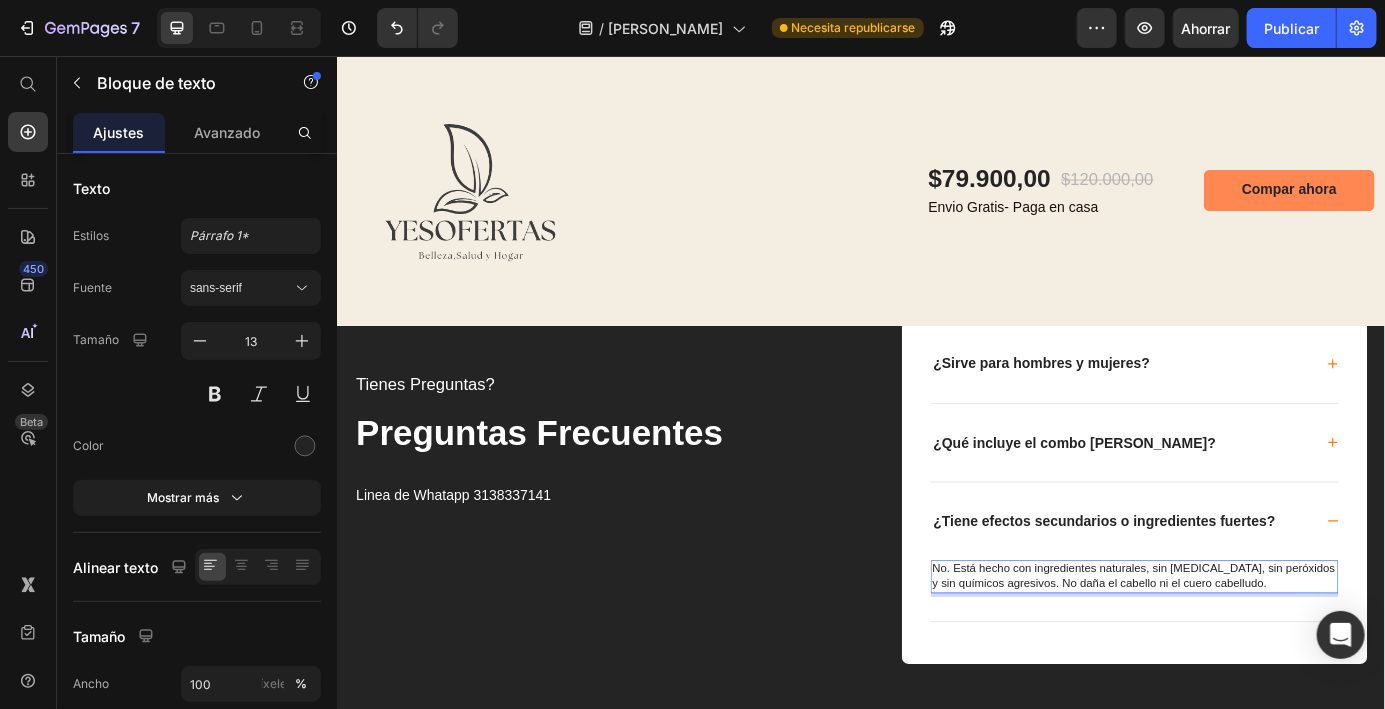 click on "No. Está hecho con ingredientes naturales, sin [MEDICAL_DATA], sin peróxidos y sin químicos agresivos. No daña el cabello ni el cuero cabelludo. Text Block   0" at bounding box center [1249, 667] 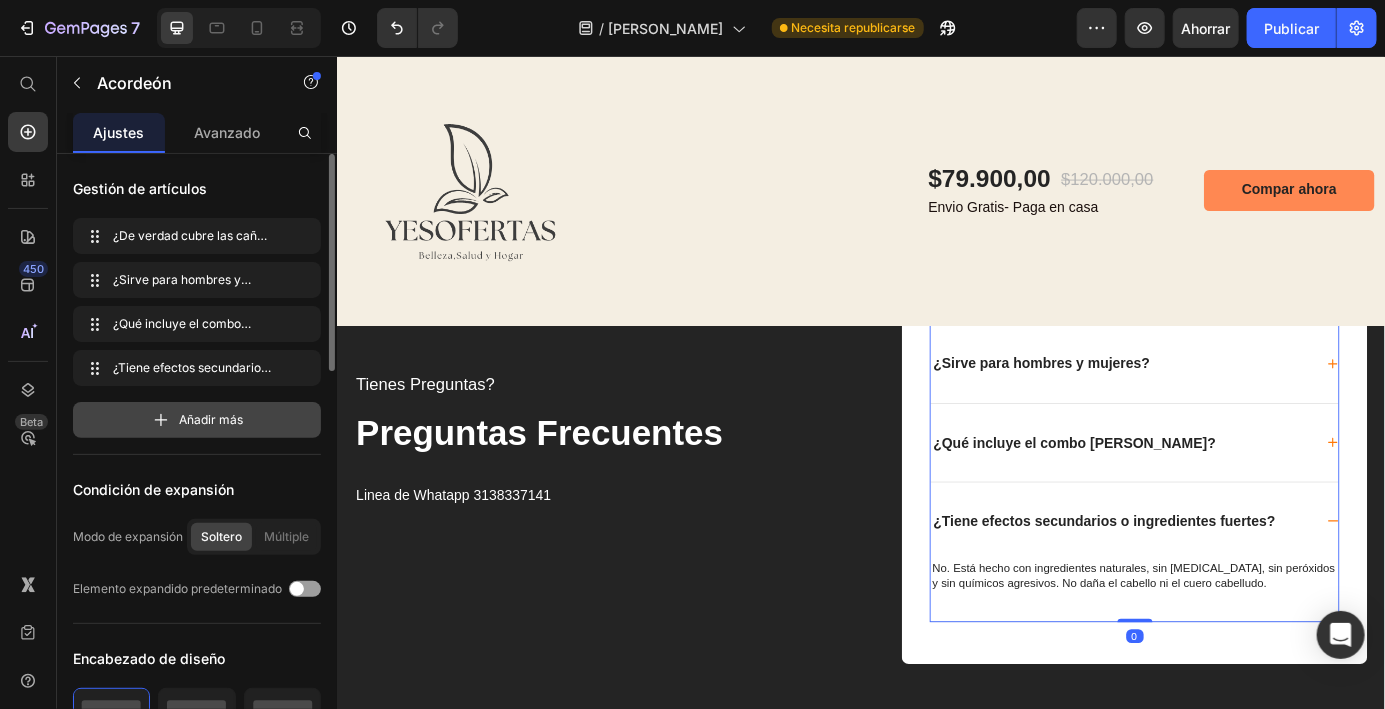 click on "Añadir más" at bounding box center [197, 420] 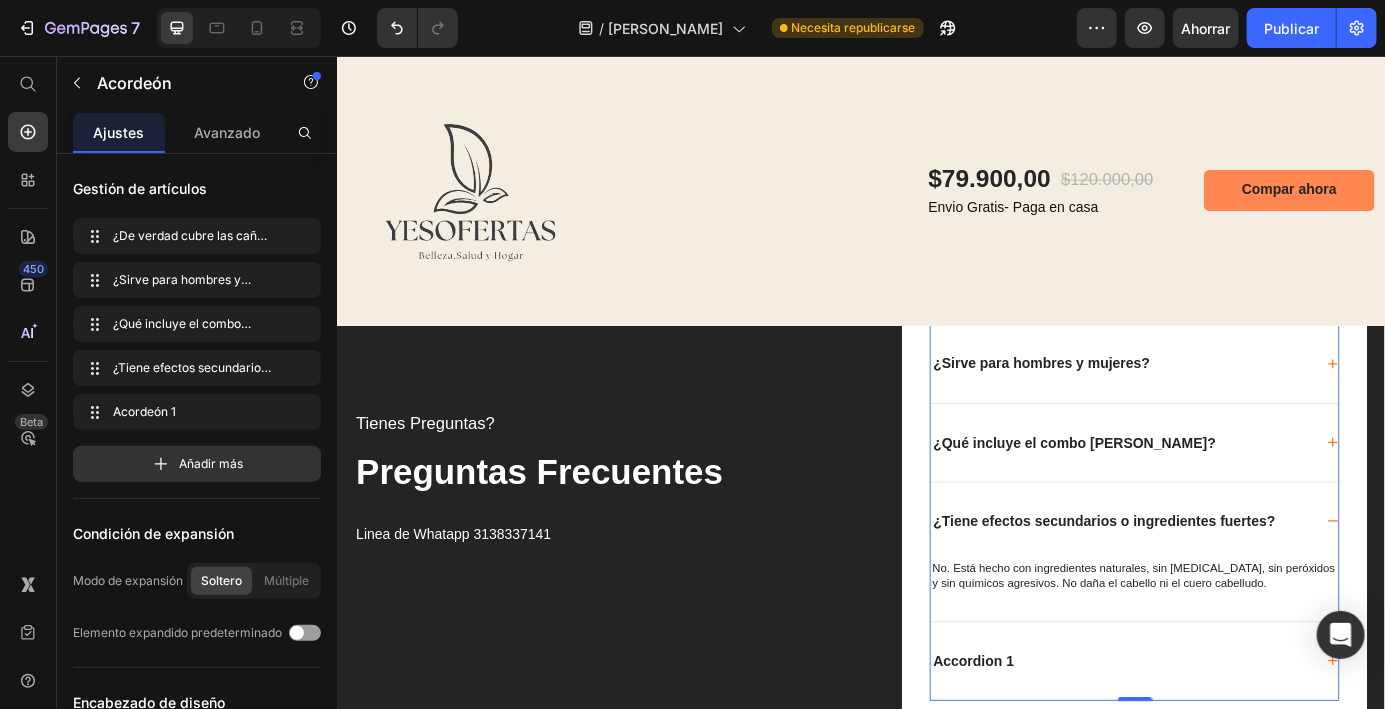 click on "Accordion 1" at bounding box center [1065, 747] 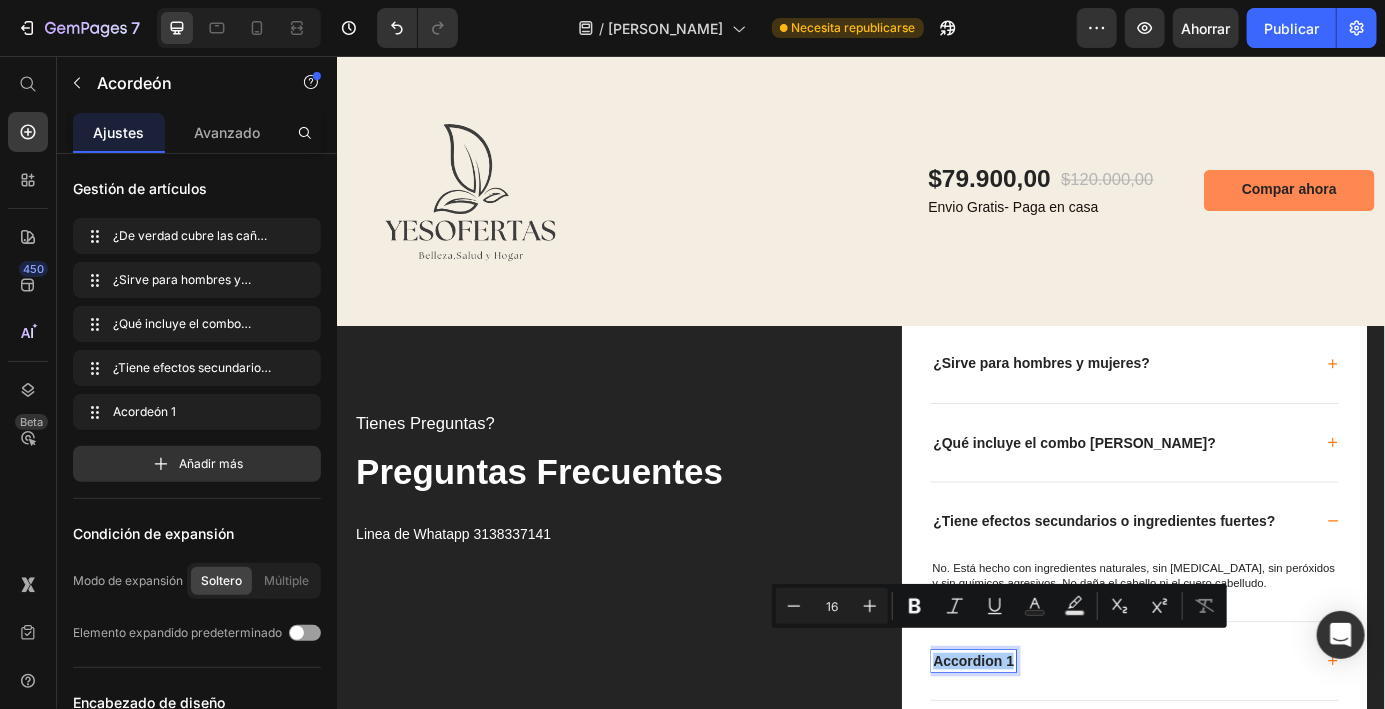 type 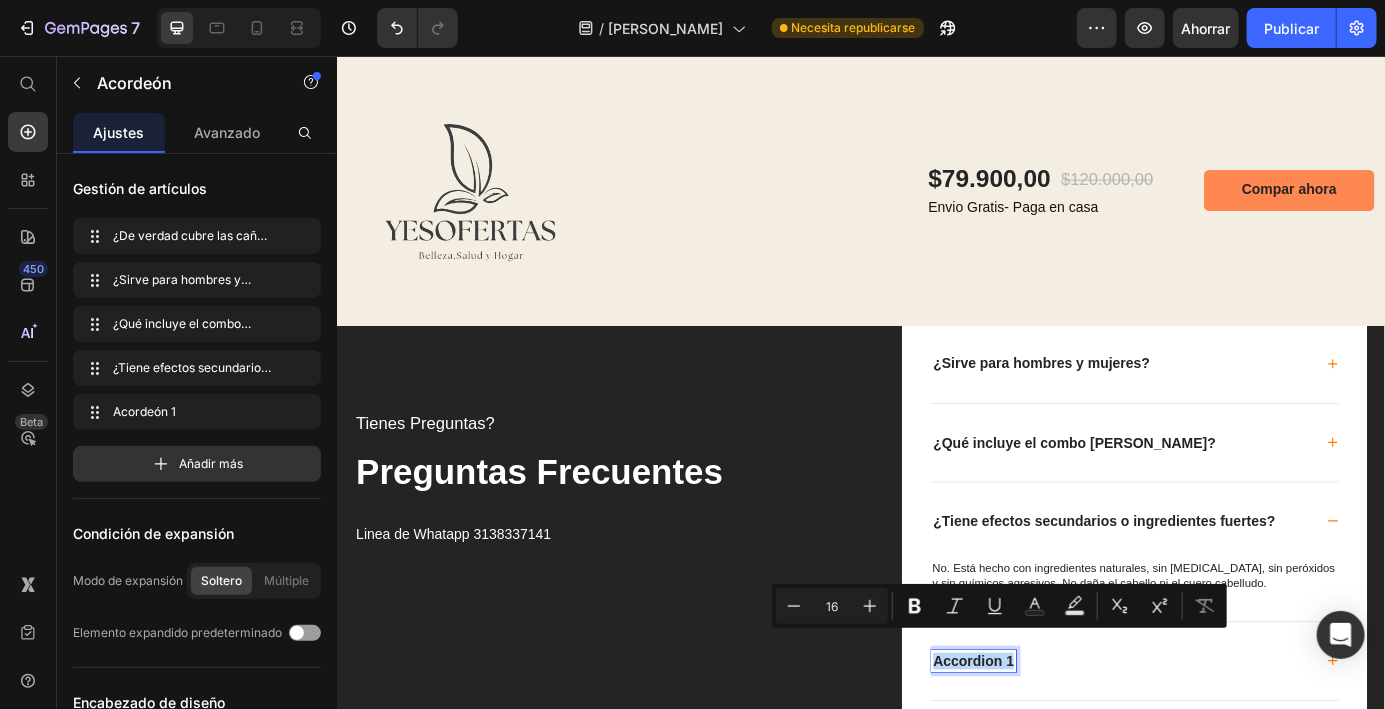 click on "Accordion 1" at bounding box center (1235, 747) 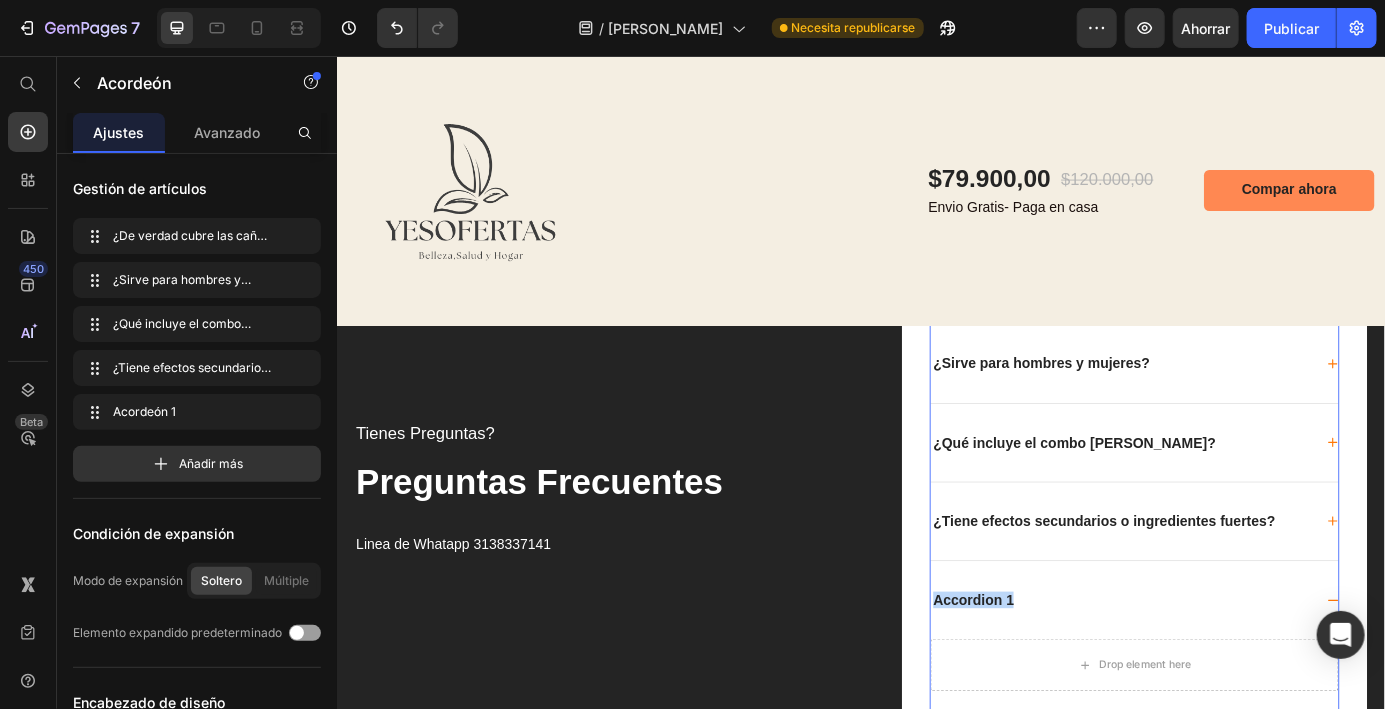 click on "Accordion 1" at bounding box center (1065, 677) 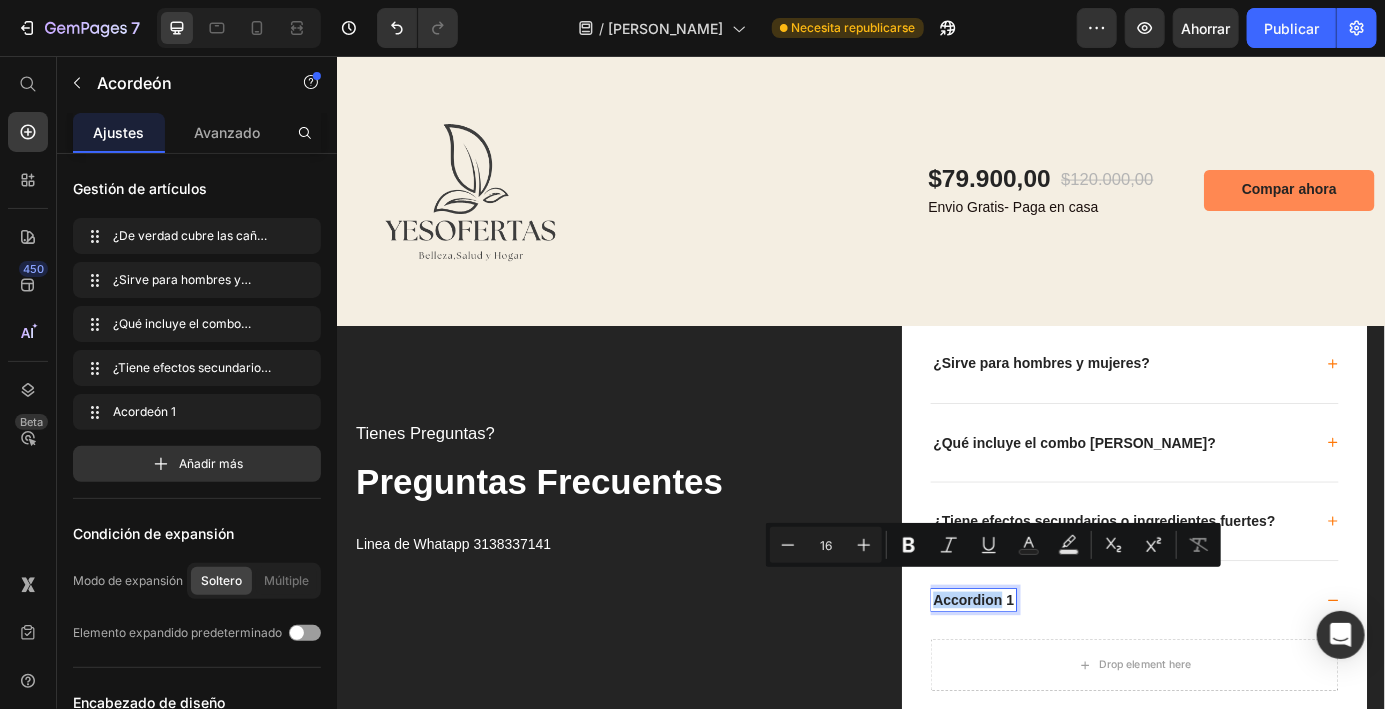 type 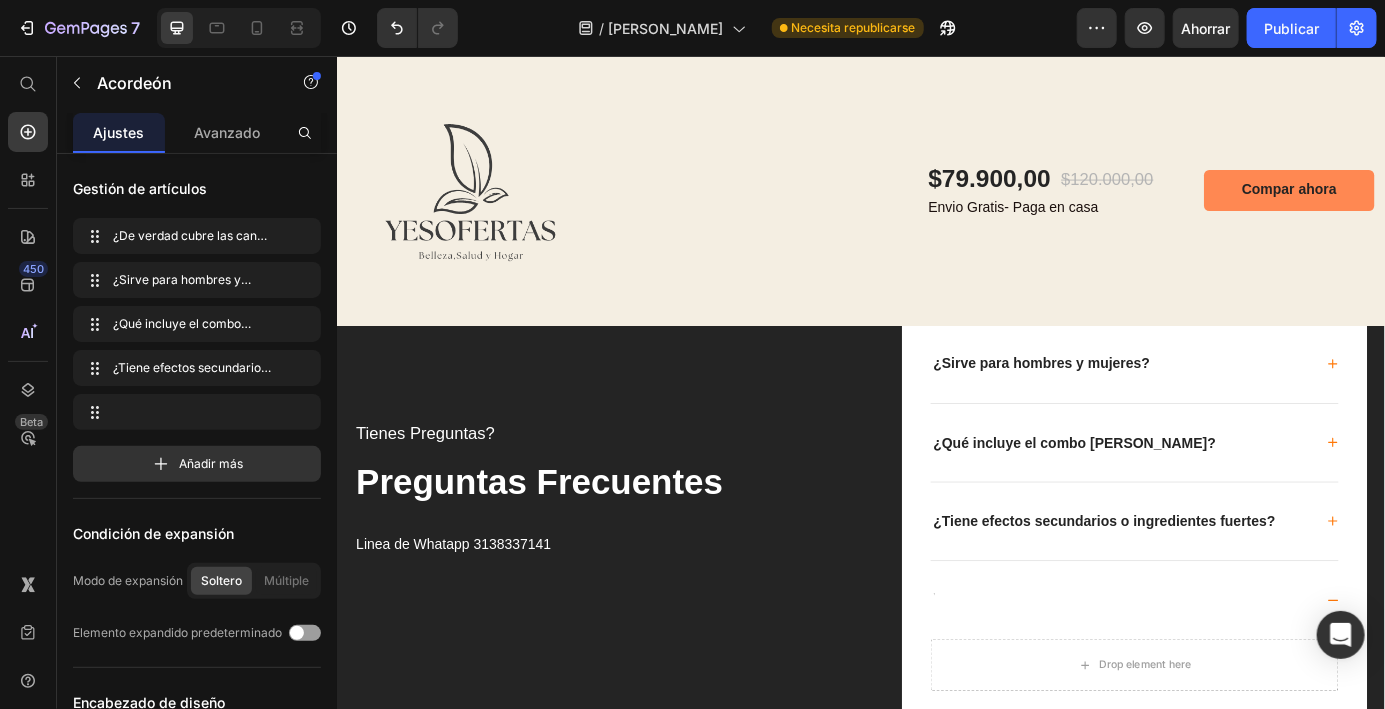 scroll, scrollTop: 11921, scrollLeft: 0, axis: vertical 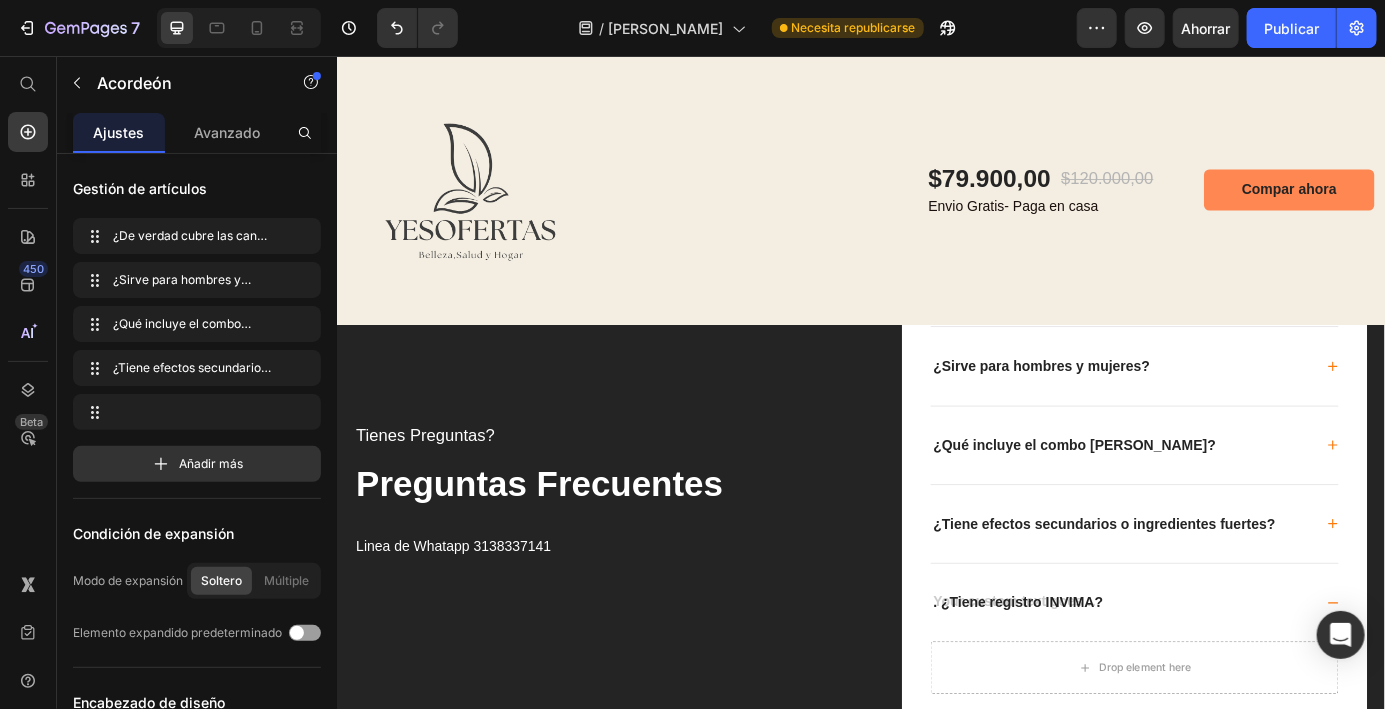 click 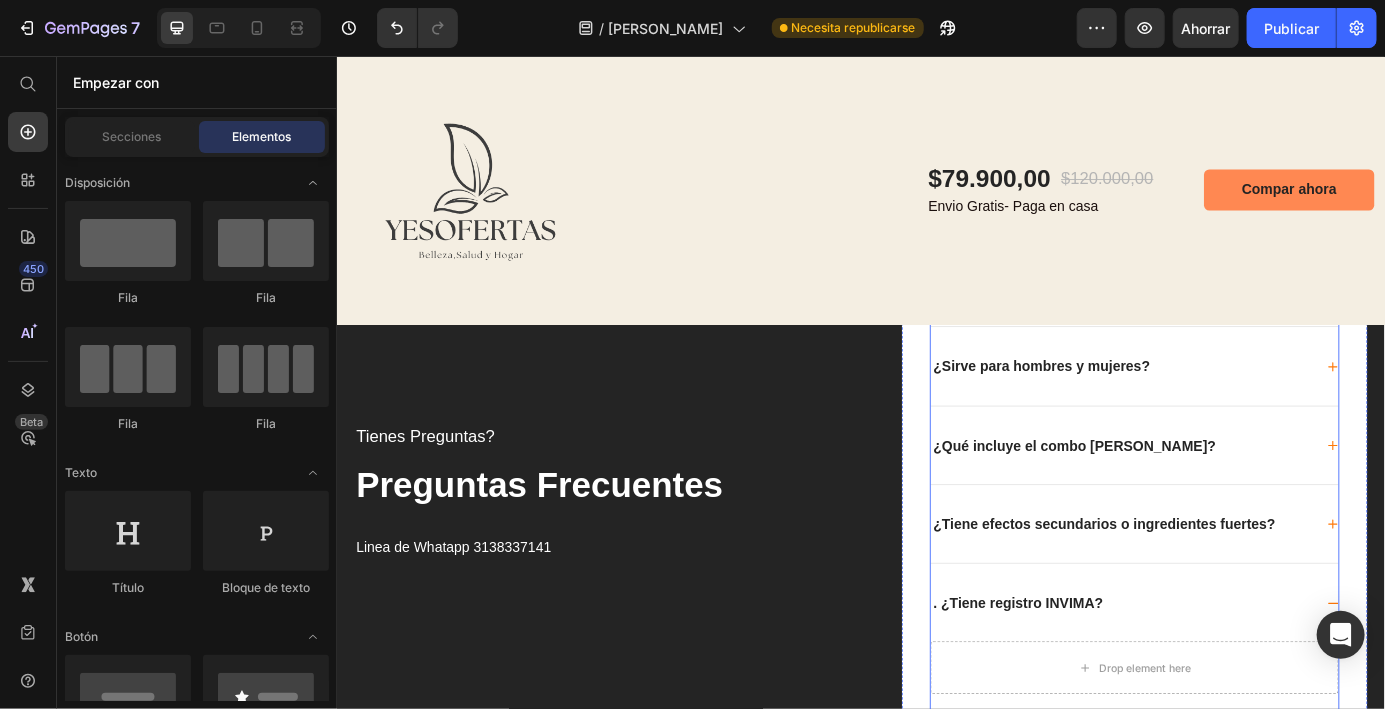click on ". ¿Tiene registro INVIMA?" at bounding box center (1235, 680) 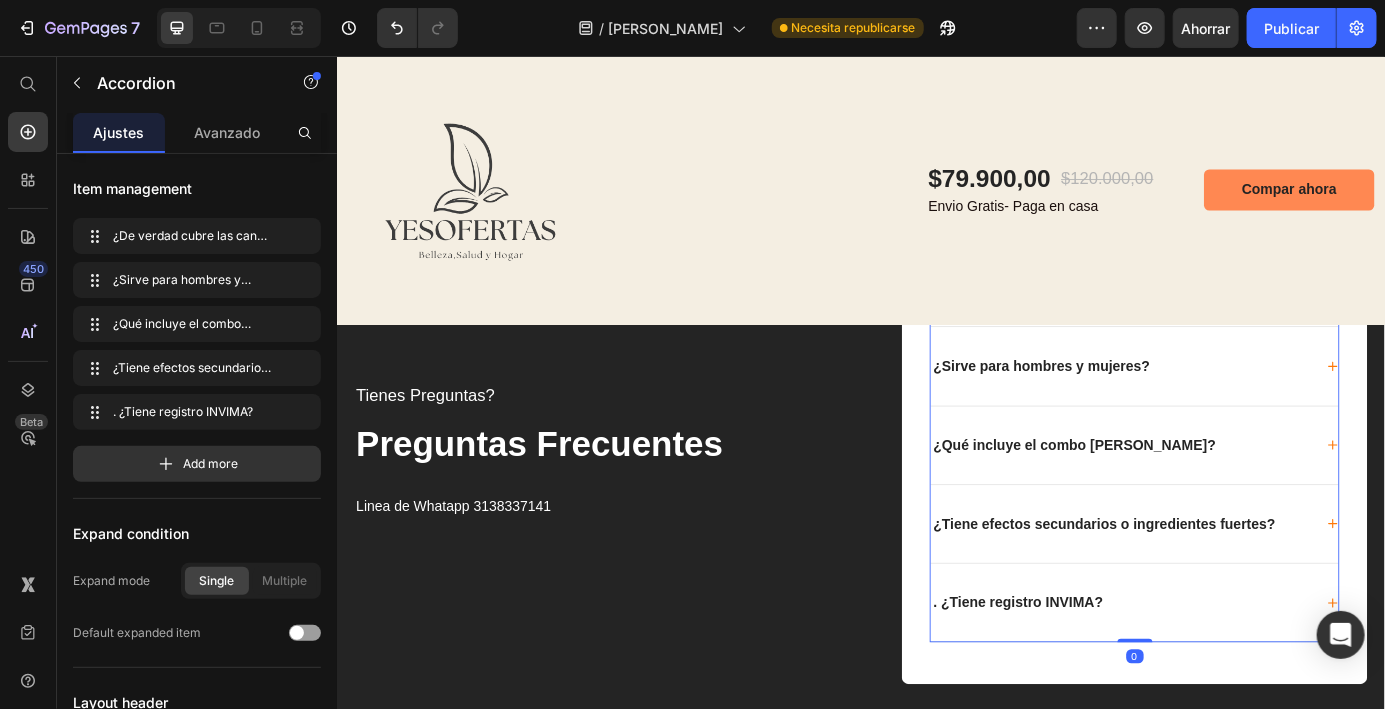 click on ". ¿Tiene registro INVIMA?" at bounding box center [1235, 680] 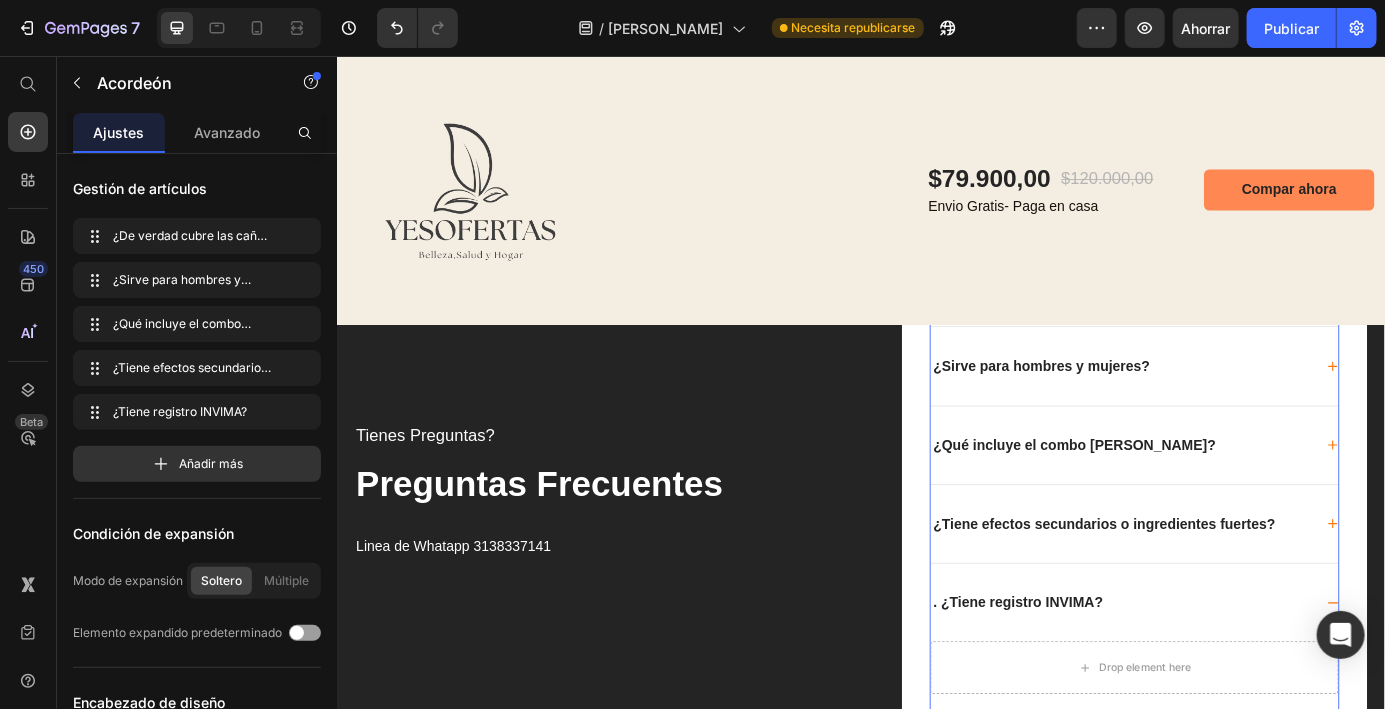 click on "Drop element here" at bounding box center [1262, 755] 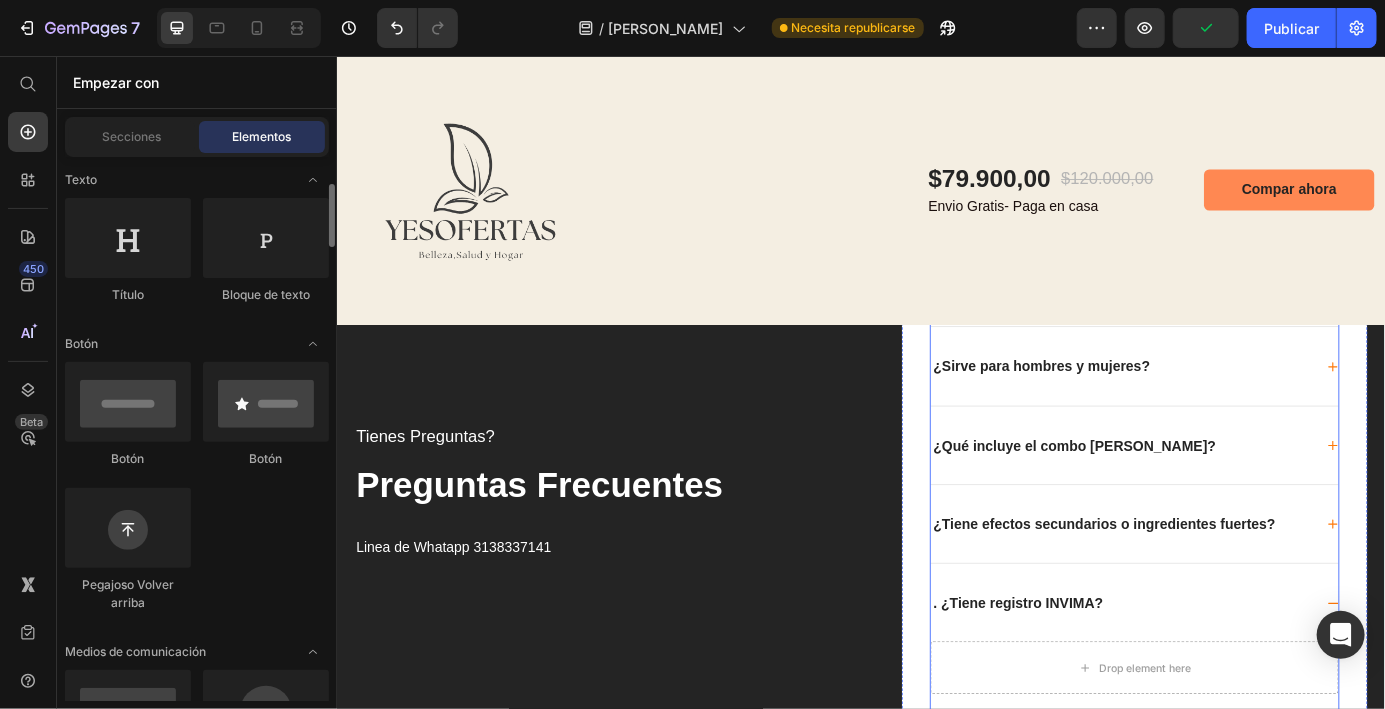 scroll, scrollTop: 292, scrollLeft: 0, axis: vertical 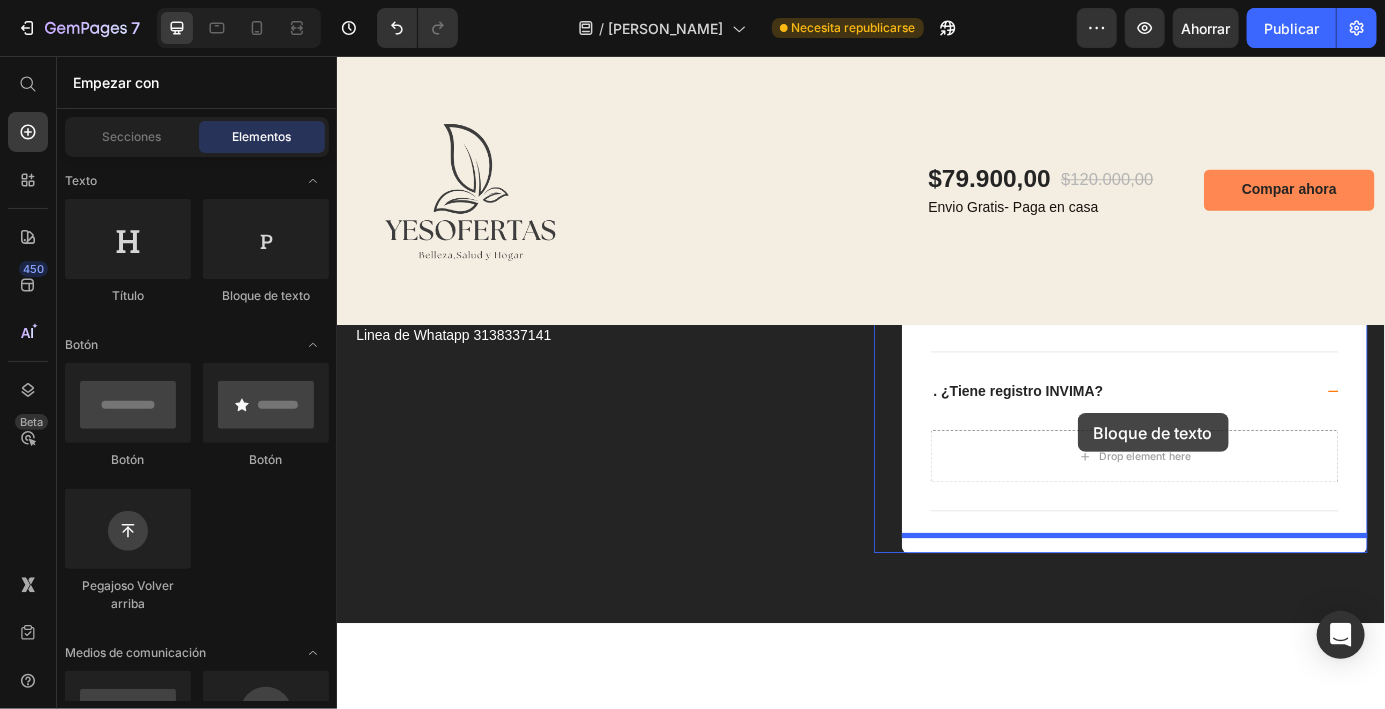 drag, startPoint x: 546, startPoint y: 489, endPoint x: 1184, endPoint y: 464, distance: 638.4896 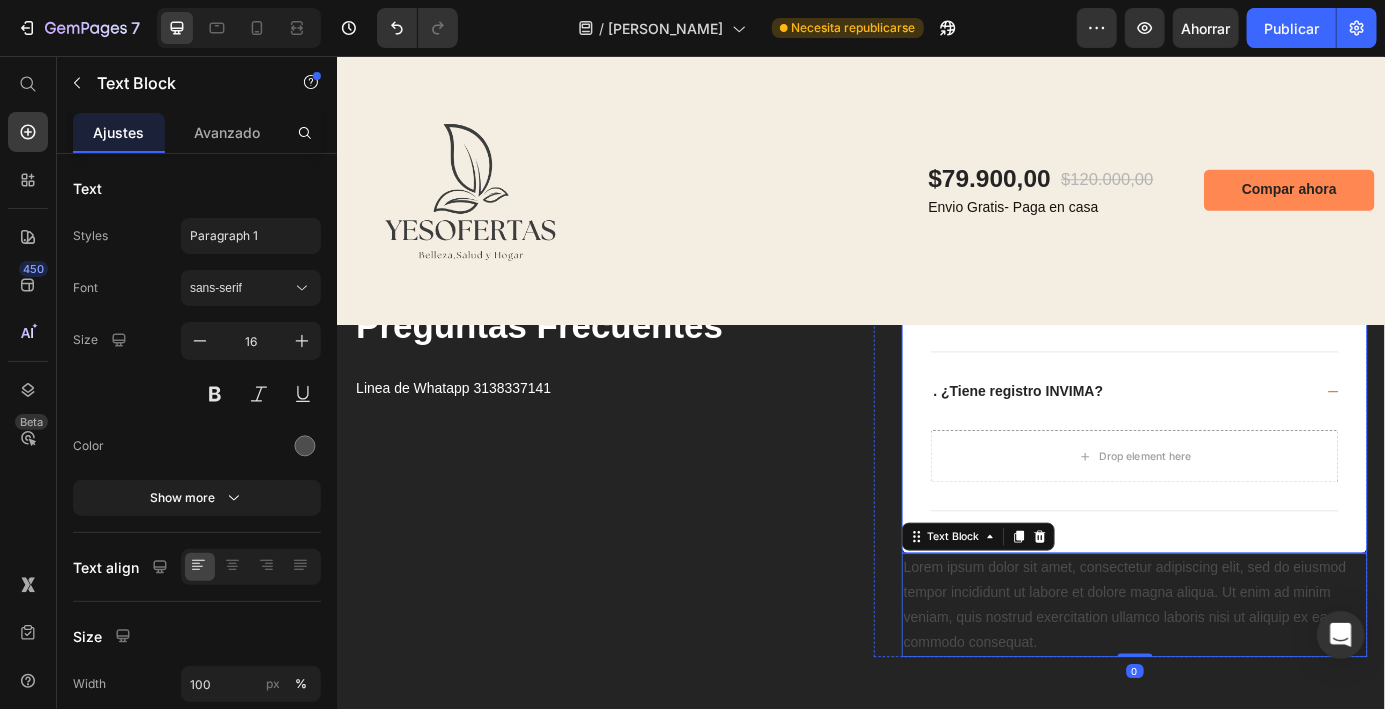 scroll, scrollTop: 12223, scrollLeft: 0, axis: vertical 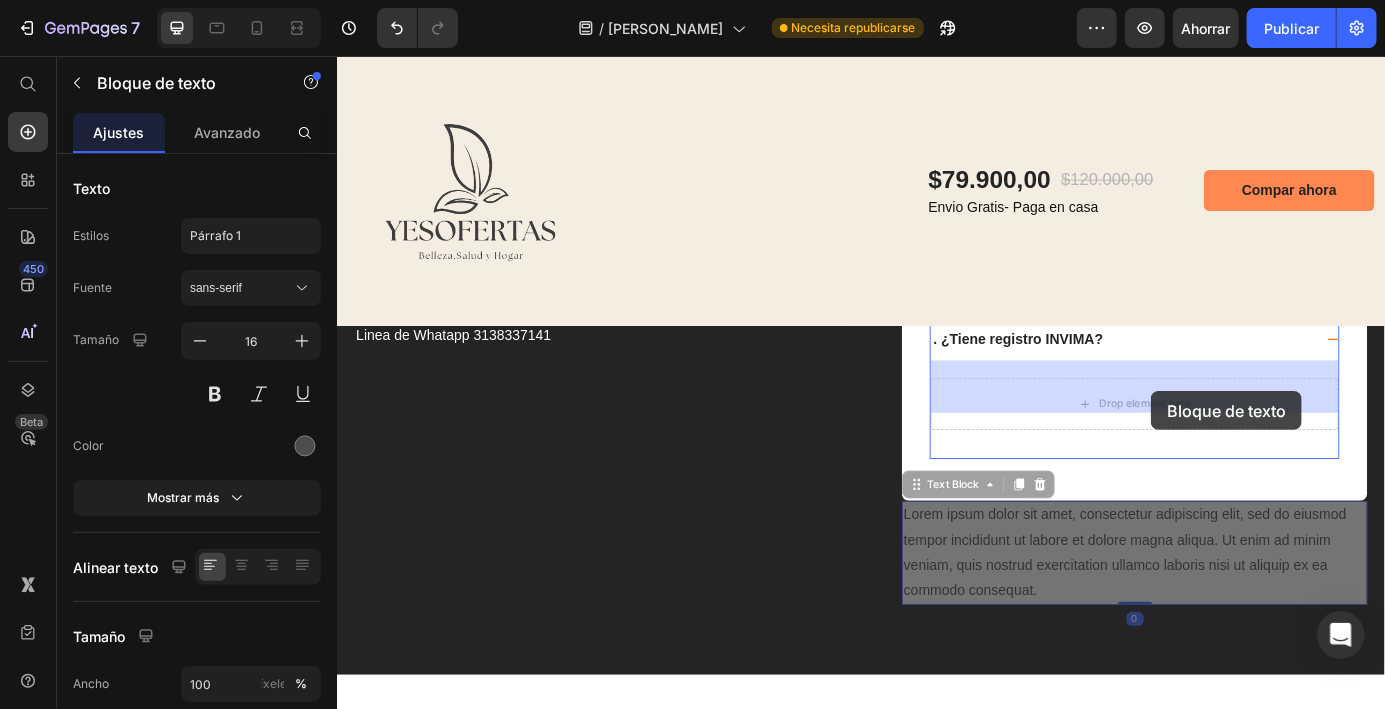 drag, startPoint x: 1229, startPoint y: 593, endPoint x: 1267, endPoint y: 440, distance: 157.64835 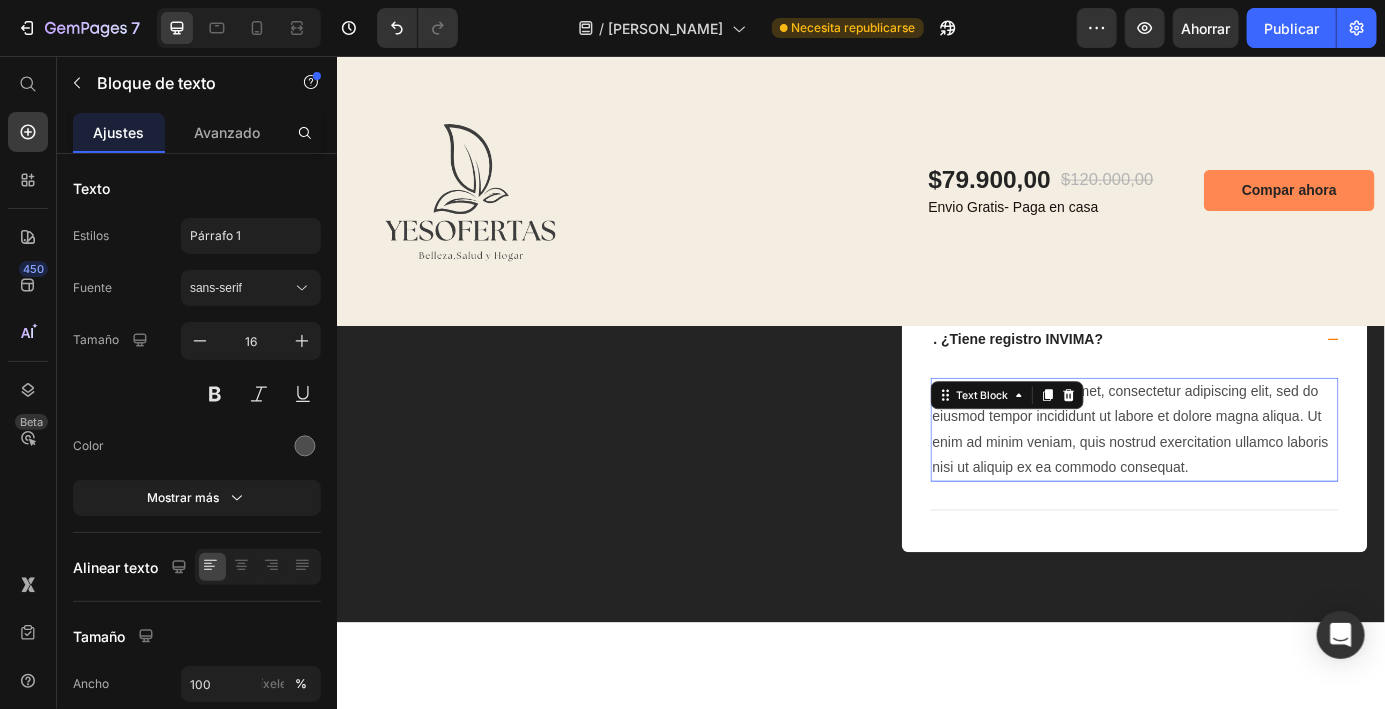 scroll, scrollTop: 12193, scrollLeft: 0, axis: vertical 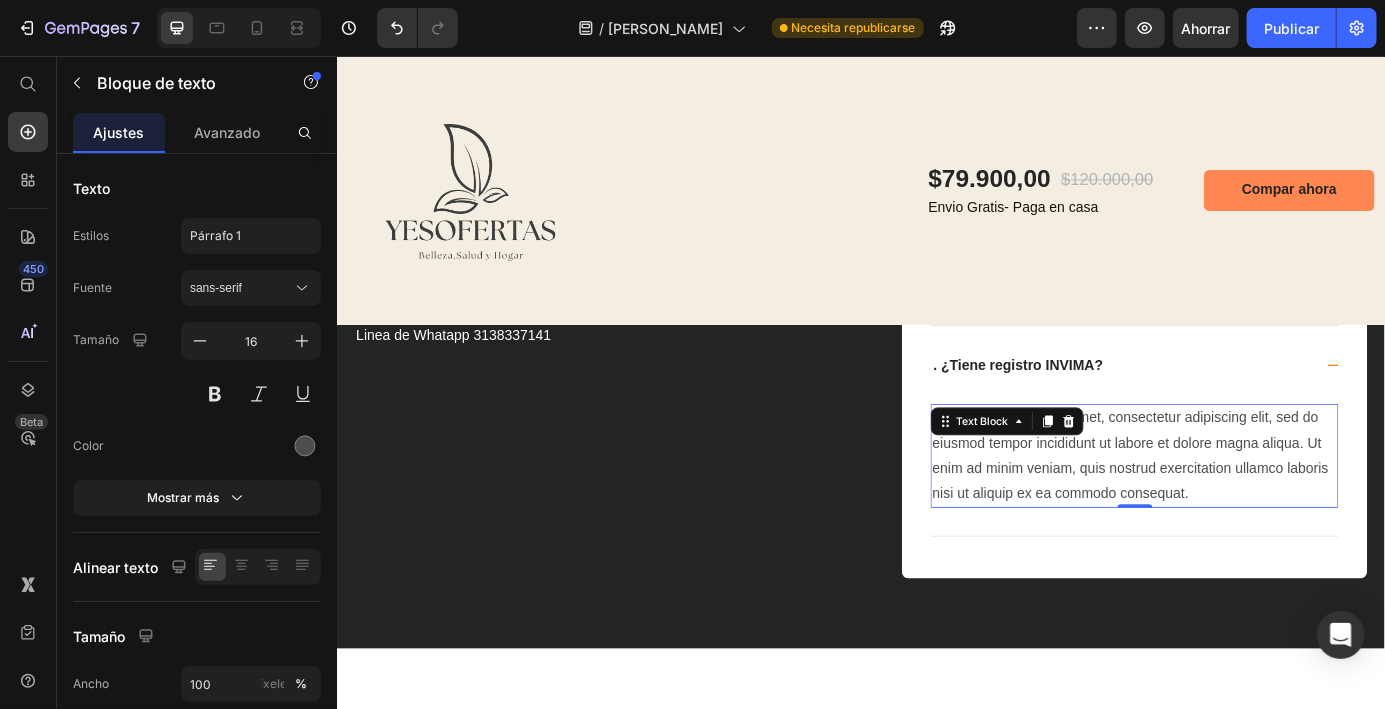 click on ". ¿Tiene registro INVIMA?" at bounding box center (1249, 408) 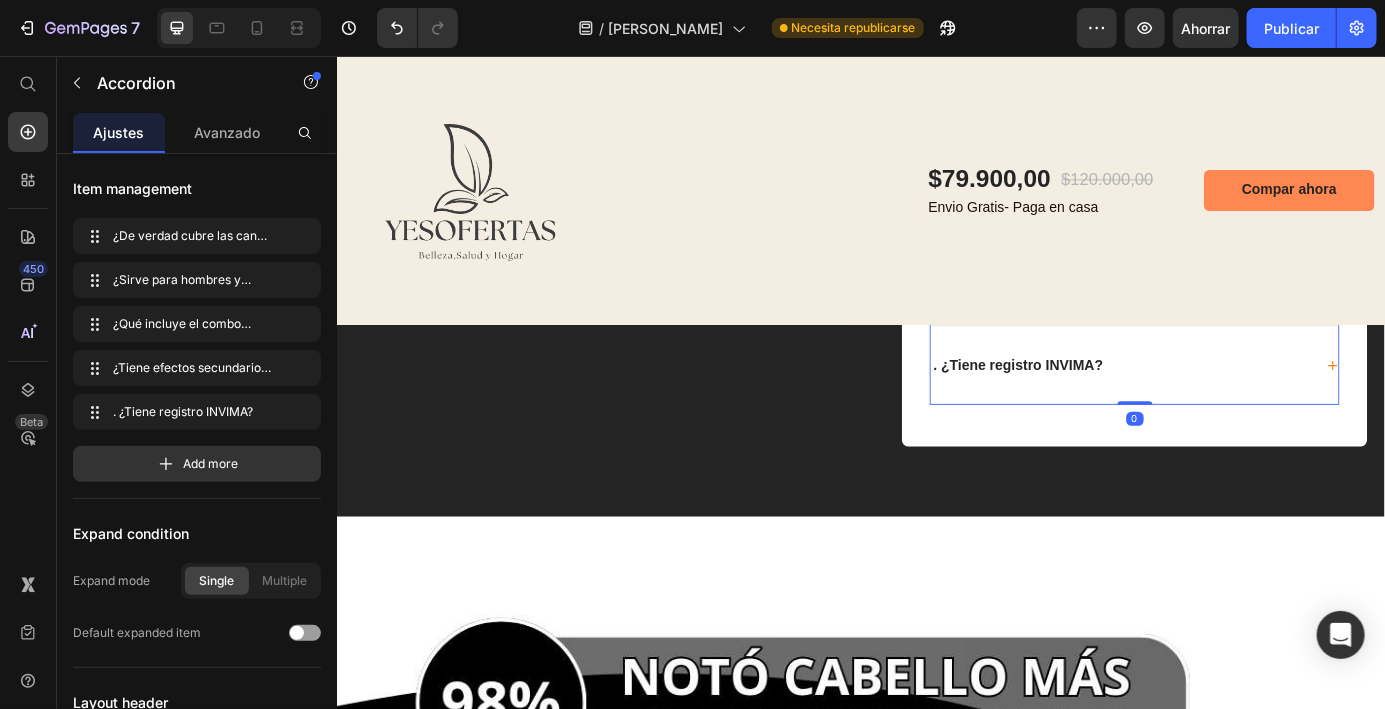 scroll, scrollTop: 12117, scrollLeft: 0, axis: vertical 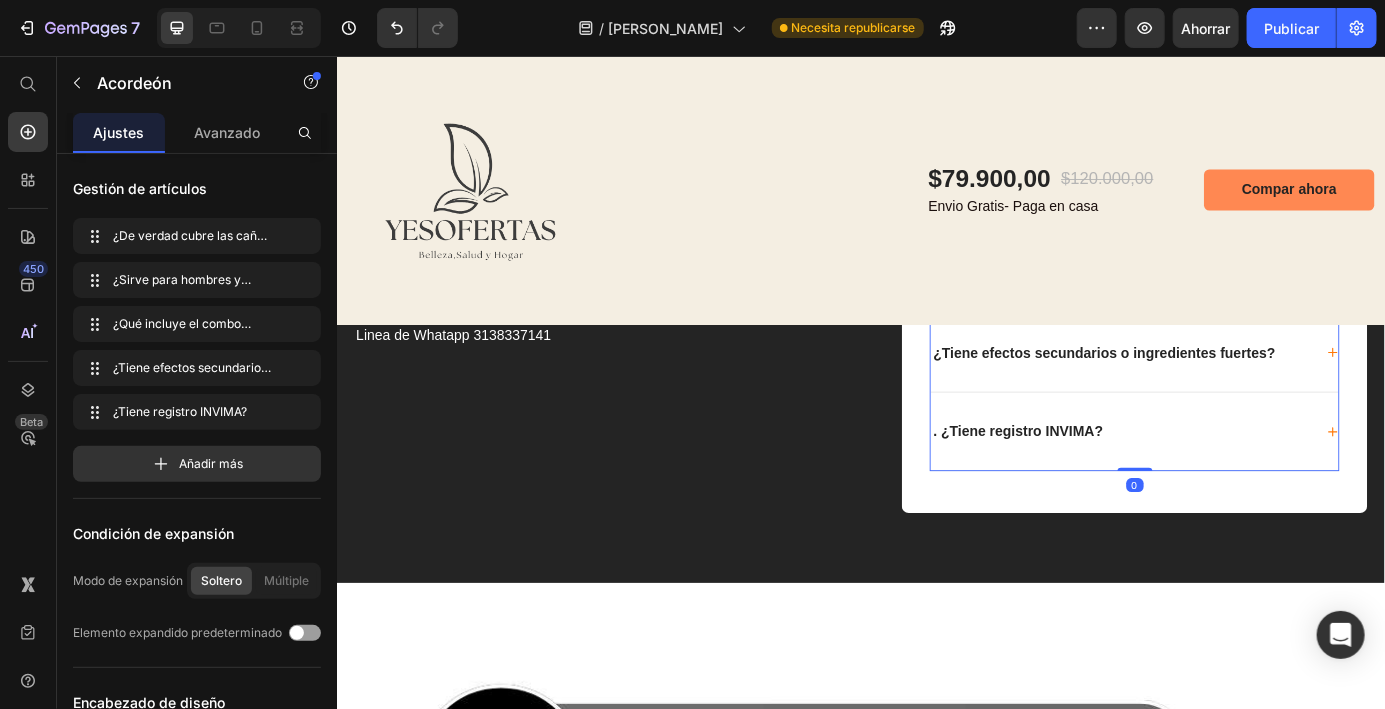 click 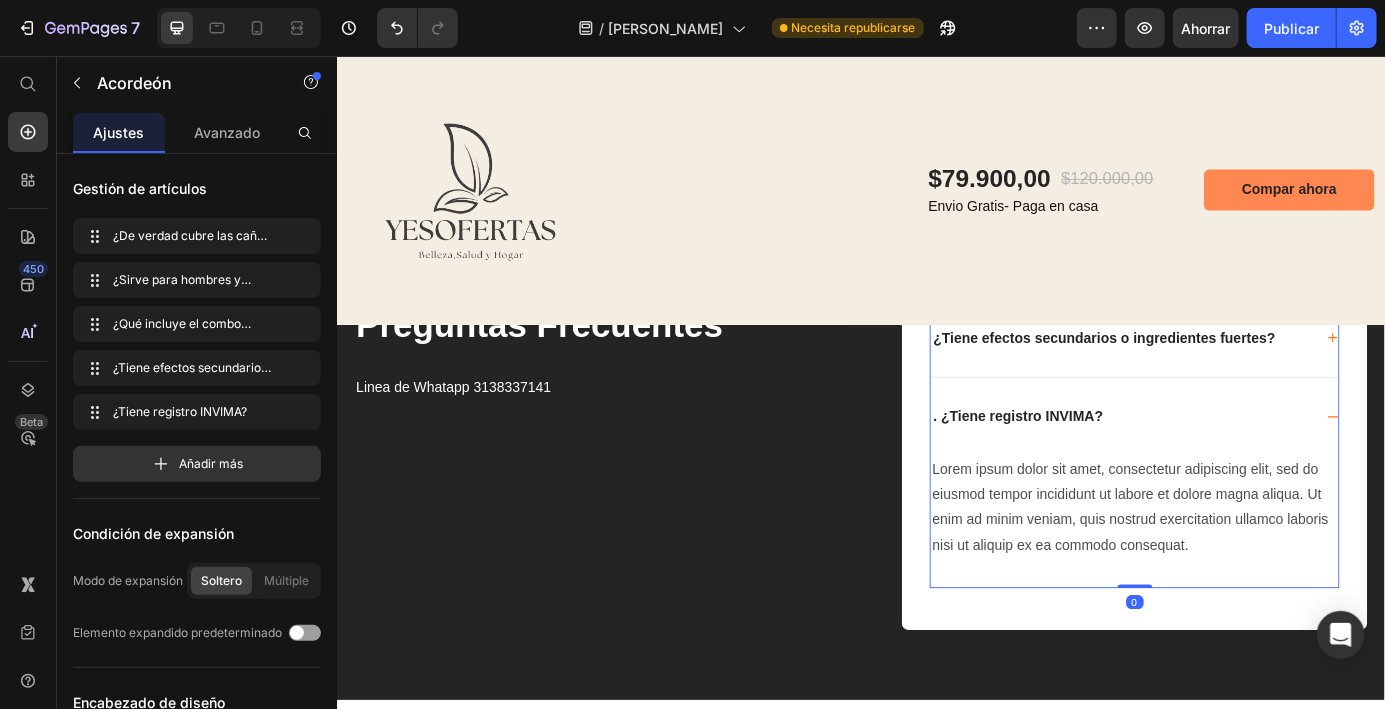 scroll, scrollTop: 12193, scrollLeft: 0, axis: vertical 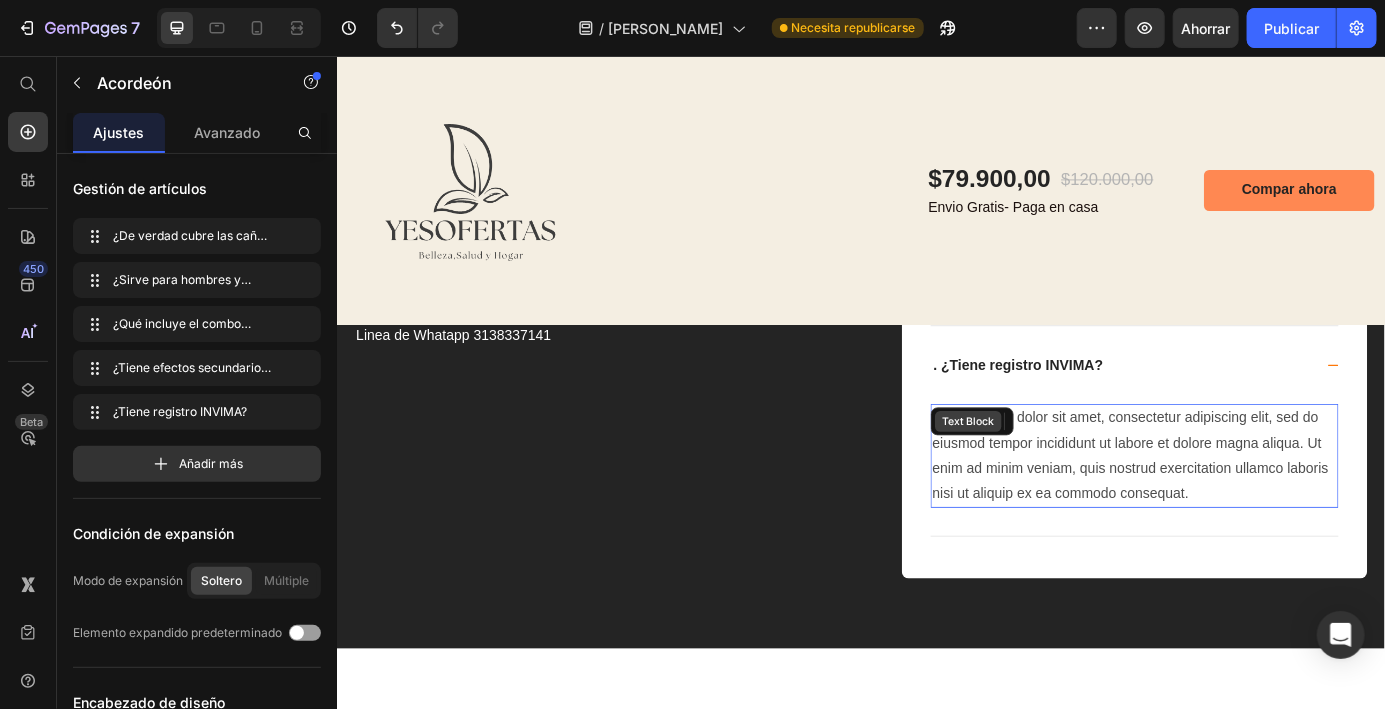 click on "Text Block" at bounding box center (1059, 473) 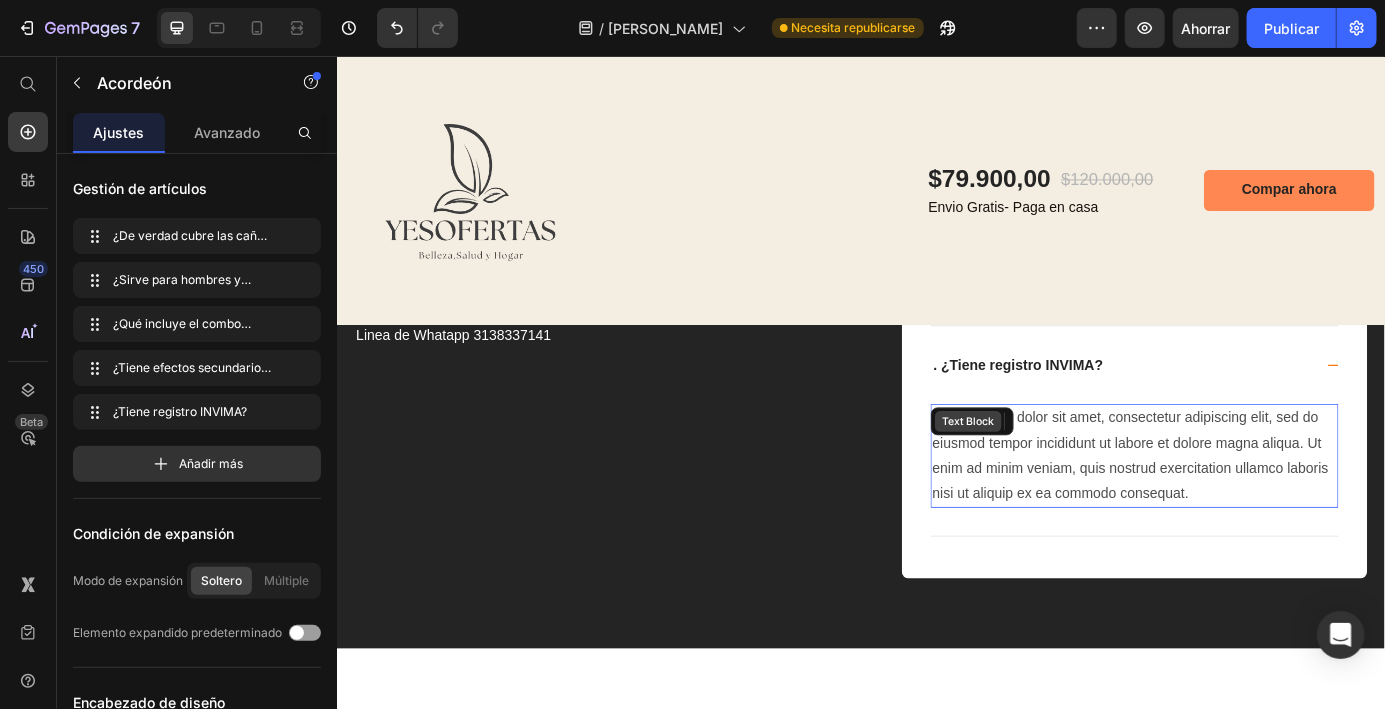 click on "Text Block" at bounding box center [1059, 473] 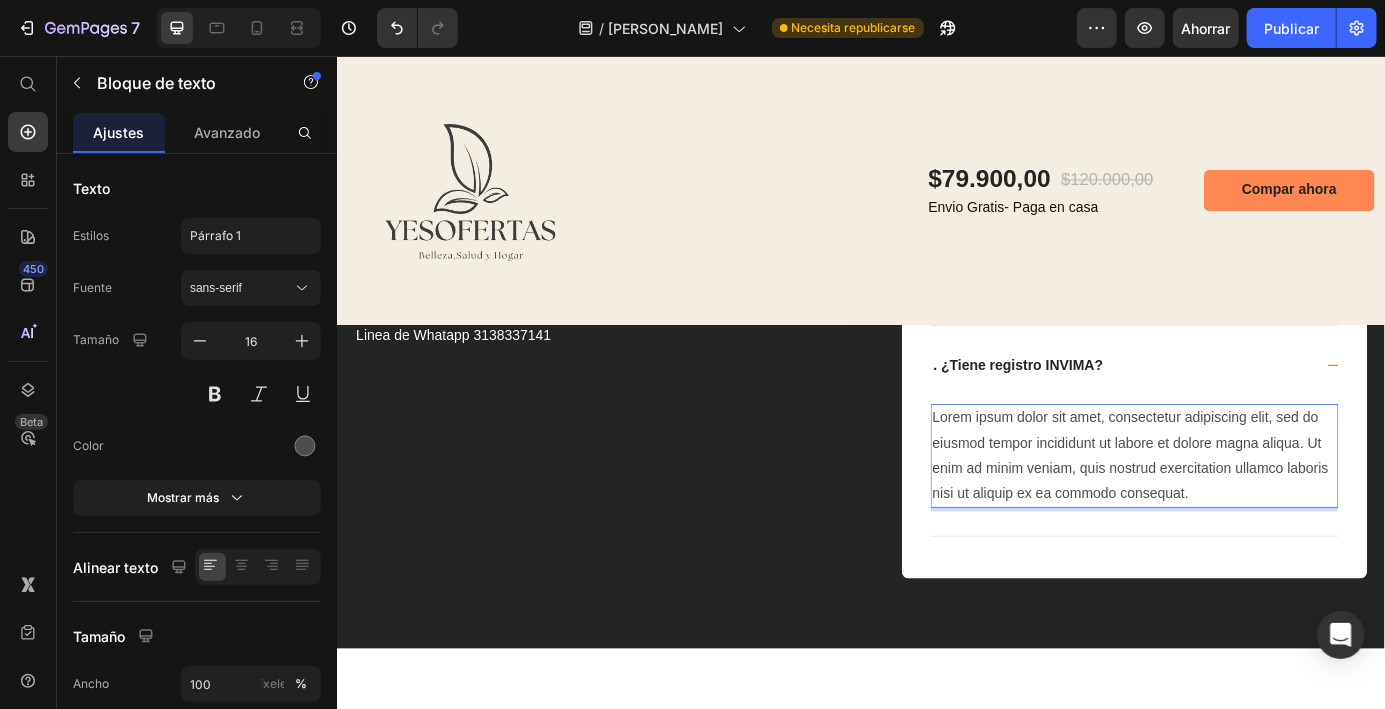 click on "Lorem ipsum dolor sit amet, consectetur adipiscing elit, sed do eiusmod tempor incididunt ut labore et dolore magna aliqua. Ut enim ad minim veniam, quis nostrud exercitation ullamco laboris nisi ut aliquip ex ea commodo consequat." at bounding box center [1249, 512] 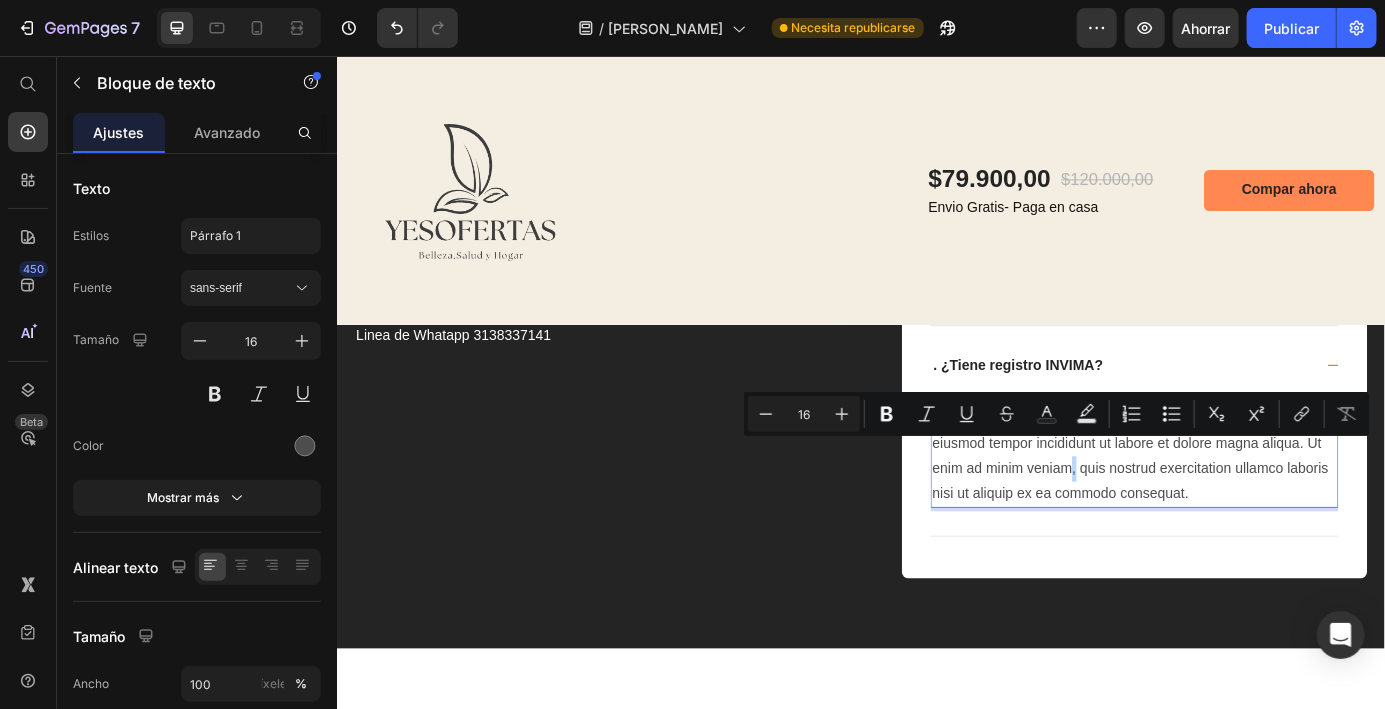 click on "Lorem ipsum dolor sit amet, consectetur adipiscing elit, sed do eiusmod tempor incididunt ut labore et dolore magna aliqua. Ut enim ad minim veniam, quis nostrud exercitation ullamco laboris nisi ut aliquip ex ea commodo consequat." at bounding box center [1249, 512] 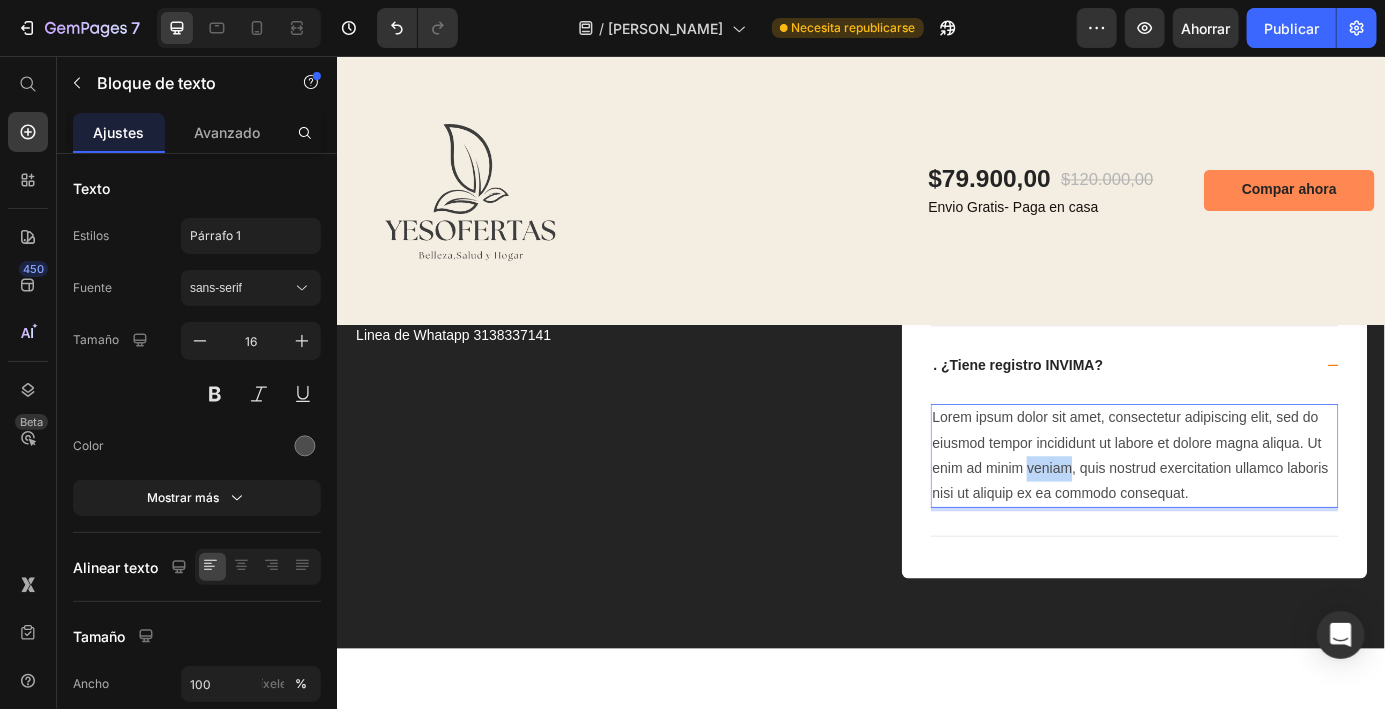 click on "Lorem ipsum dolor sit amet, consectetur adipiscing elit, sed do eiusmod tempor incididunt ut labore et dolore magna aliqua. Ut enim ad minim veniam, quis nostrud exercitation ullamco laboris nisi ut aliquip ex ea commodo consequat." at bounding box center (1249, 512) 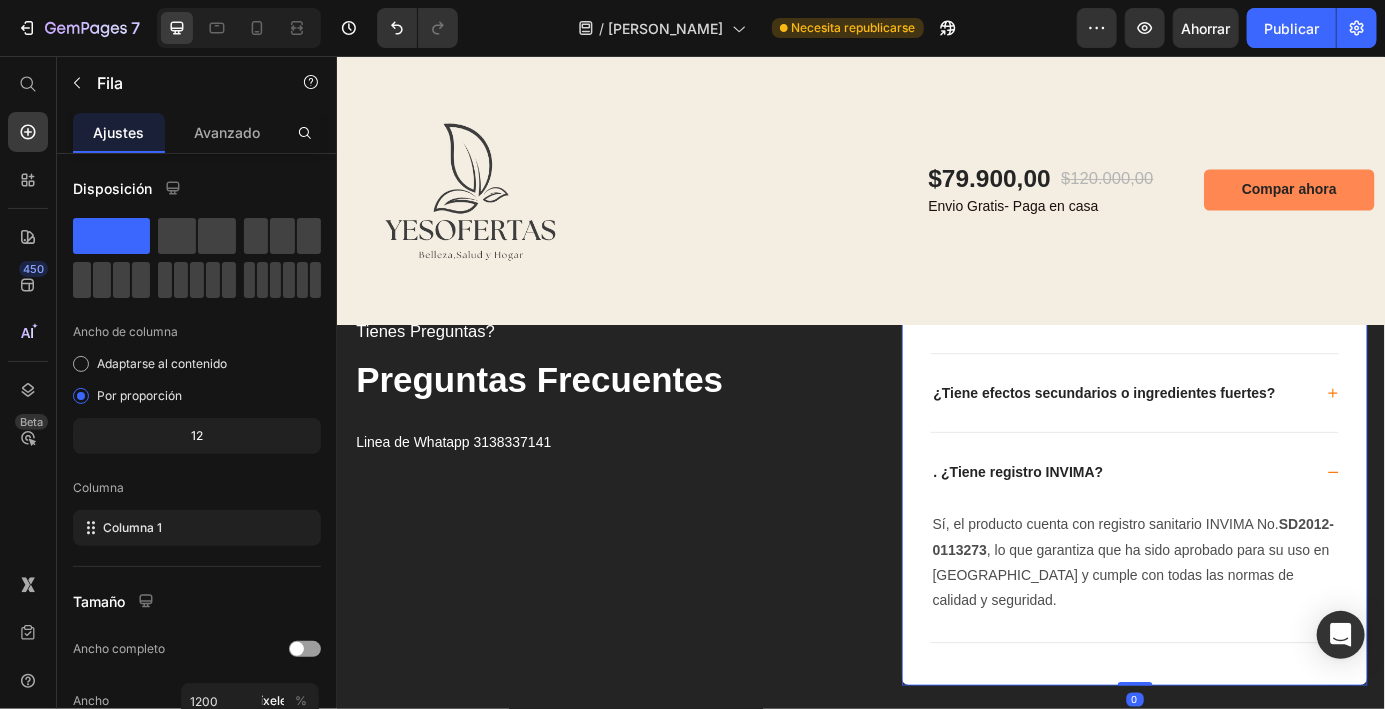 scroll, scrollTop: 12048, scrollLeft: 0, axis: vertical 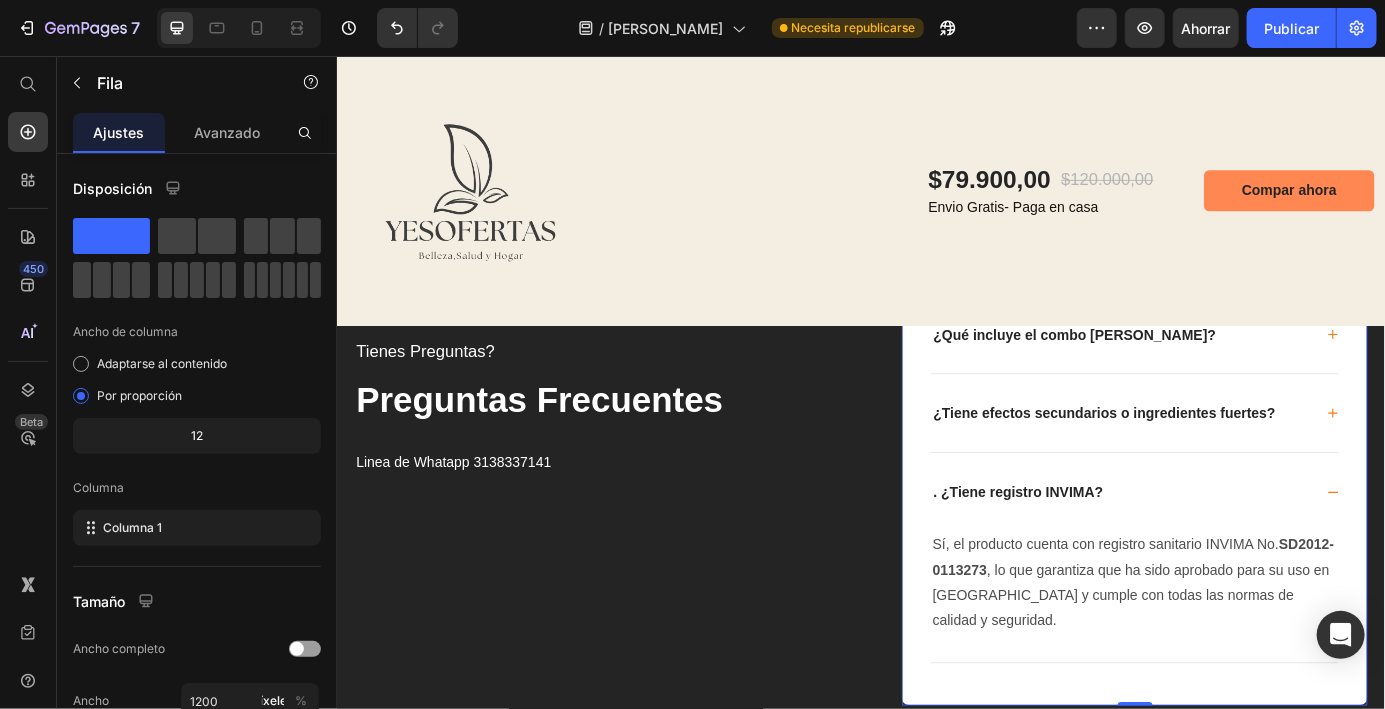click 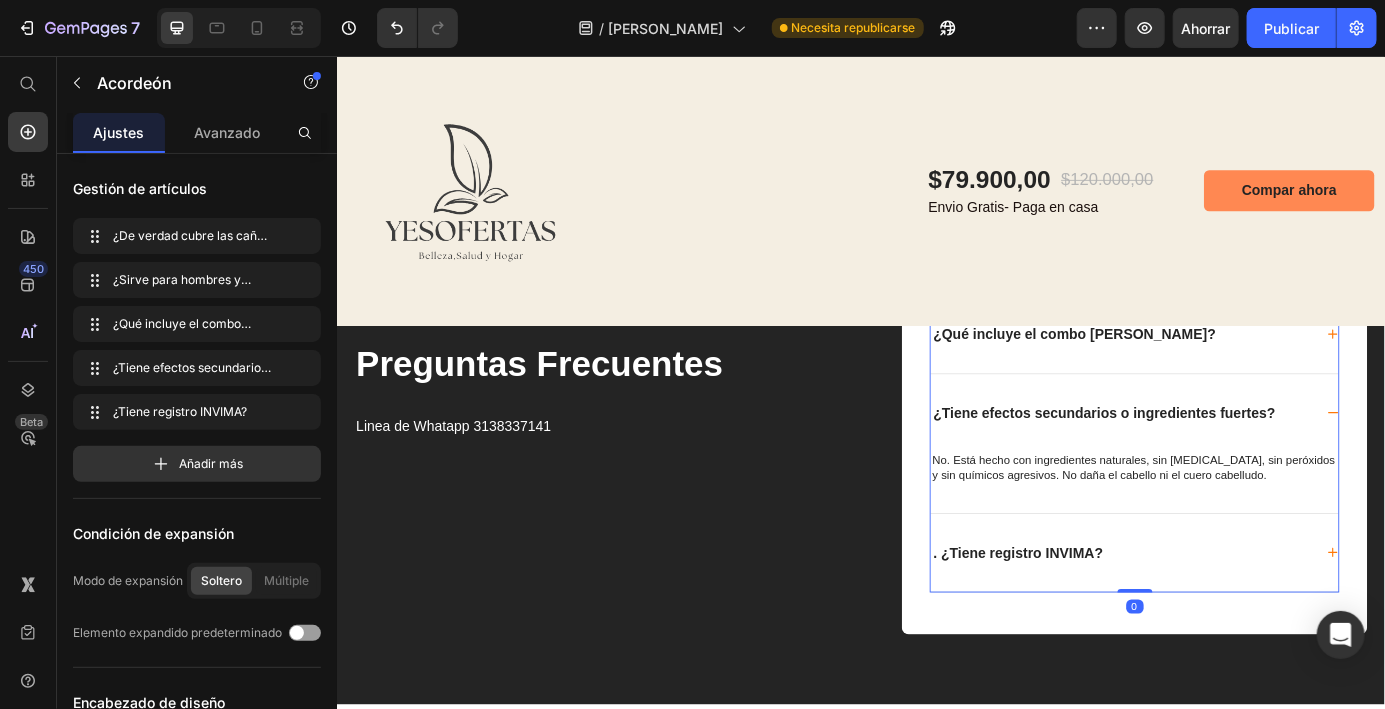 click on "No. Está hecho con ingredientes naturales, sin [MEDICAL_DATA], sin peróxidos y sin químicos agresivos. No daña el cabello ni el cuero cabelludo." at bounding box center [1249, 527] 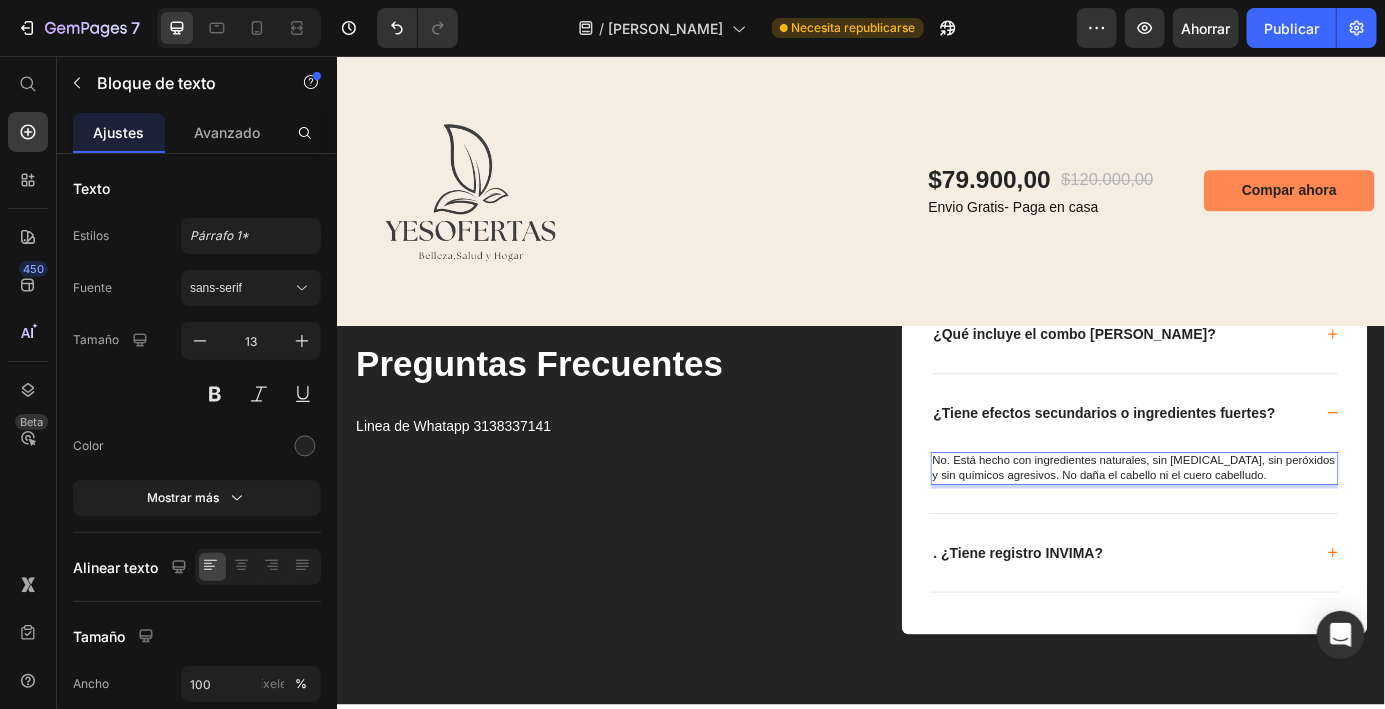 click on ". ¿Tiene registro INVIMA?" at bounding box center (1235, 623) 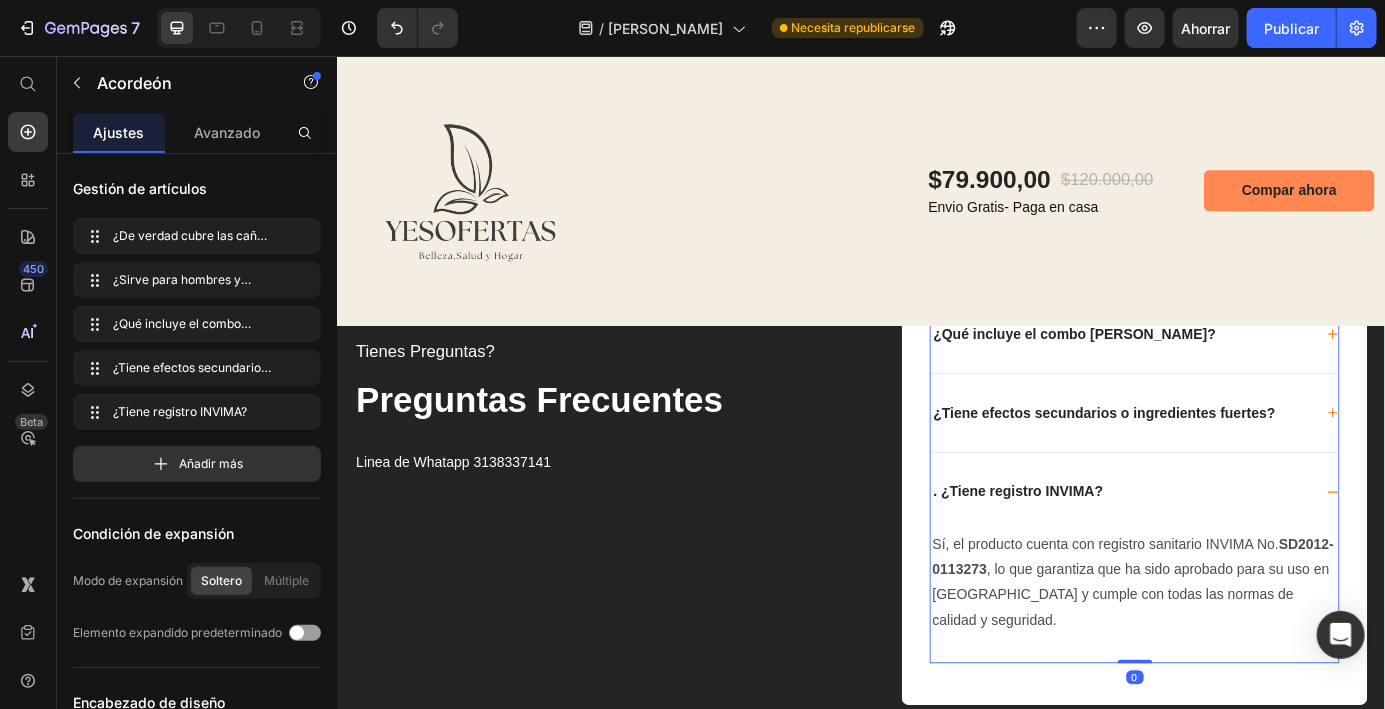 click on "Sí, el producto cuenta con registro sanitario INVIMA No.  SD2012-0113273 , lo que garantiza que ha sido aprobado para su uso en [GEOGRAPHIC_DATA] y cumple con todas las normas de calidad y seguridad." at bounding box center (1249, 657) 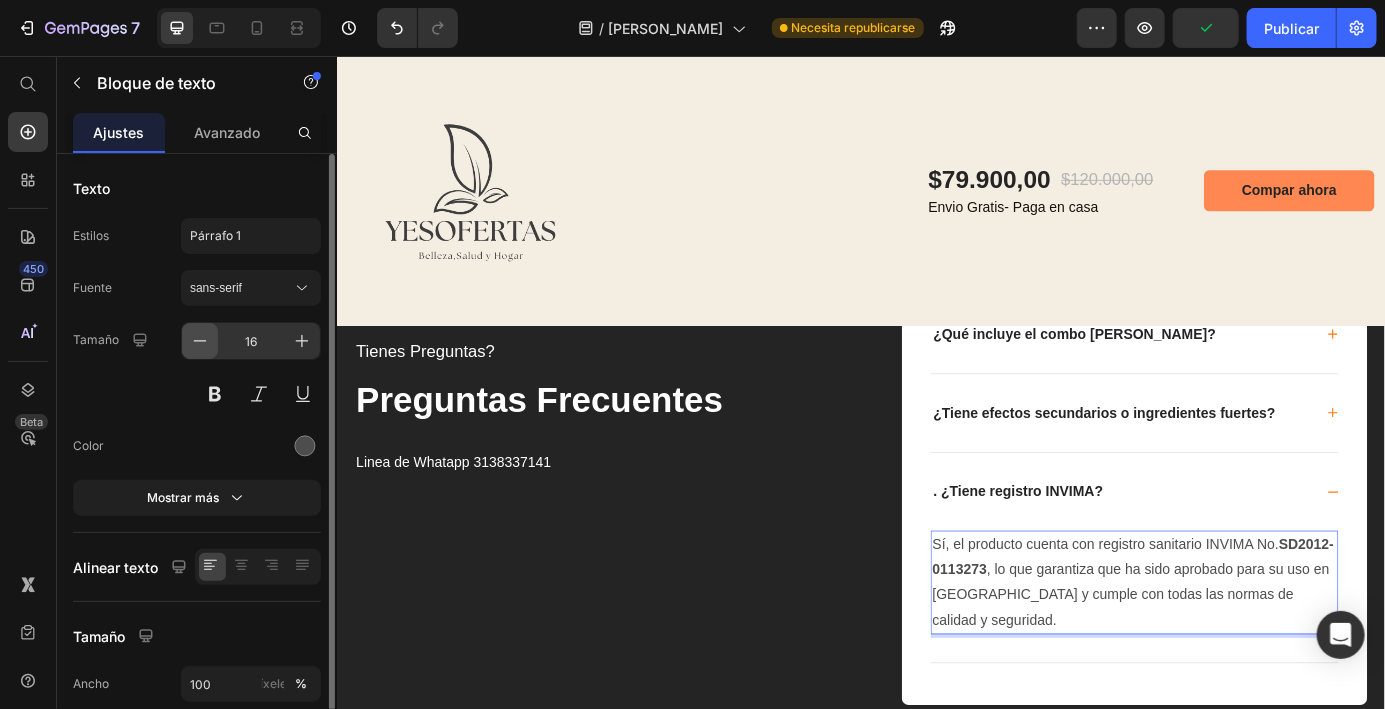 click 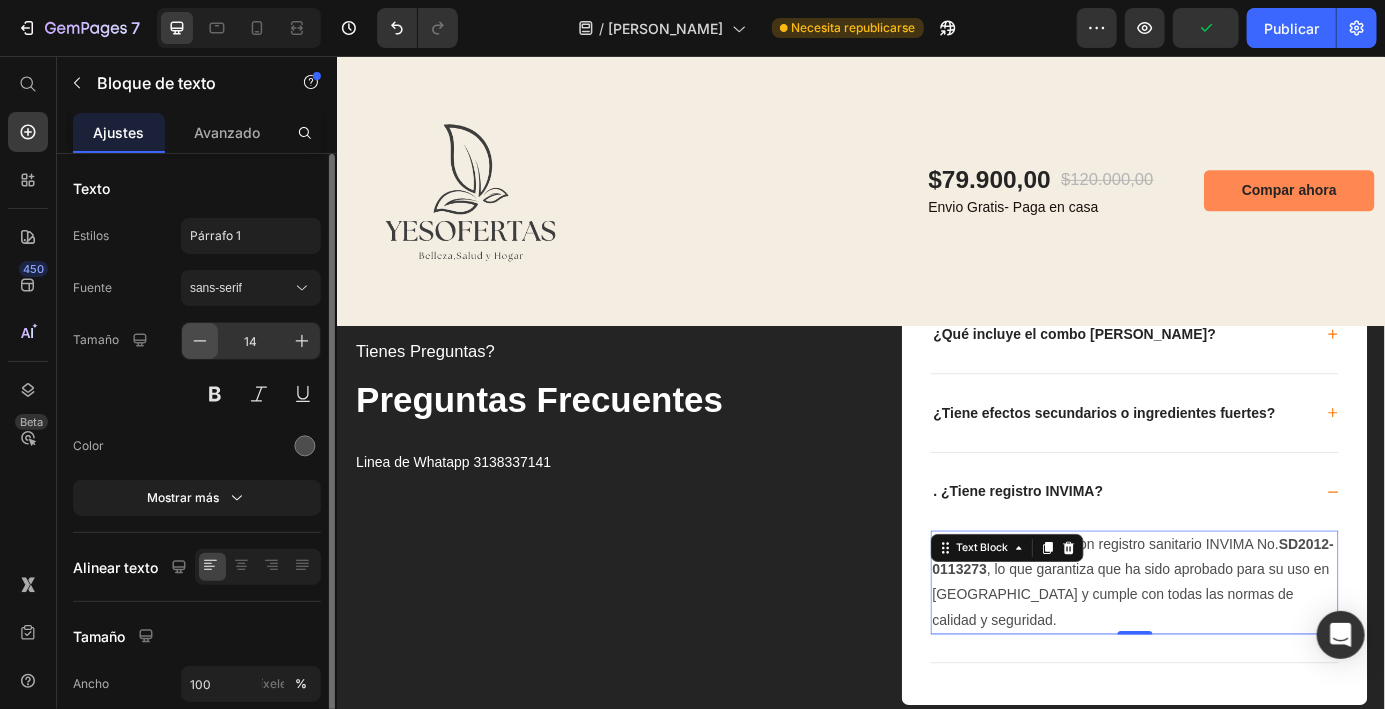 click at bounding box center [200, 341] 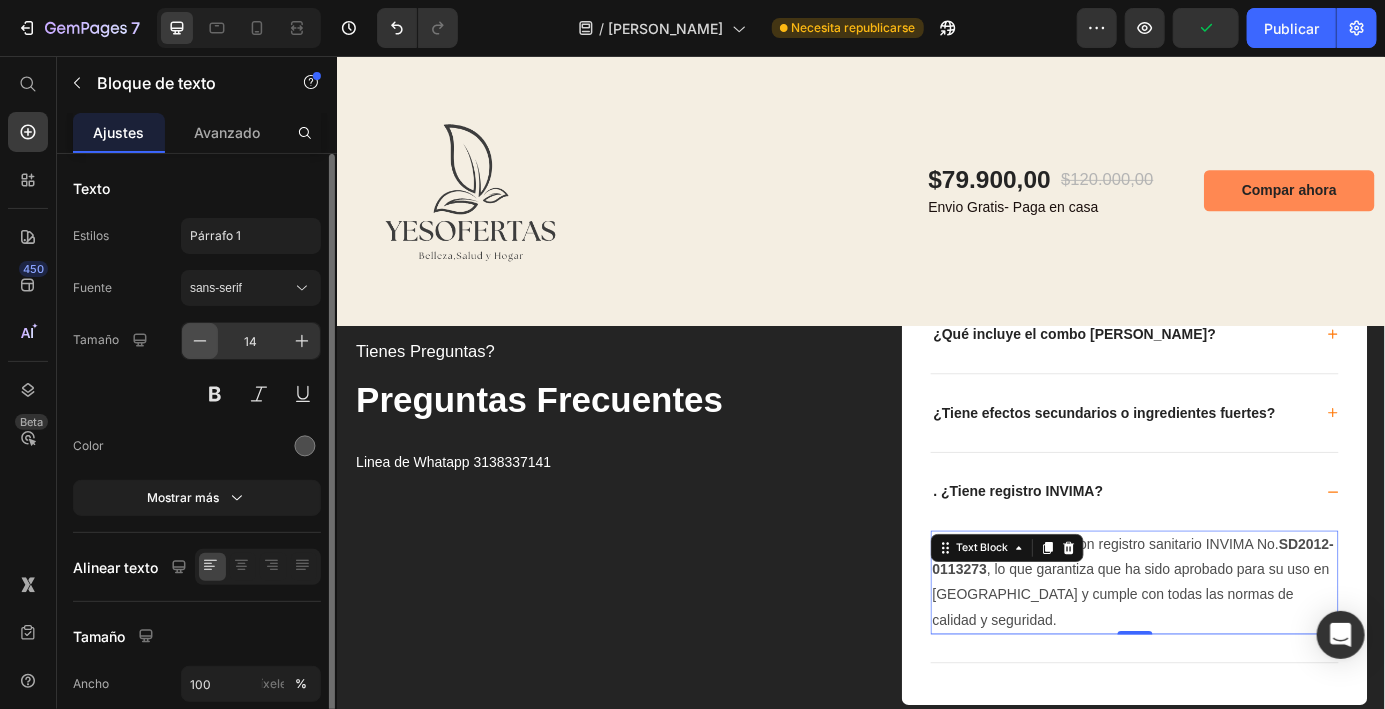 type on "13" 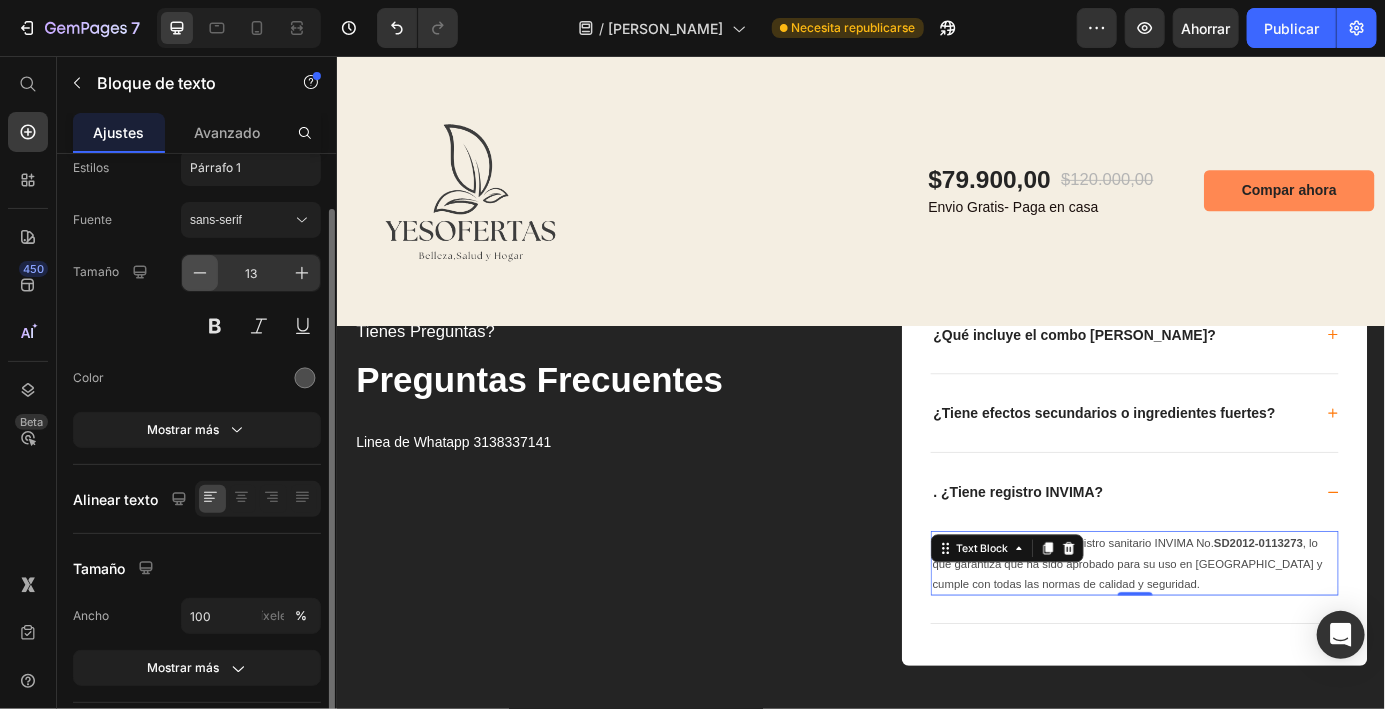 scroll, scrollTop: 70, scrollLeft: 0, axis: vertical 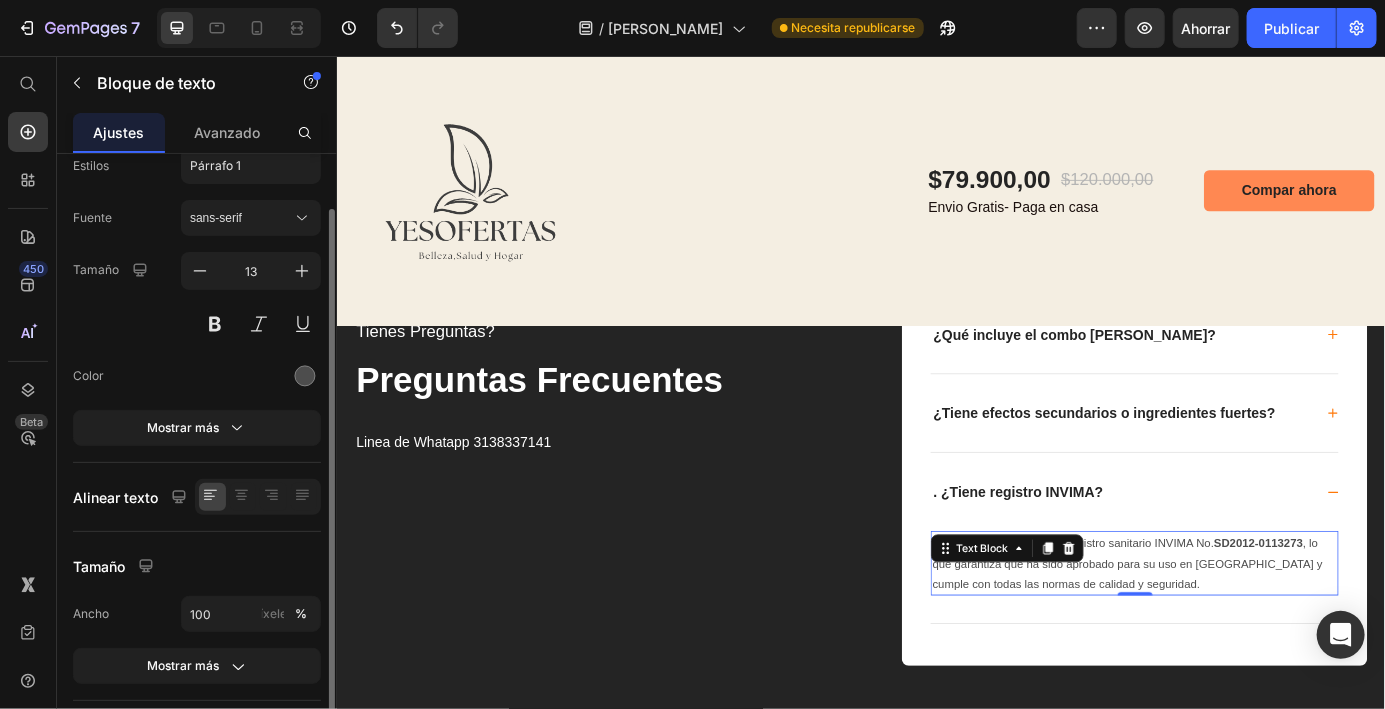 click on "Sí, el producto cuenta con registro sanitario INVIMA No.  SD2012-0113273 , lo que garantiza que ha sido aprobado para su uso en [GEOGRAPHIC_DATA] y cumple con todas las normas de calidad y seguridad. Text Block   0" at bounding box center [1249, 651] 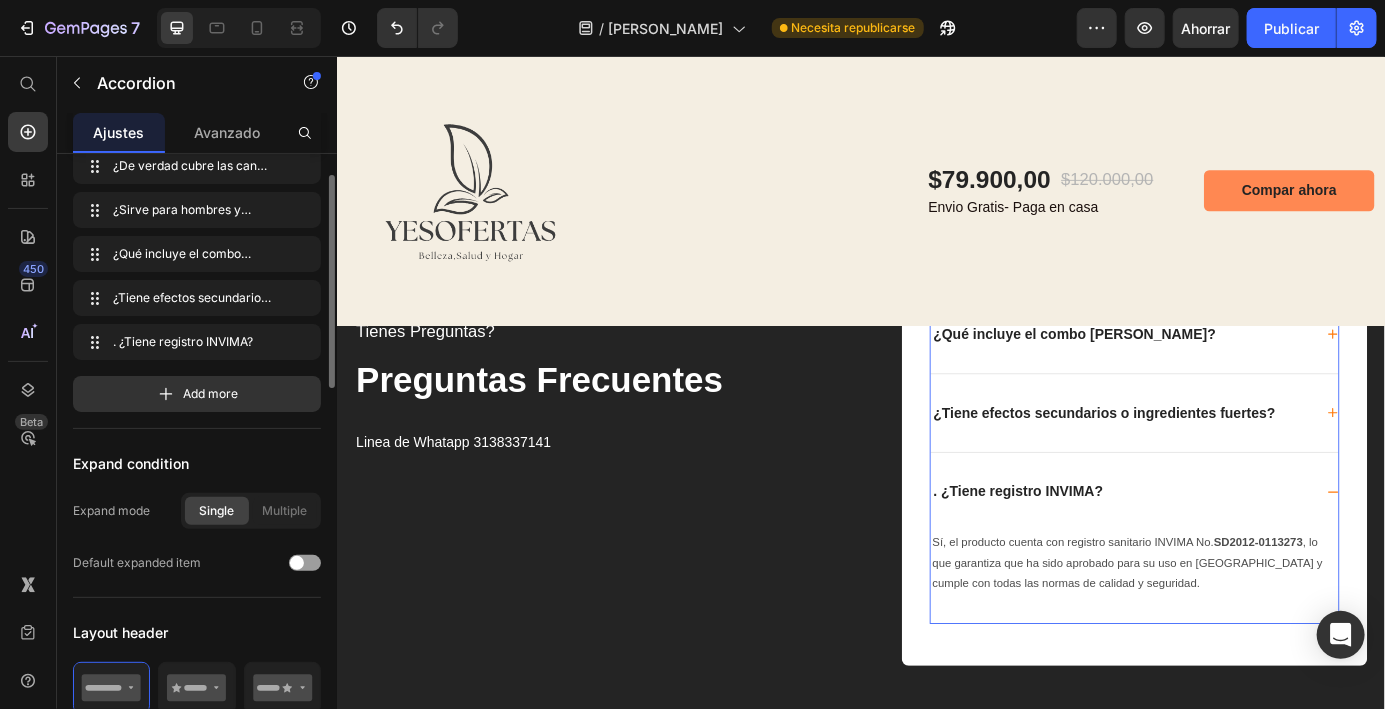 scroll, scrollTop: 0, scrollLeft: 0, axis: both 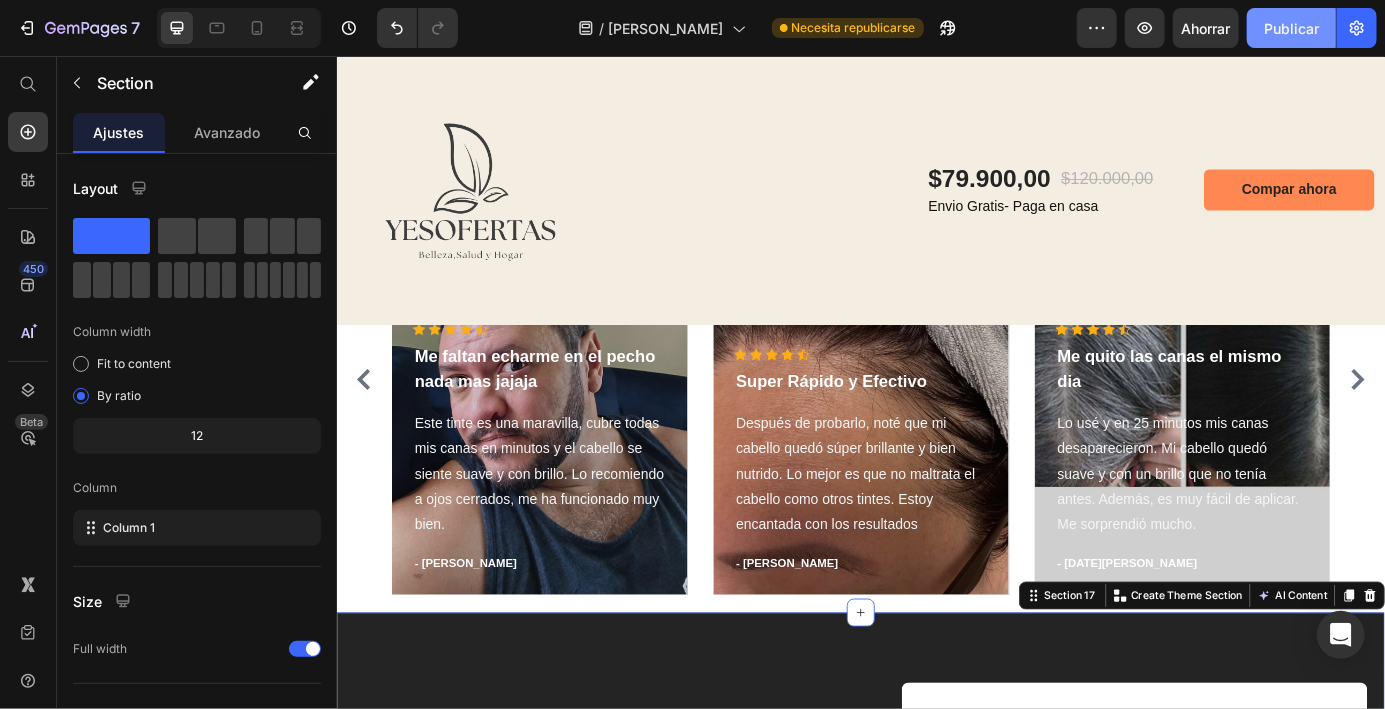 click on "Publicar" at bounding box center [1291, 28] 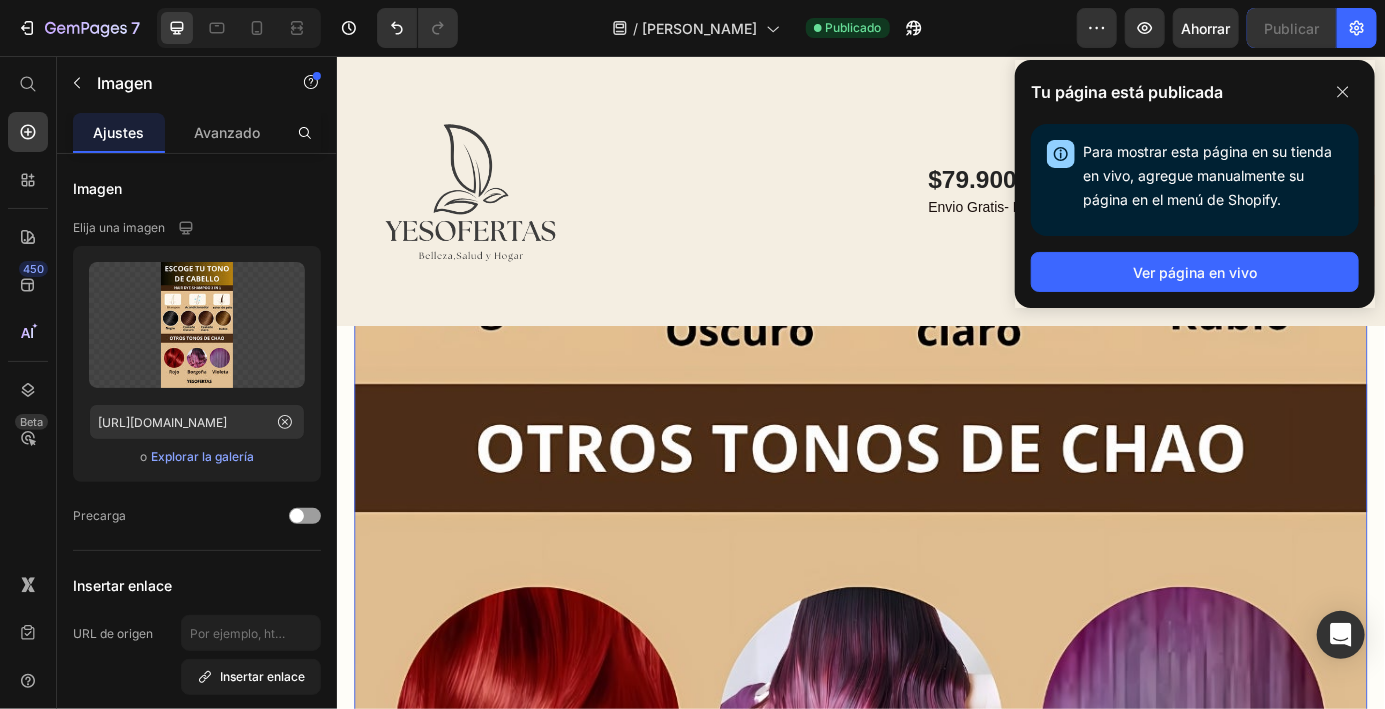 scroll, scrollTop: 9514, scrollLeft: 0, axis: vertical 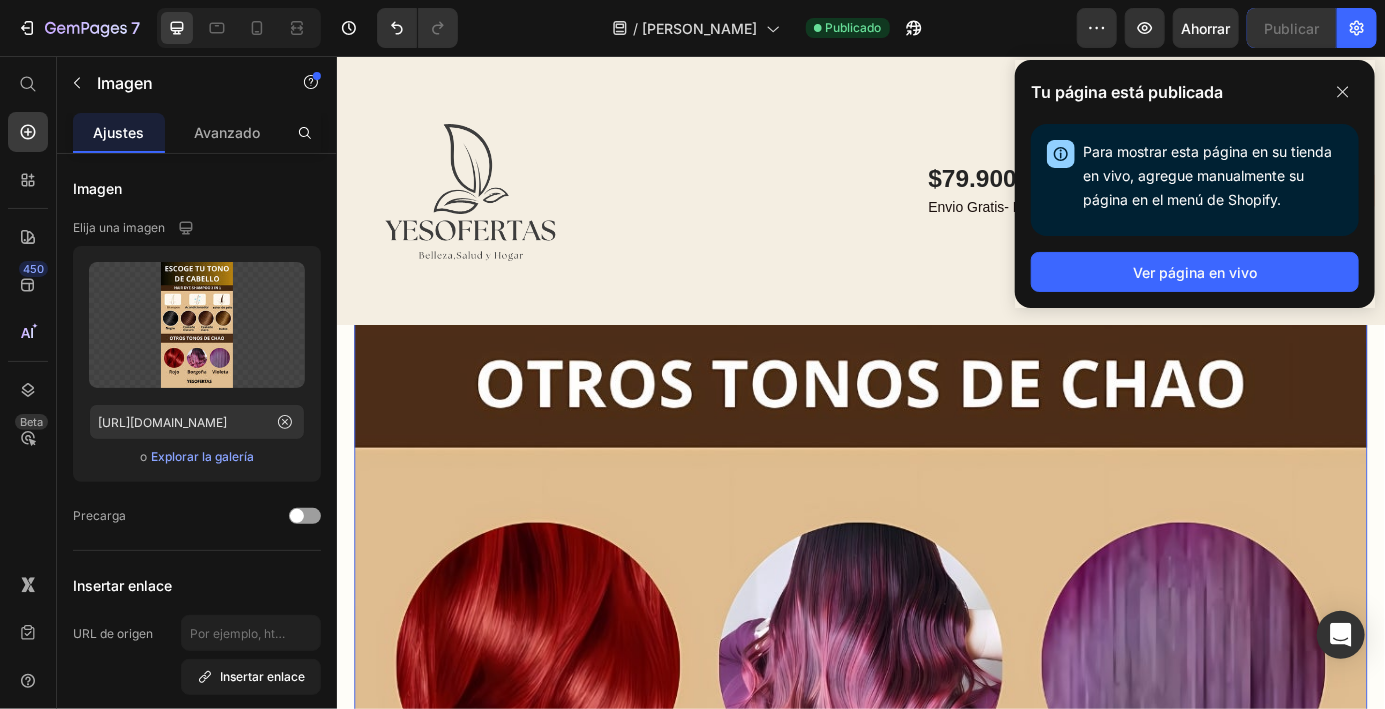 click on "Tu página está publicada Para mostrar esta página en su tienda en vivo, agregue manualmente su página en el menú de Shopify. Abrir el menú de Shopify Ver página en vivo" 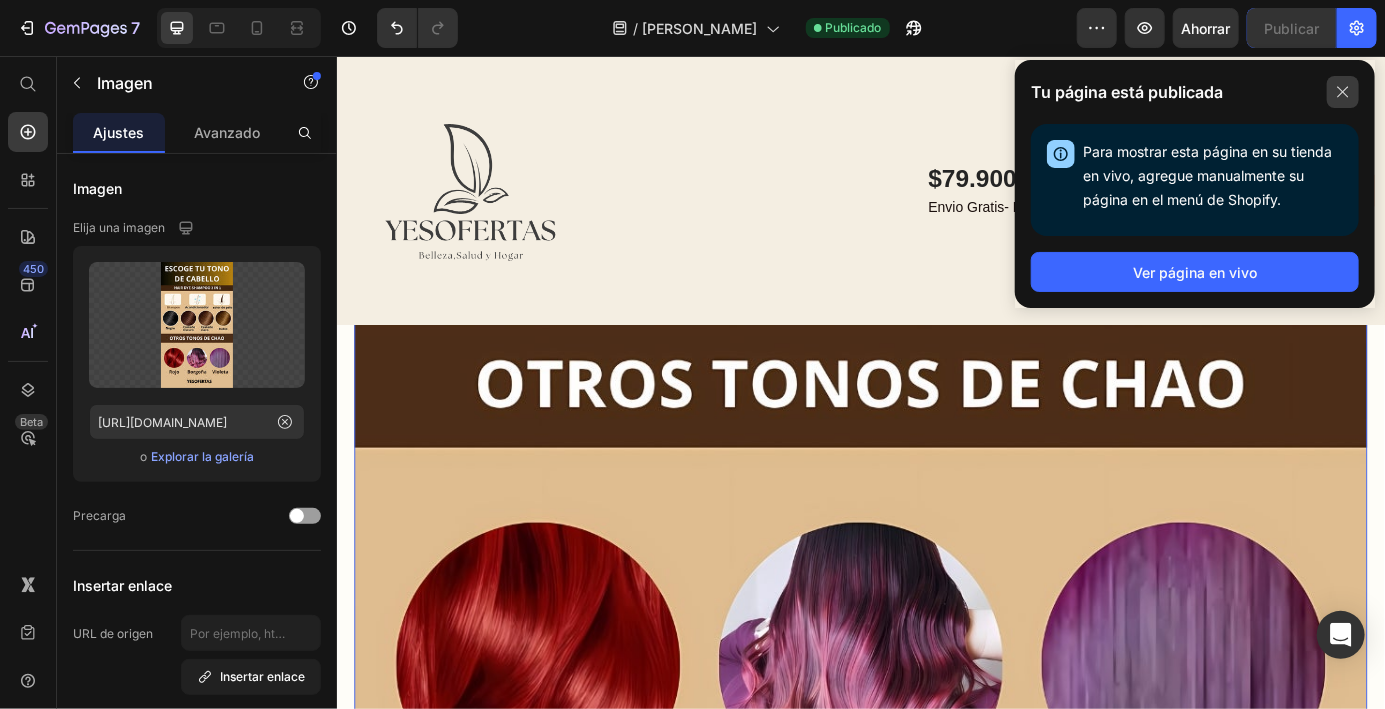 click 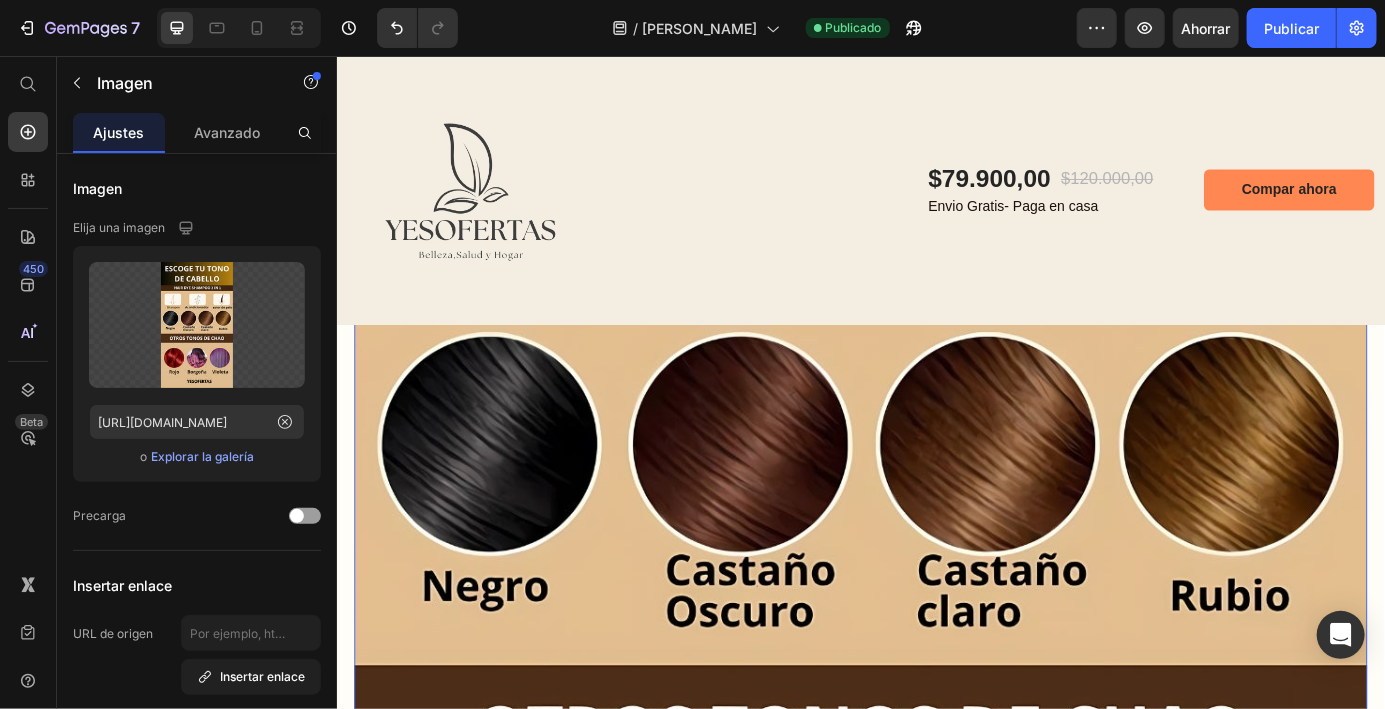scroll, scrollTop: 5873, scrollLeft: 0, axis: vertical 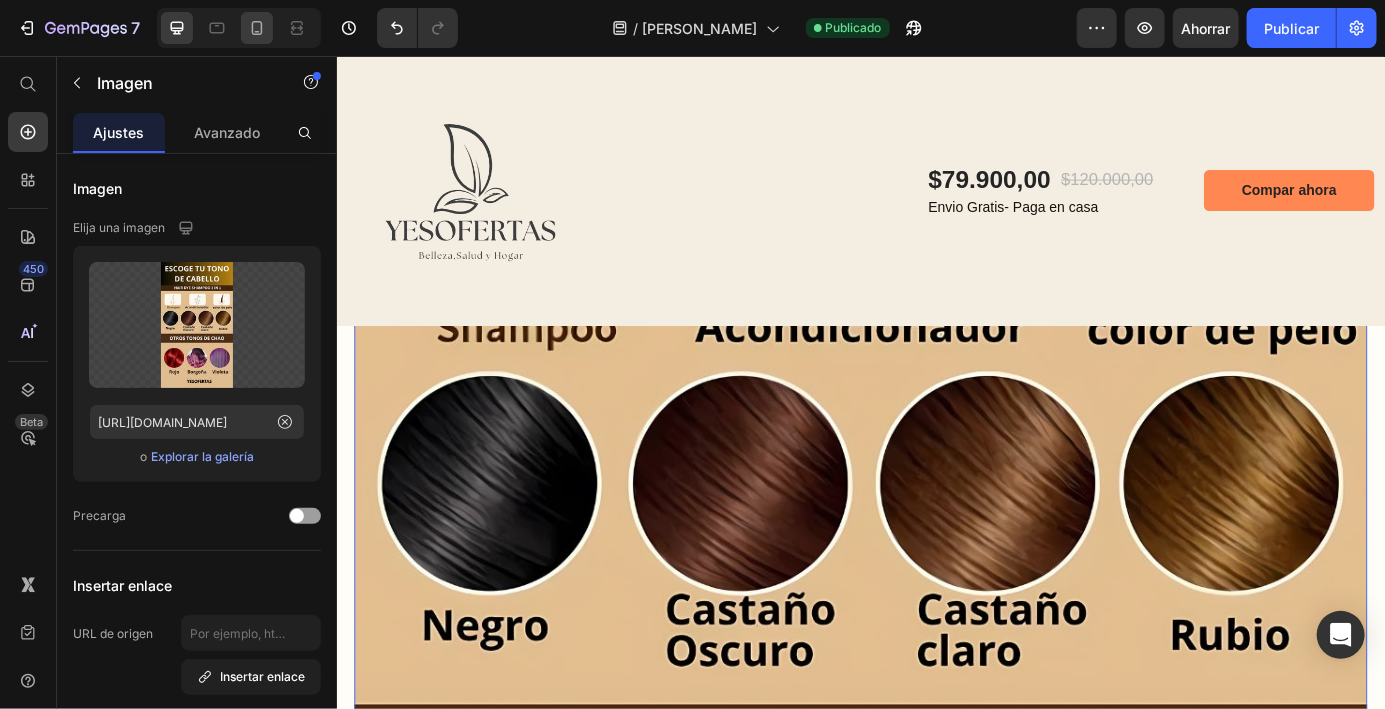 click 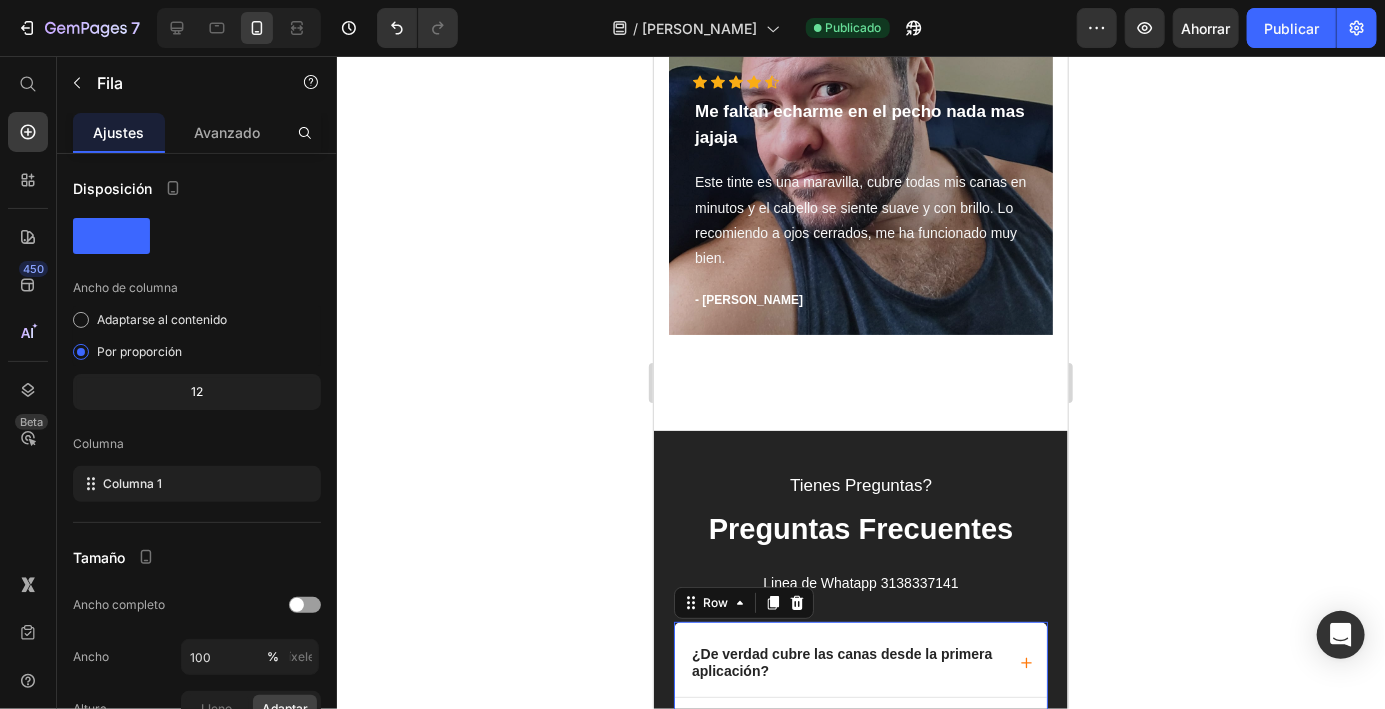 scroll, scrollTop: 6646, scrollLeft: 0, axis: vertical 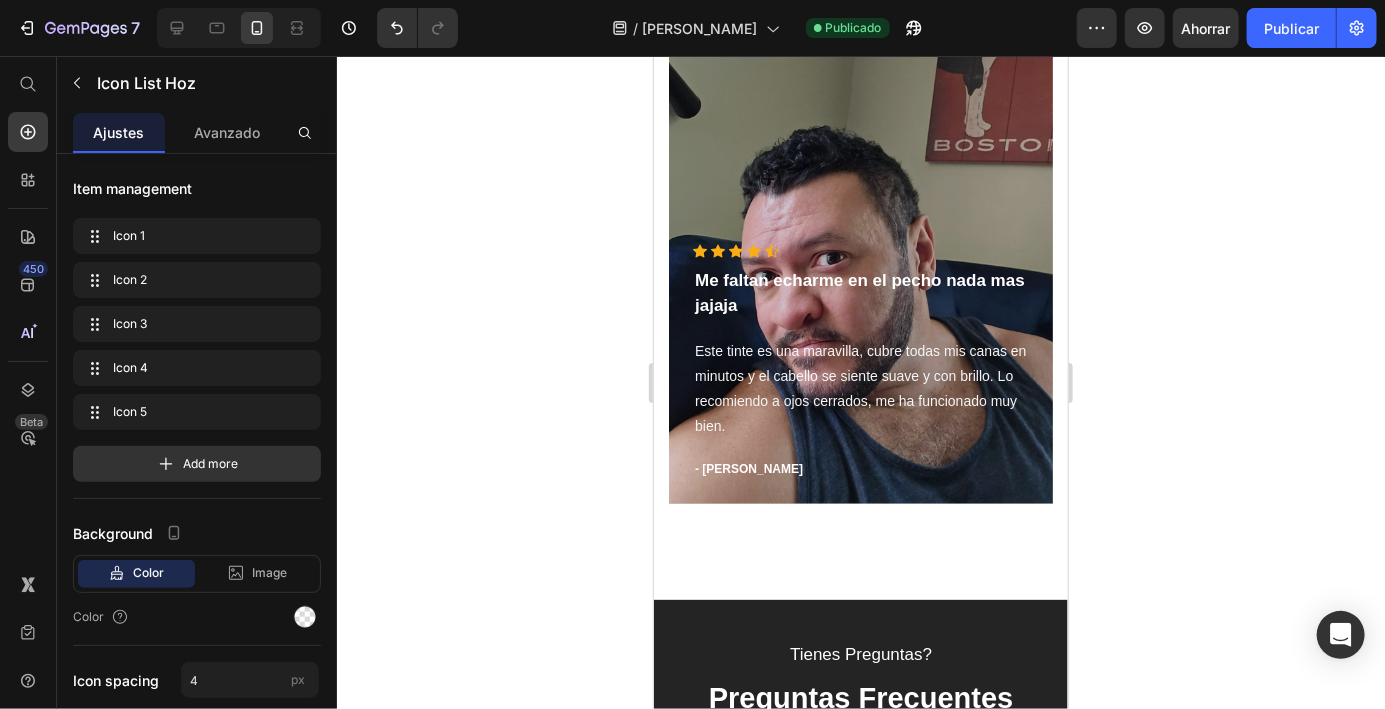 click on "QUE DICEN NUESTROS CLIENTES?" at bounding box center (860, -76) 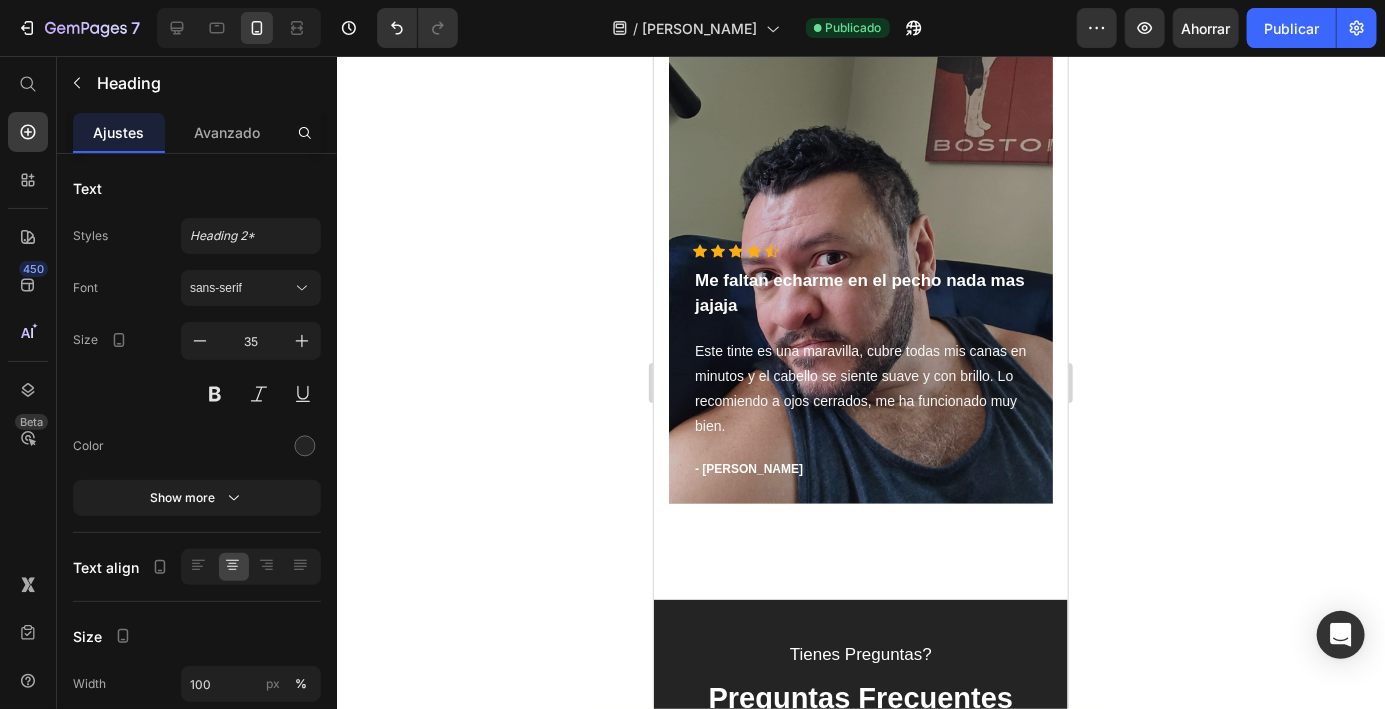 scroll, scrollTop: 6059, scrollLeft: 0, axis: vertical 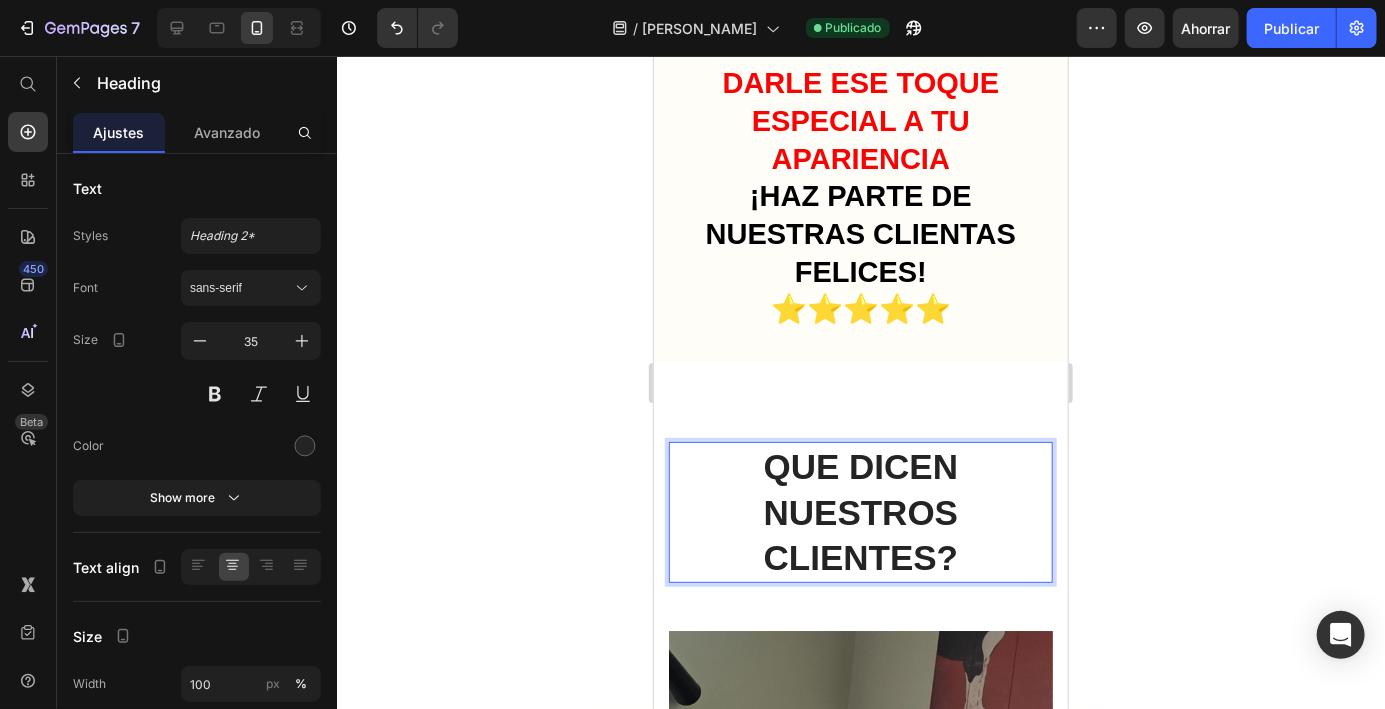click on "QUE DICEN NUESTROS CLIENTES? Heading   48                Icon                Icon                Icon                Icon
Icon Icon List Hoz Me faltan echarme en el pecho nada mas jajaja  Text block Este tinte es una maravilla, cubre todas mis canas en minutos y el cabello se siente suave y con brillo. Lo recomiendo a ojos cerrados, me ha funcionado muy bien. Text block - [PERSON_NAME] Text block Row Hero Banner                Icon                Icon                Icon                Icon
Icon Icon List Hoz Super Rápido y Efectivo Text block Después de probarlo, noté que mi cabello quedó súper brillante y bien nutrido. Lo mejor es que no maltrata el cabello como otros tintes. Estoy encantada con los resultados Text block - [PERSON_NAME] Text block Row Hero Banner                Icon                Icon                Icon                Icon
Icon Icon List Hoz Me quito las canas el mismo dia Text block Text block - [DATE][PERSON_NAME] Text block Row Hero Banner" at bounding box center (860, 765) 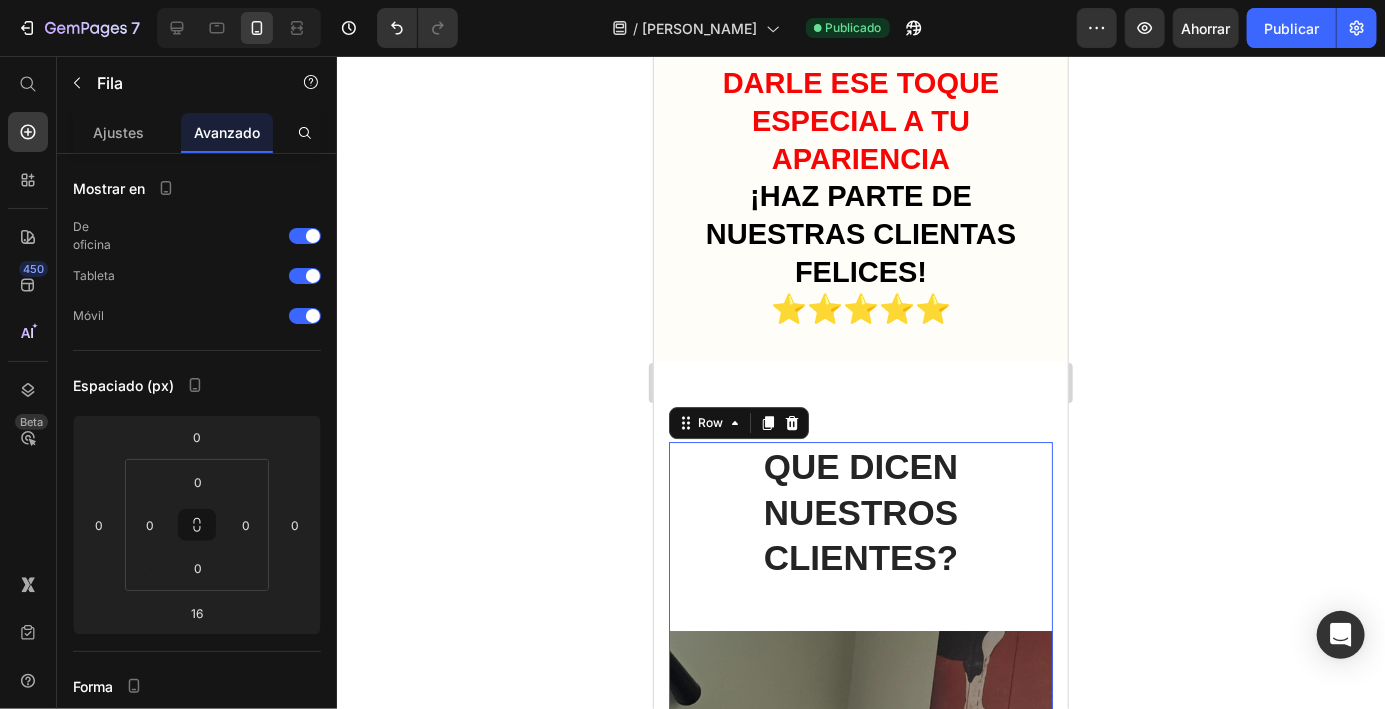 click on "QUE DICEN NUESTROS CLIENTES? Heading                Icon                Icon                Icon                Icon
Icon Icon List Hoz Me faltan echarme en el pecho nada mas jajaja  Text block Este tinte es una maravilla, cubre todas mis canas en minutos y el cabello se siente suave y con brillo. Lo recomiendo a ojos cerrados, me ha funcionado muy bien. Text block - [PERSON_NAME] Text block Row Hero Banner                Icon                Icon                Icon                Icon
Icon Icon List Hoz Super Rápido y Efectivo Text block Después de probarlo, noté que mi cabello quedó súper brillante y bien nutrido. Lo mejor es que no maltrata el cabello como otros tintes. Estoy encantada con los resultados Text block - [PERSON_NAME] Text block Row Hero Banner                Icon                Icon                Icon                Icon
Icon Icon List Hoz Me quito las canas el mismo dia Text block Text block - [DATE][PERSON_NAME] Text block Row Hero Banner Row" at bounding box center [860, 773] 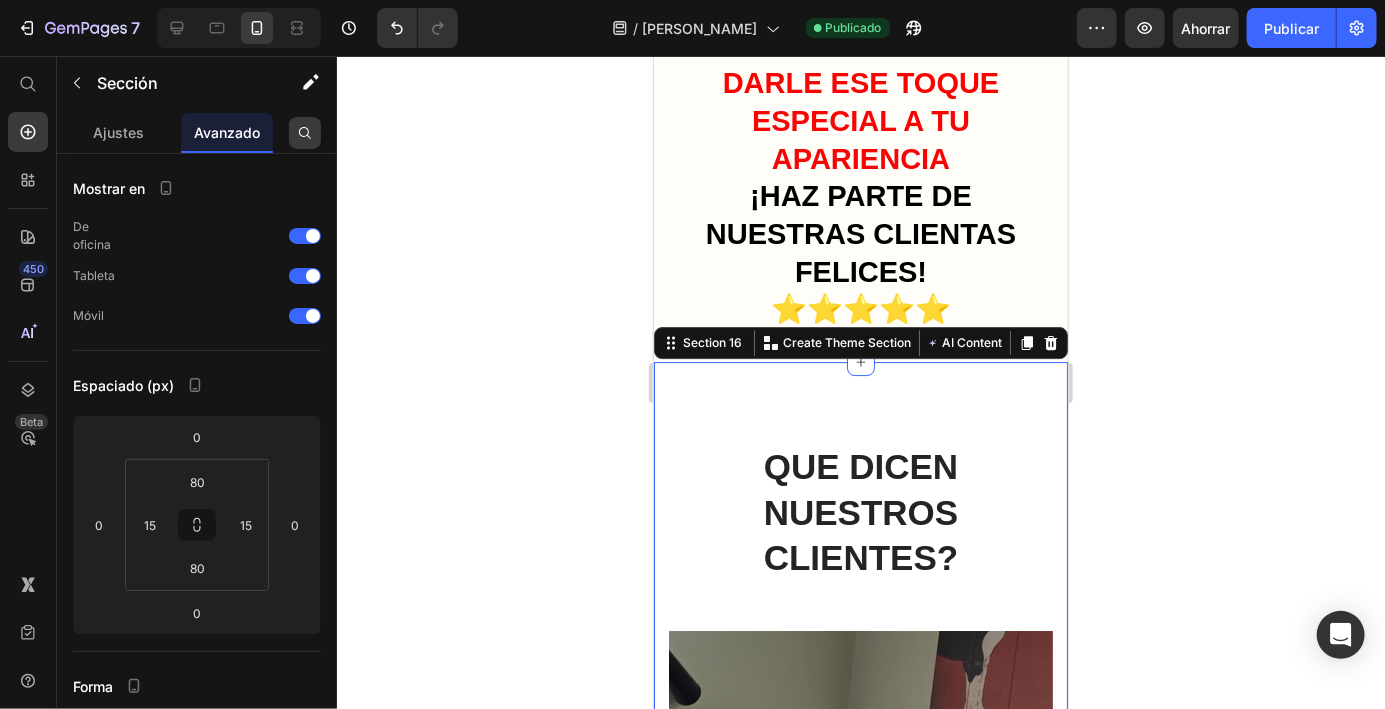 click 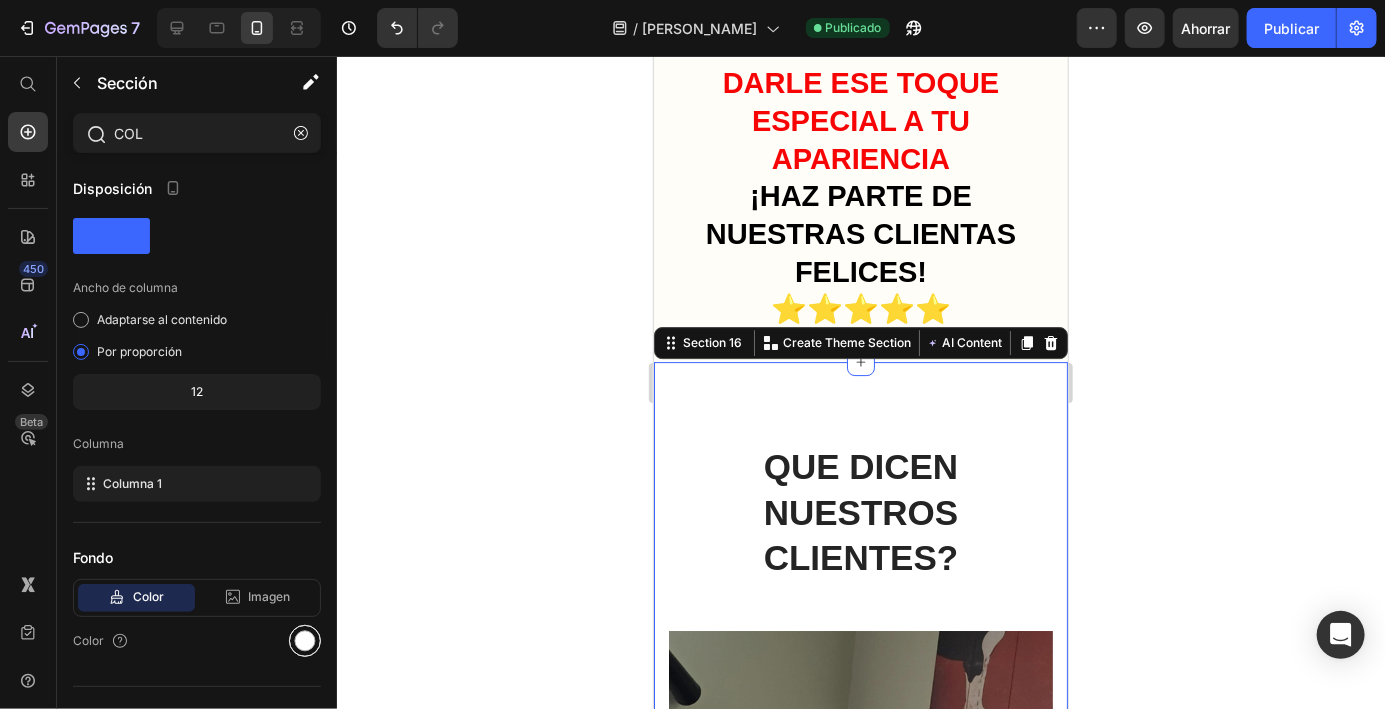 type on "COL" 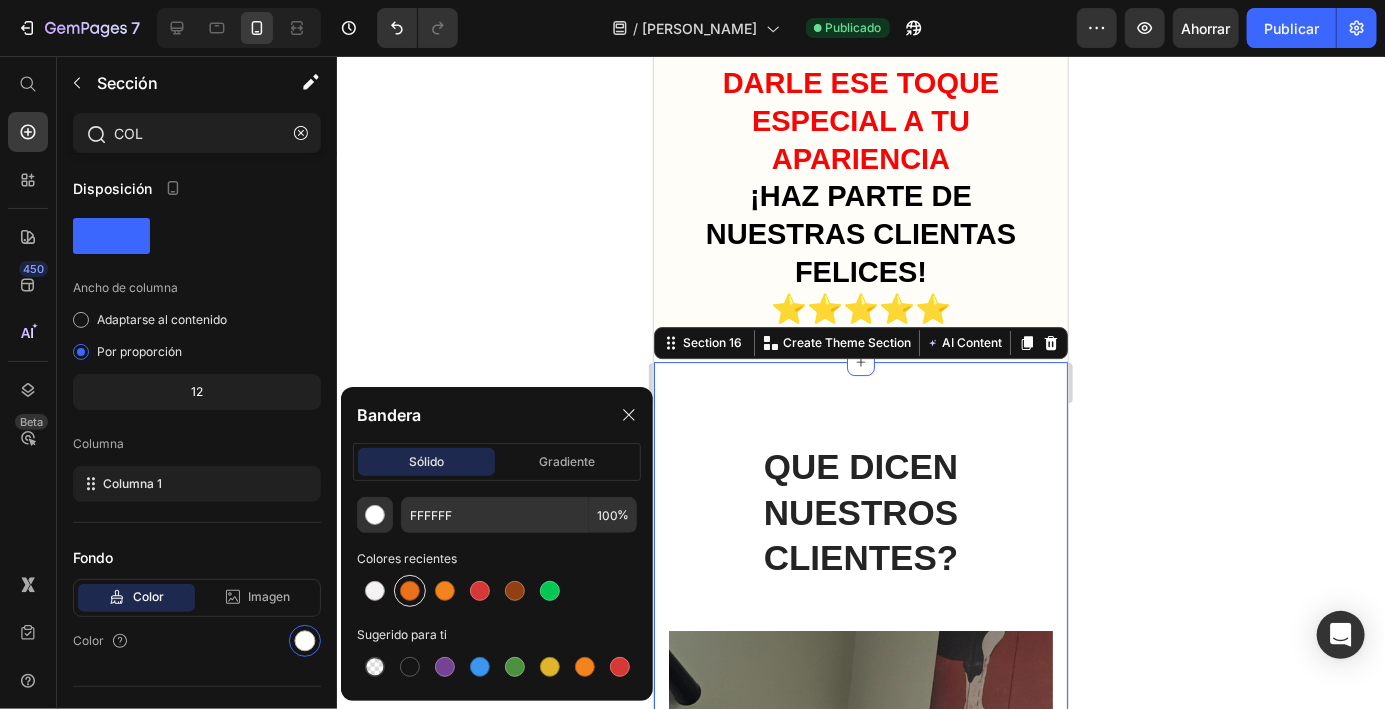 click at bounding box center [410, 591] 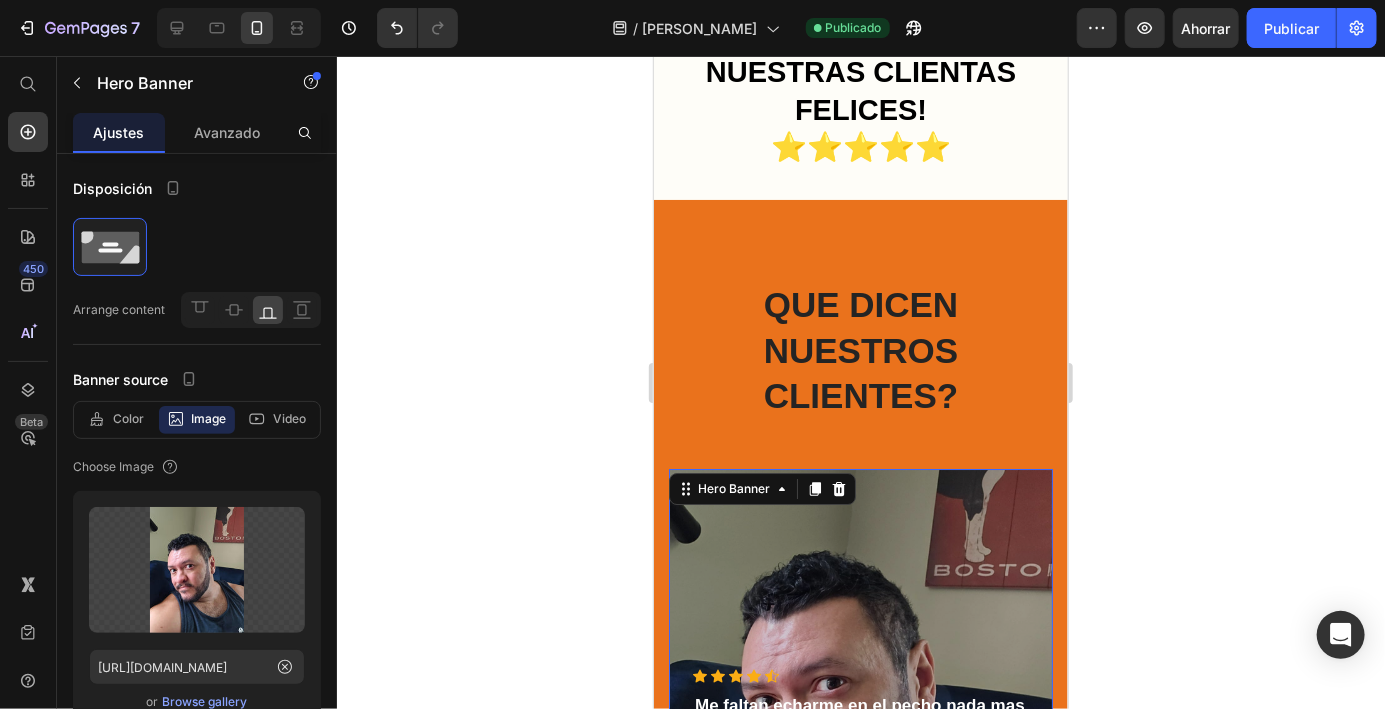 scroll, scrollTop: 6139, scrollLeft: 0, axis: vertical 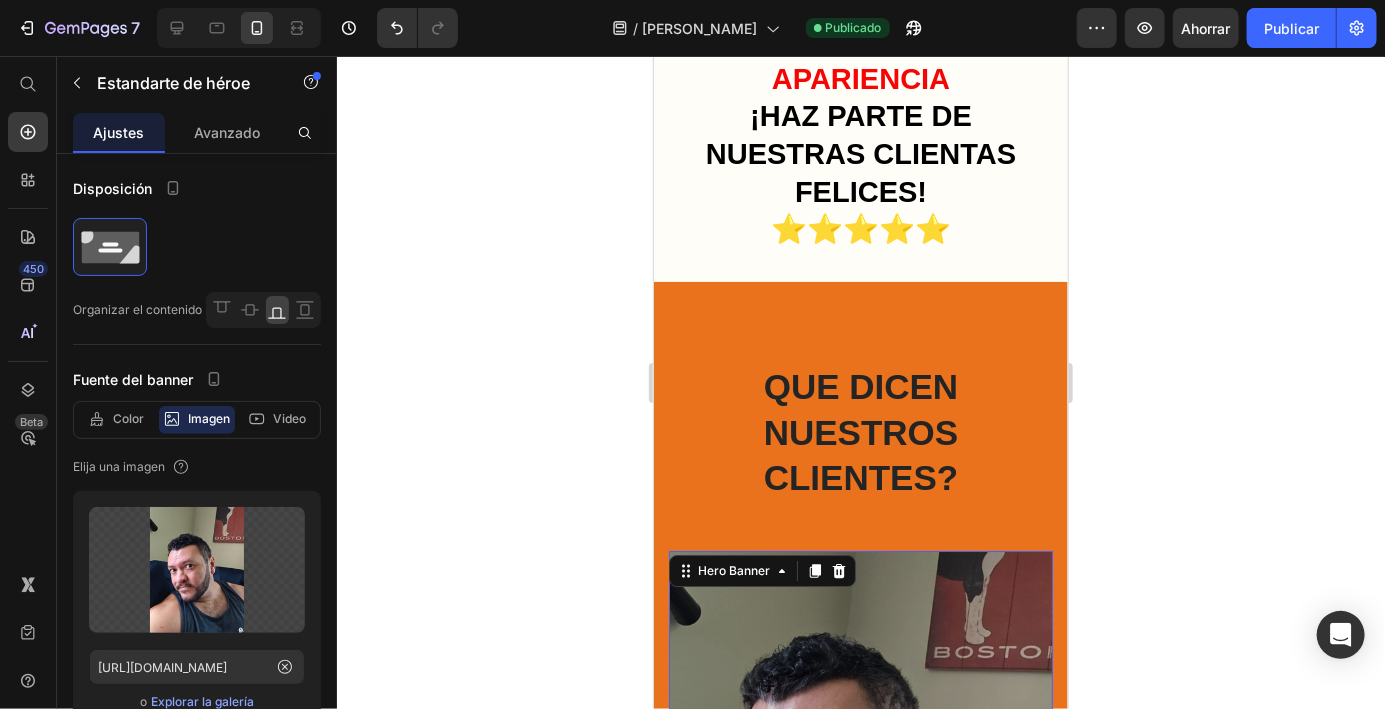 click on "QUE DICEN NUESTROS CLIENTES? Heading                Icon                Icon                Icon                Icon
Icon Icon List Hoz Me faltan echarme en el pecho nada mas jajaja  Text block Este tinte es una maravilla, cubre todas mis canas en minutos y el cabello se siente suave y con brillo. Lo recomiendo a ojos cerrados, me ha funcionado muy bien. Text block - [PERSON_NAME] Text block Row Hero Banner   0                Icon                Icon                Icon                Icon
Icon Icon List Hoz Super Rápido y Efectivo Text block Después de probarlo, noté que mi cabello quedó súper brillante y bien nutrido. Lo mejor es que no maltrata el cabello como otros tintes. Estoy encantada con los resultados Text block - [PERSON_NAME] Text block Row Hero Banner                Icon                Icon                Icon                Icon
Icon Icon List Hoz Me quito las canas el mismo dia Text block Text block - [DATE][PERSON_NAME] Text block Row Hero Banner Row" at bounding box center (860, 693) 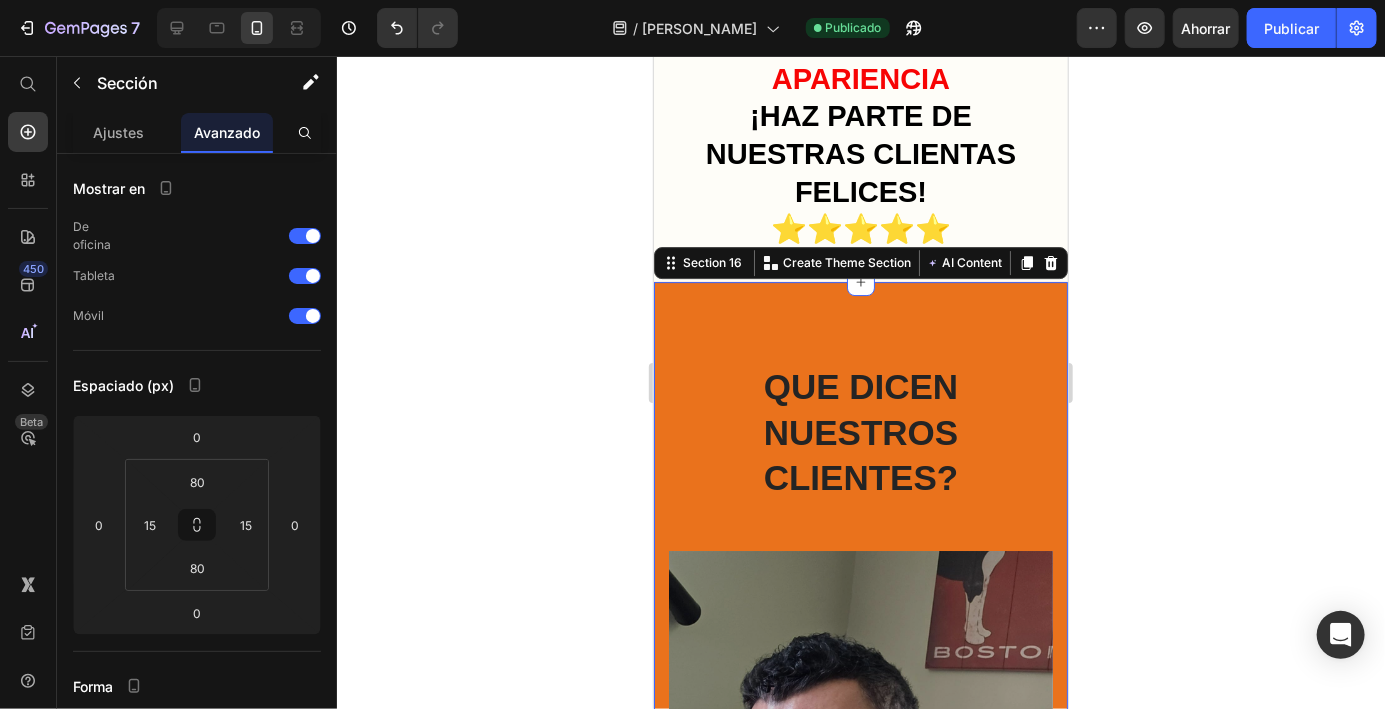click 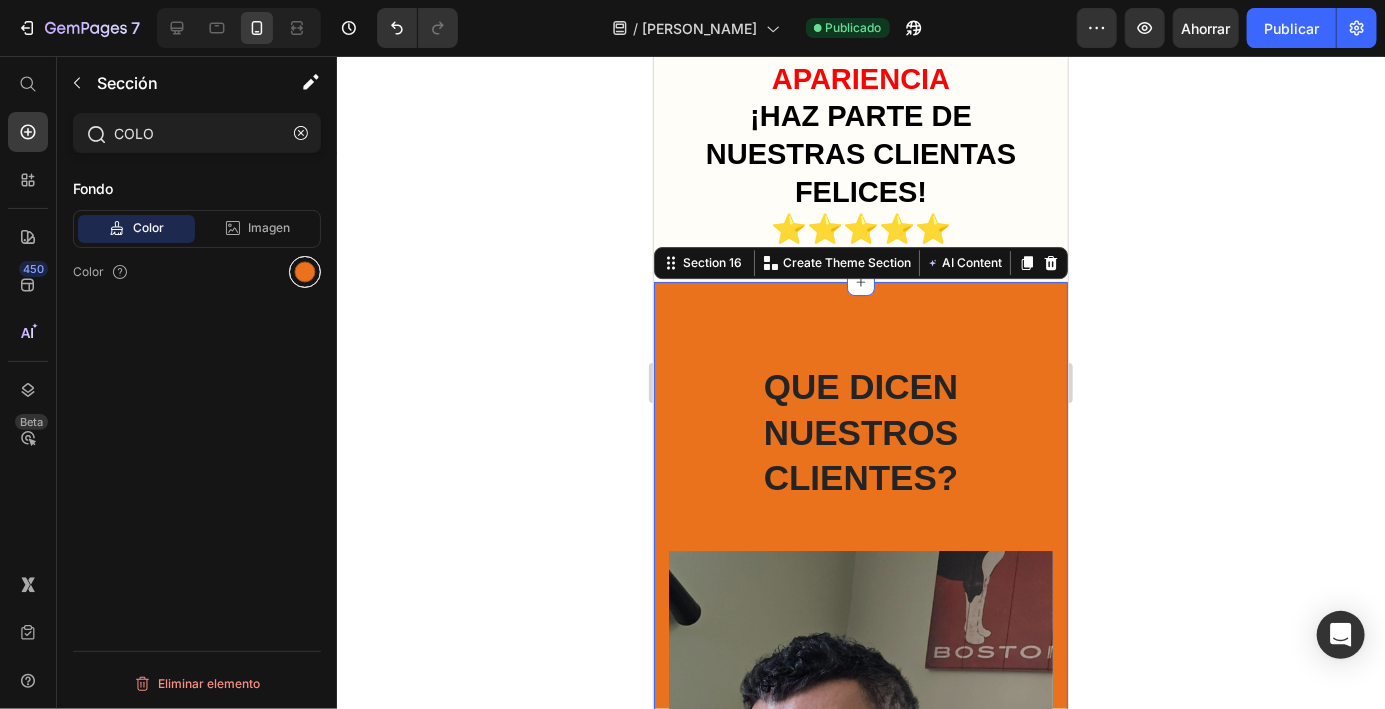 type on "COLO" 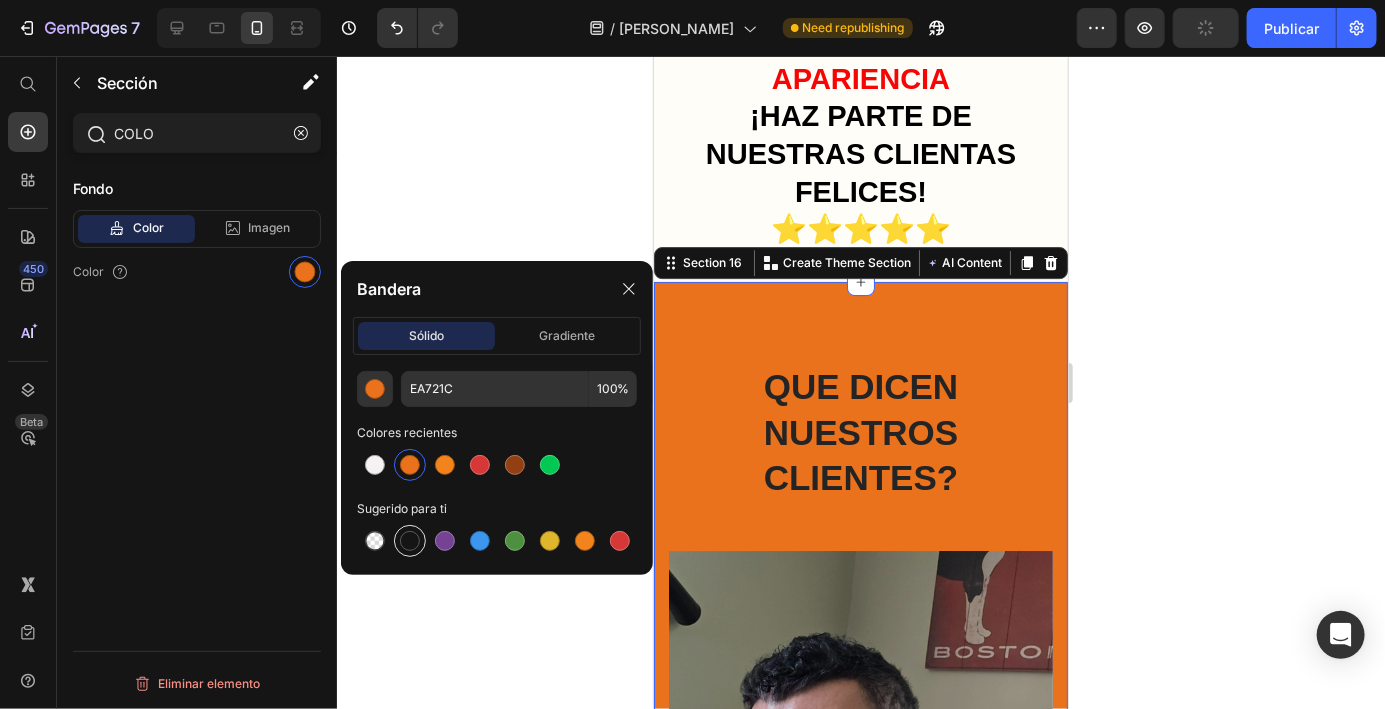 click at bounding box center (410, 541) 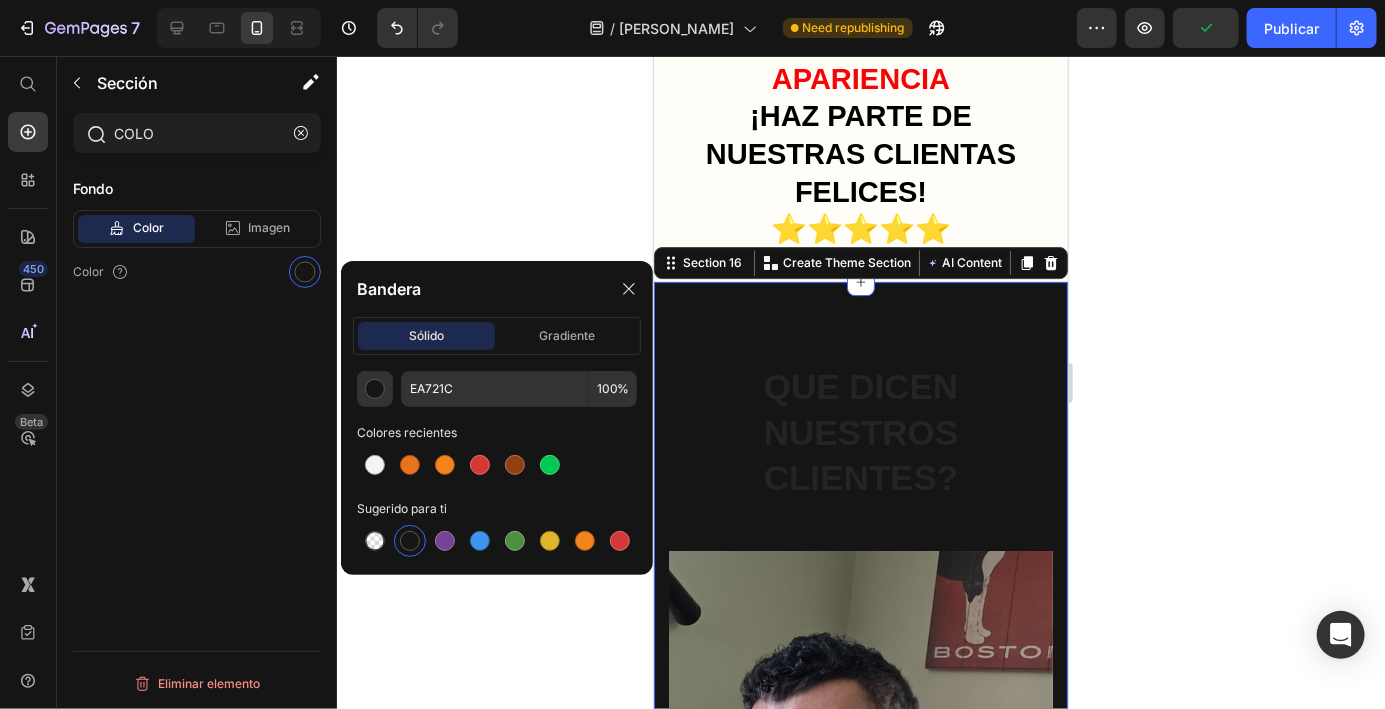 type on "151515" 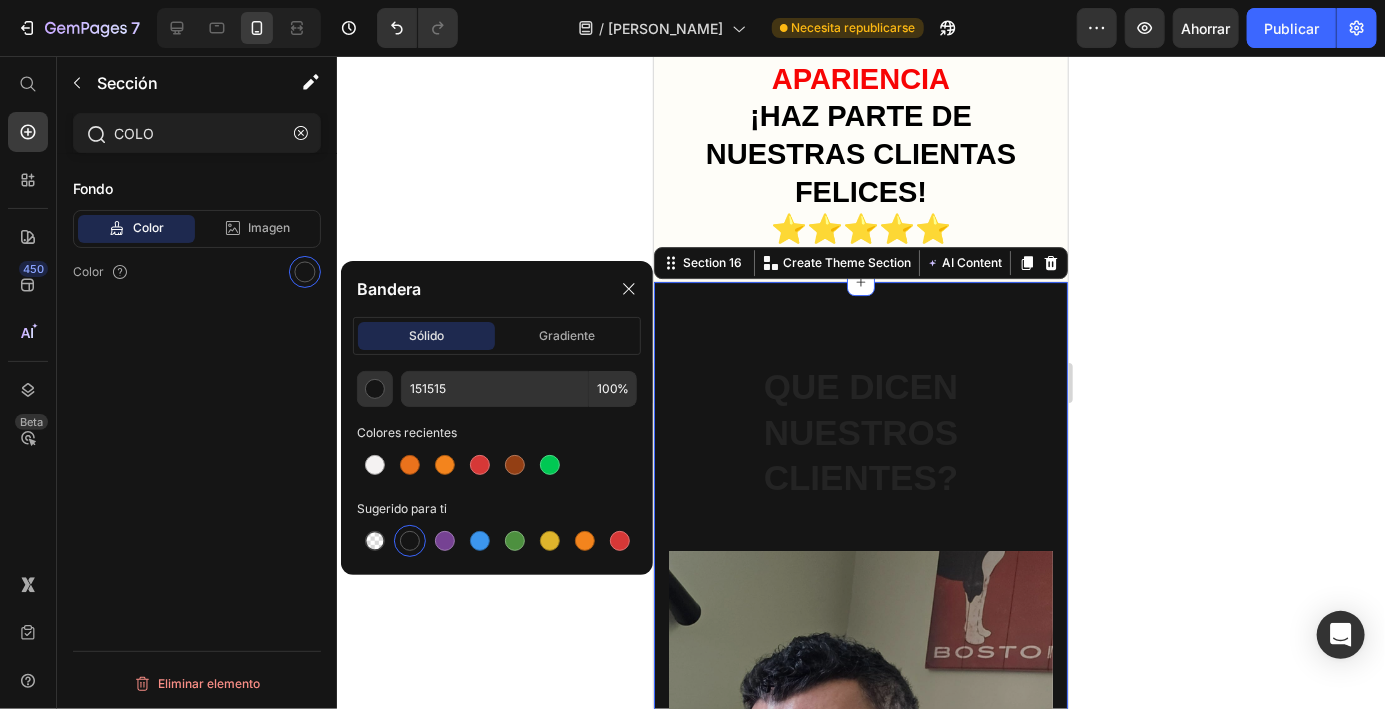 click 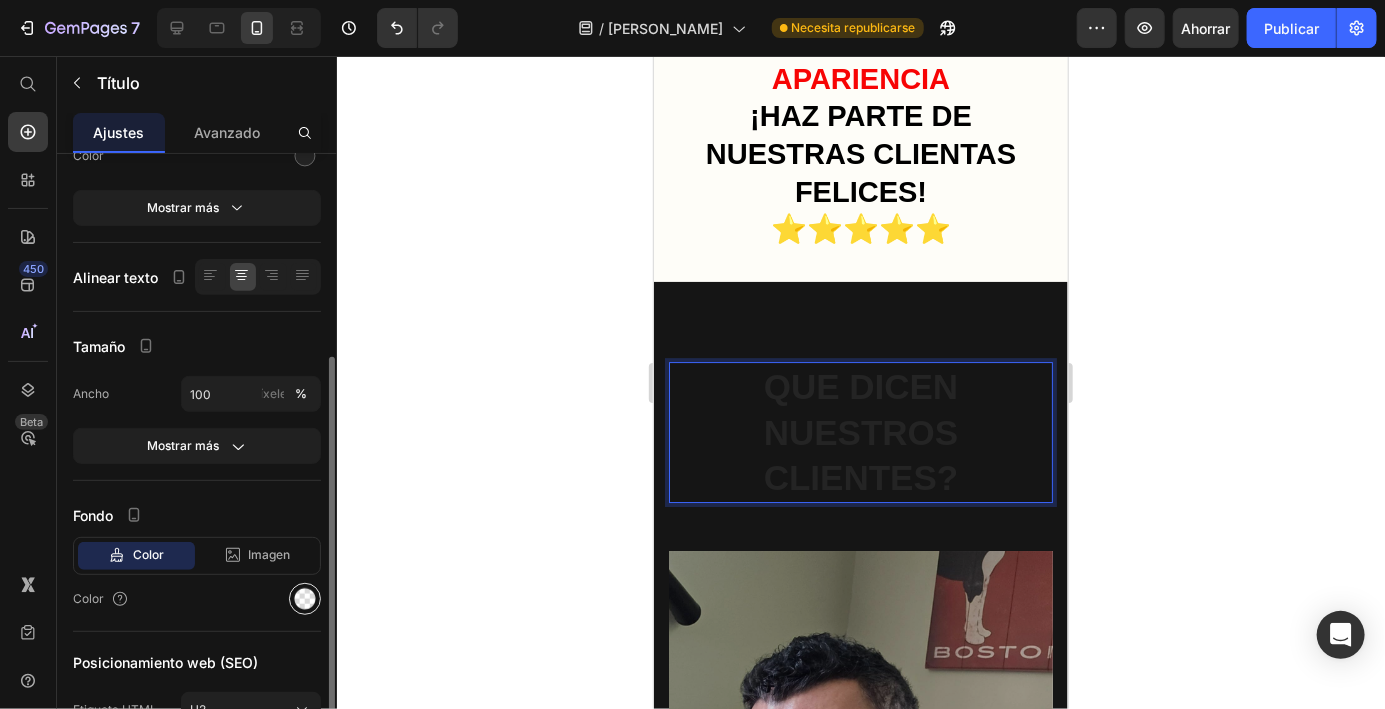 click at bounding box center (305, 599) 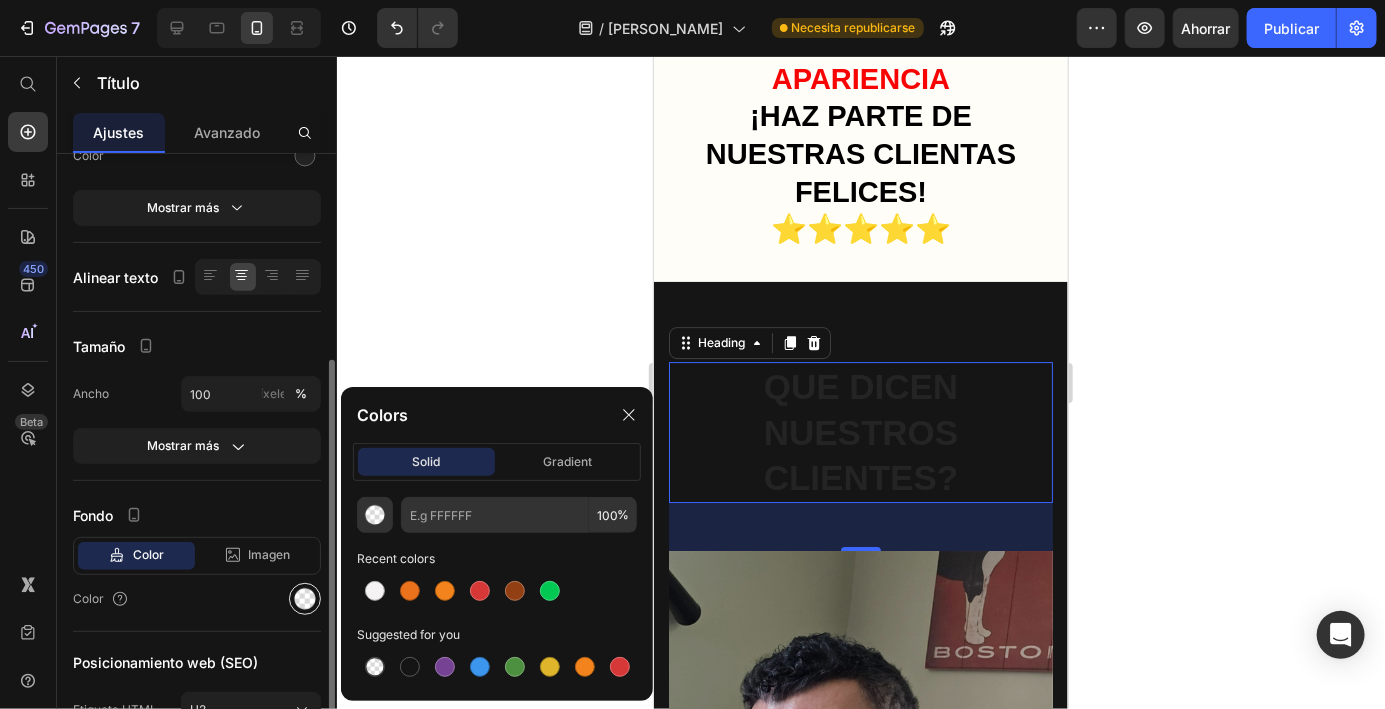 scroll, scrollTop: 292, scrollLeft: 0, axis: vertical 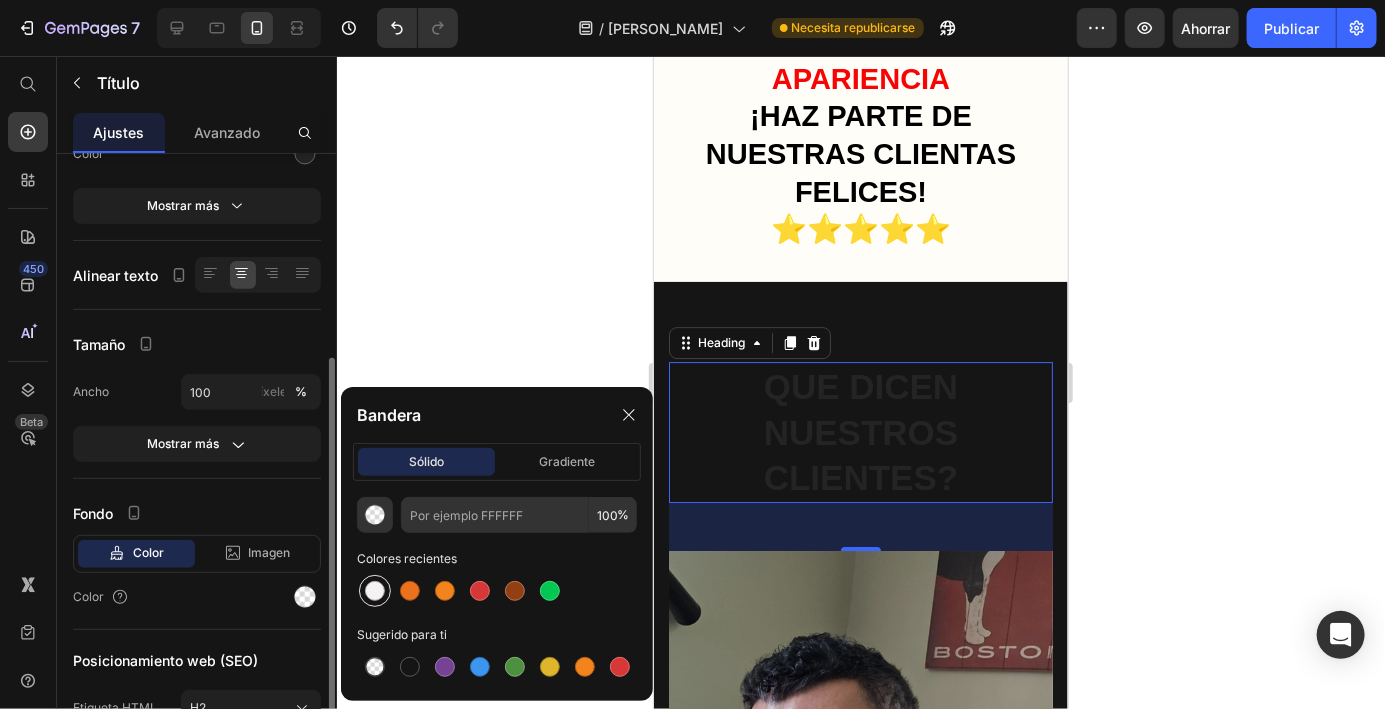 click at bounding box center [375, 591] 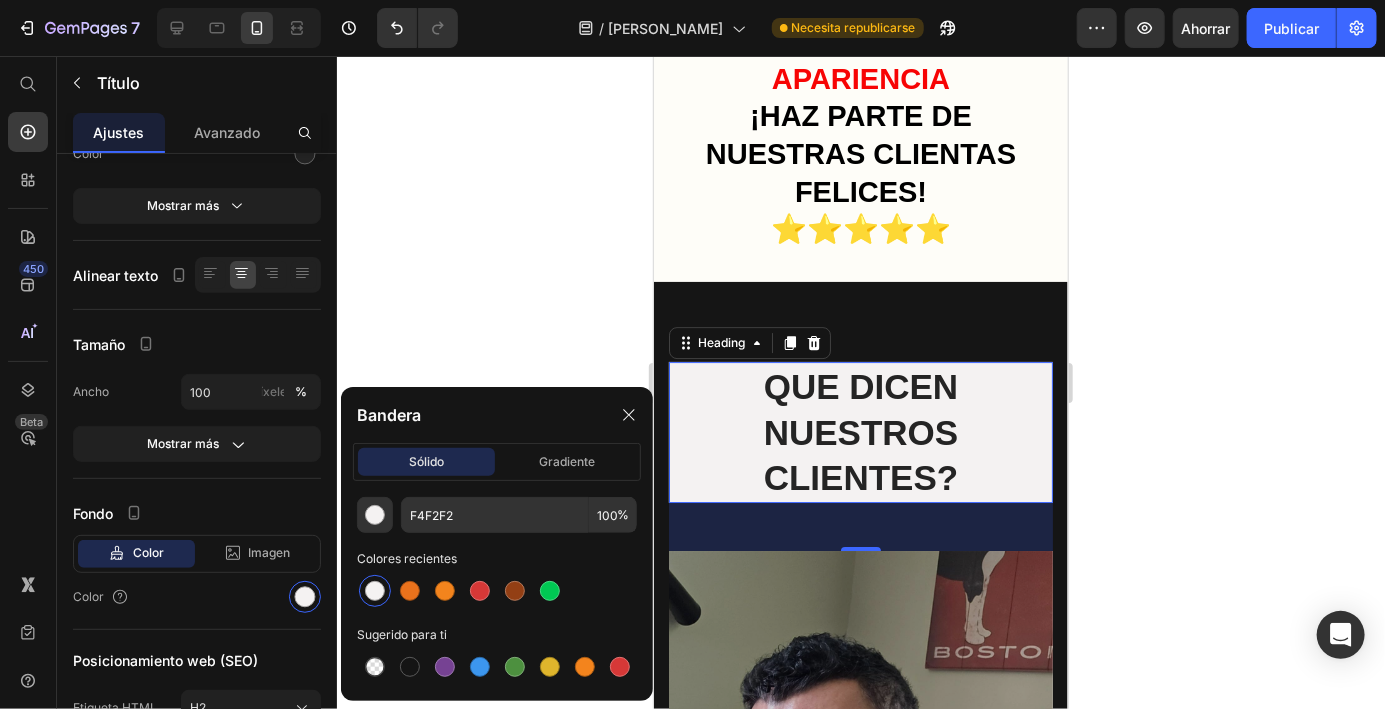 click 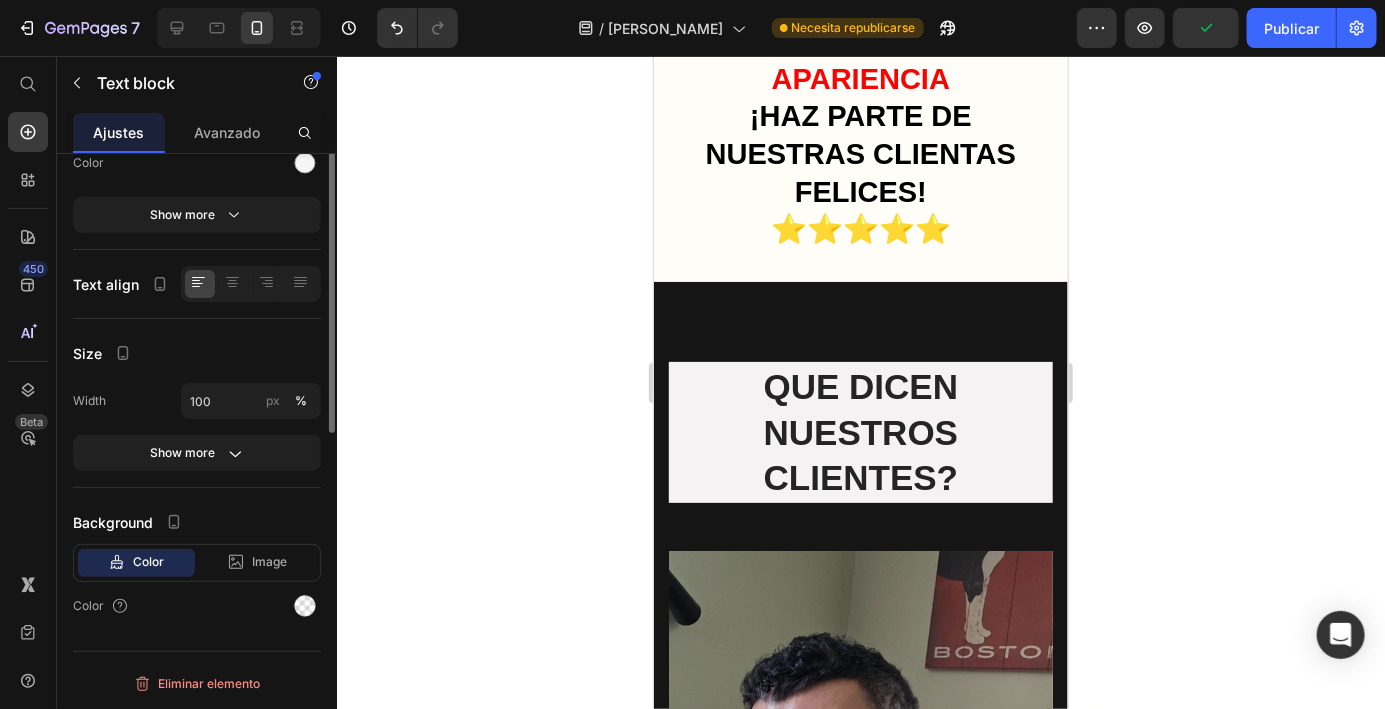 scroll, scrollTop: 6507, scrollLeft: 0, axis: vertical 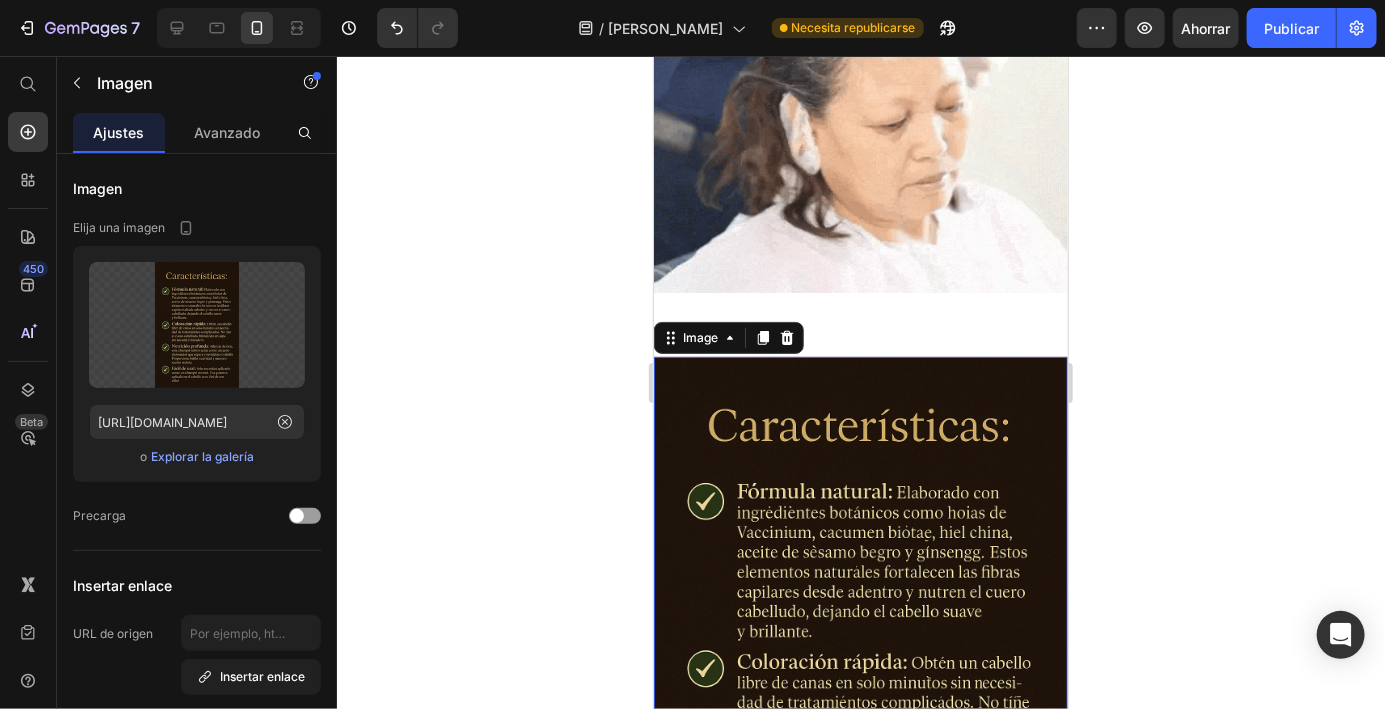 click on "Image Section 11" at bounding box center (860, 85) 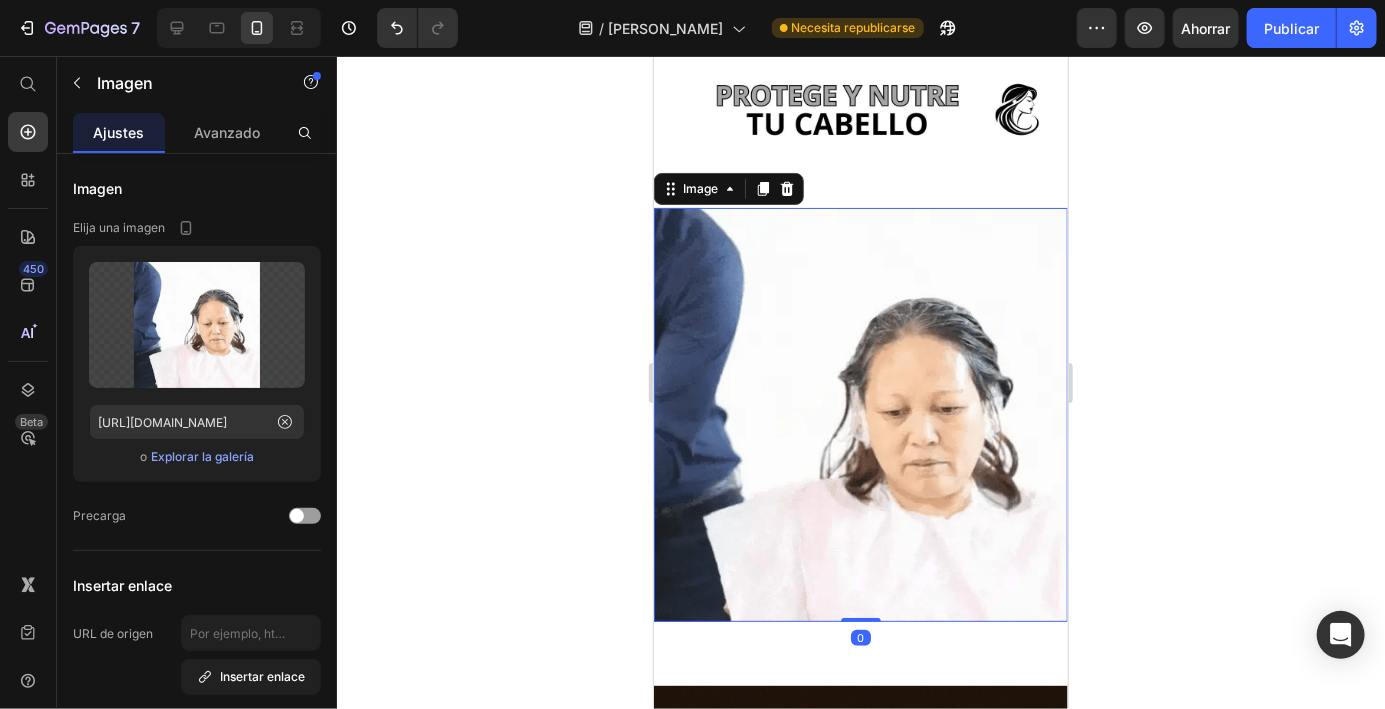 scroll, scrollTop: 3665, scrollLeft: 0, axis: vertical 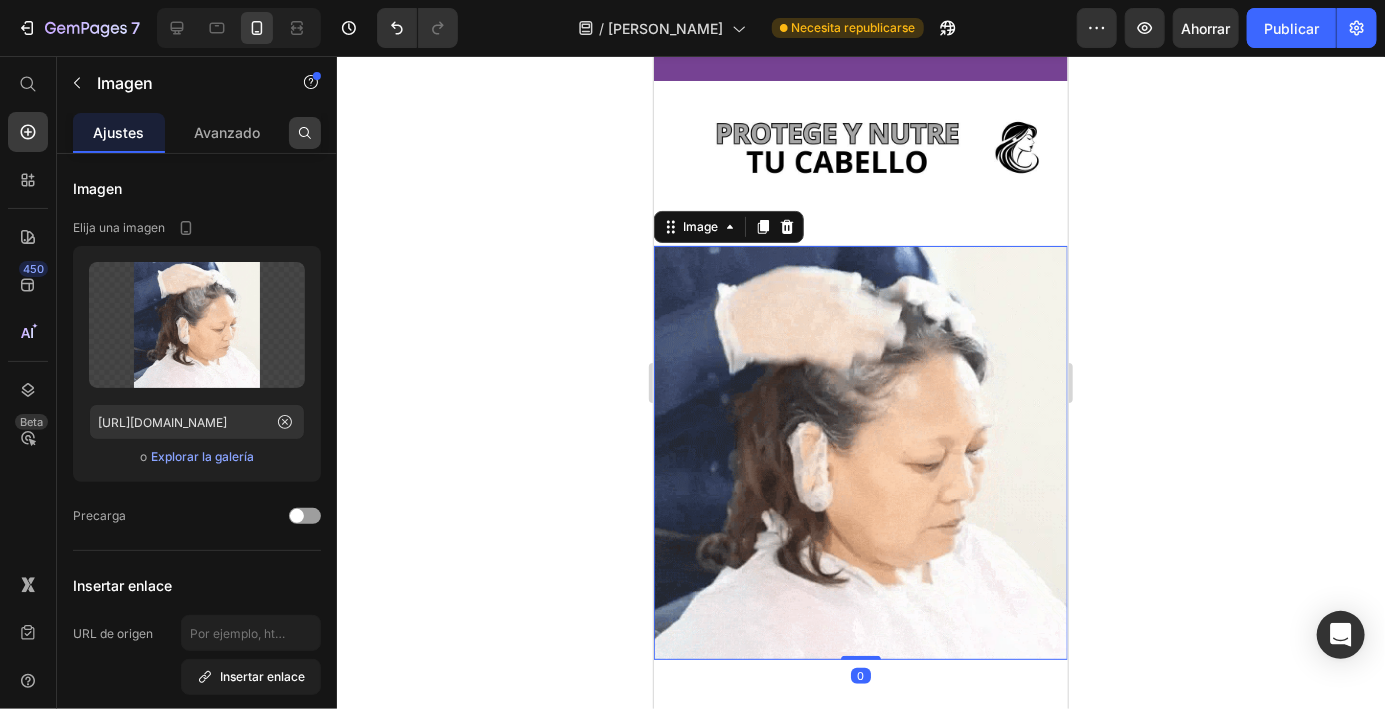 click at bounding box center [305, 133] 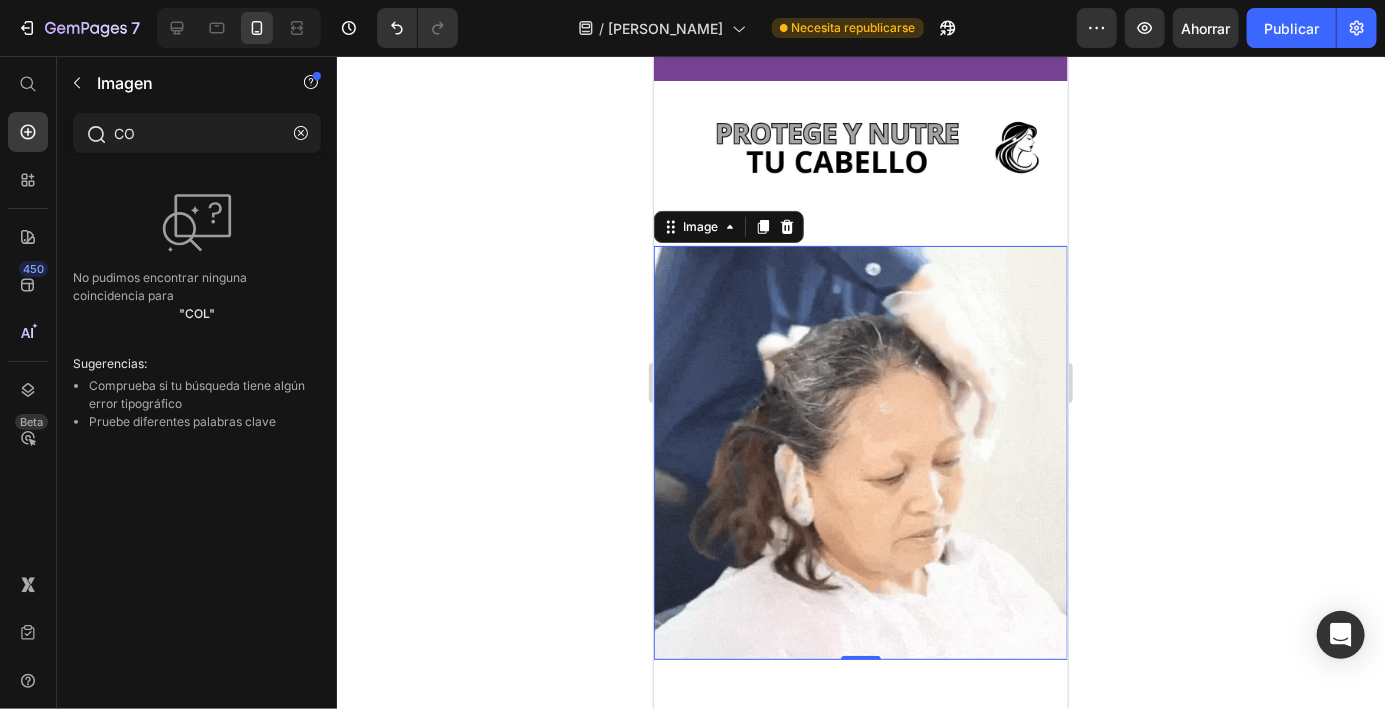 type on "C" 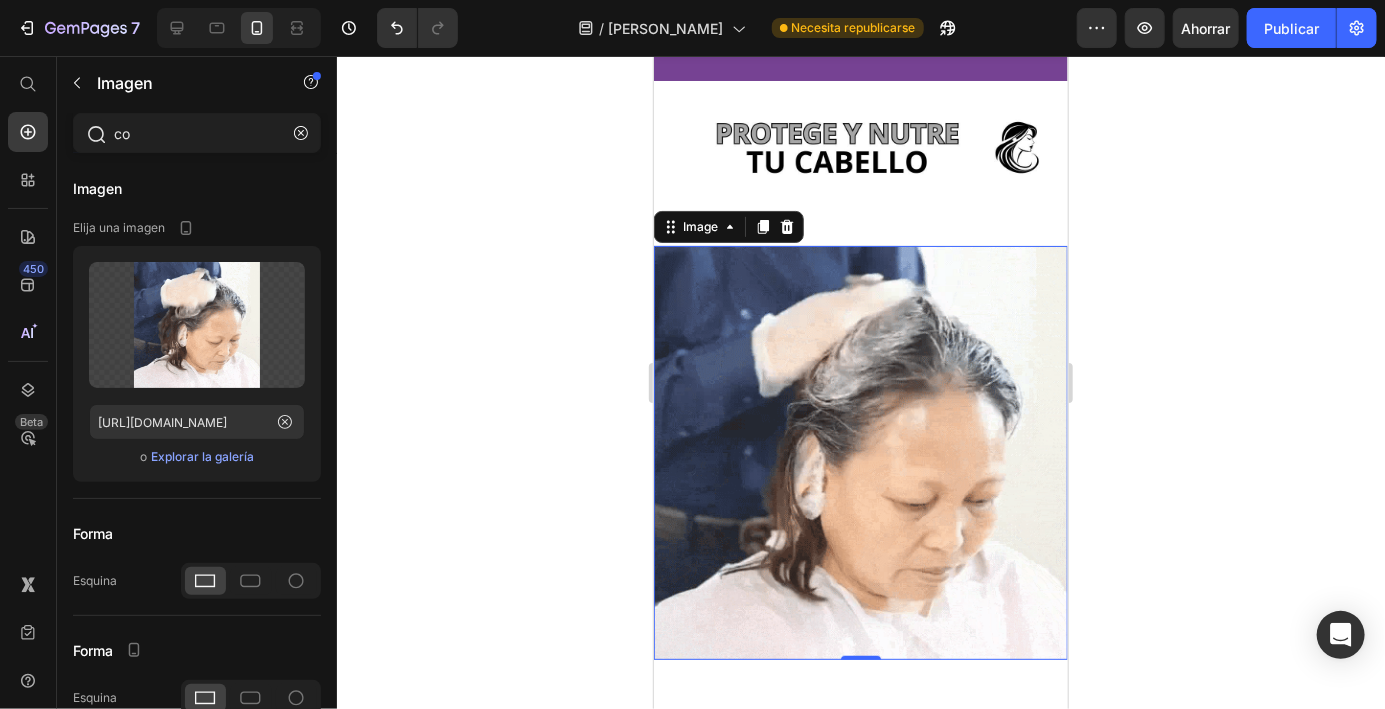 type on "coo" 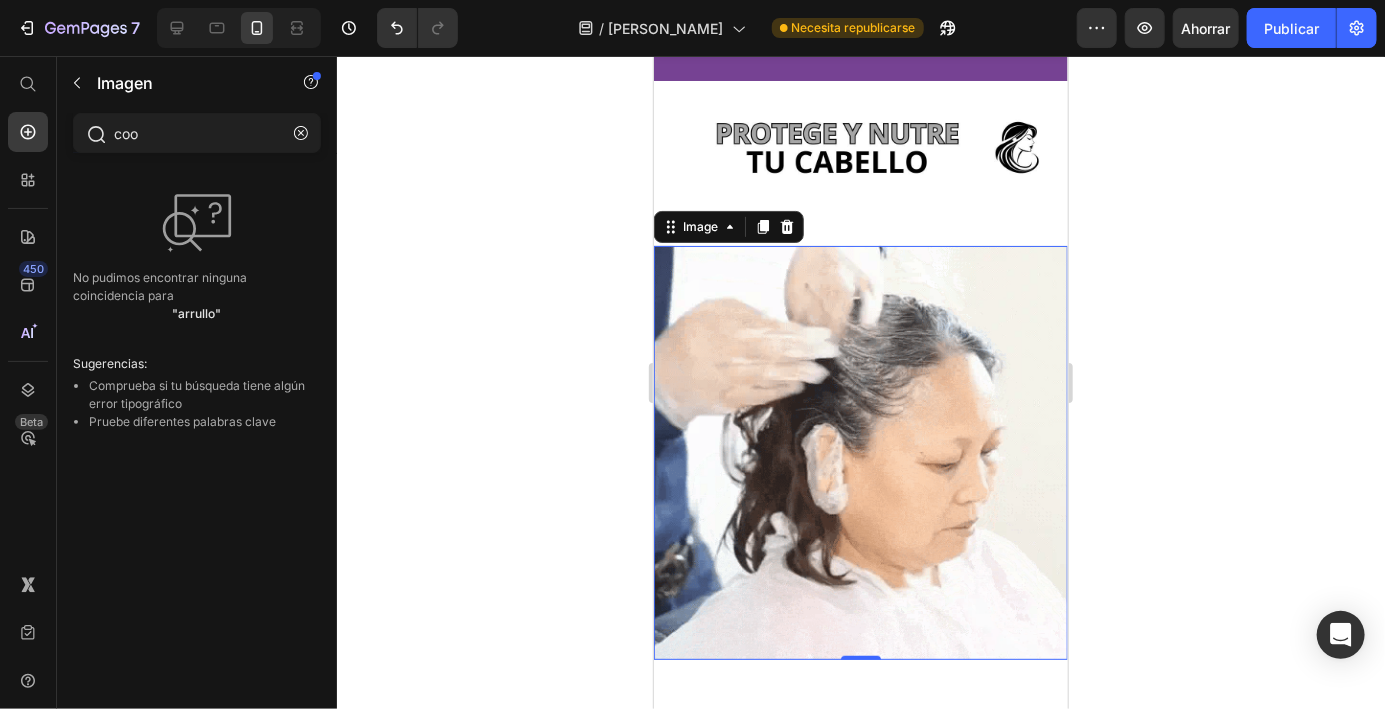 click 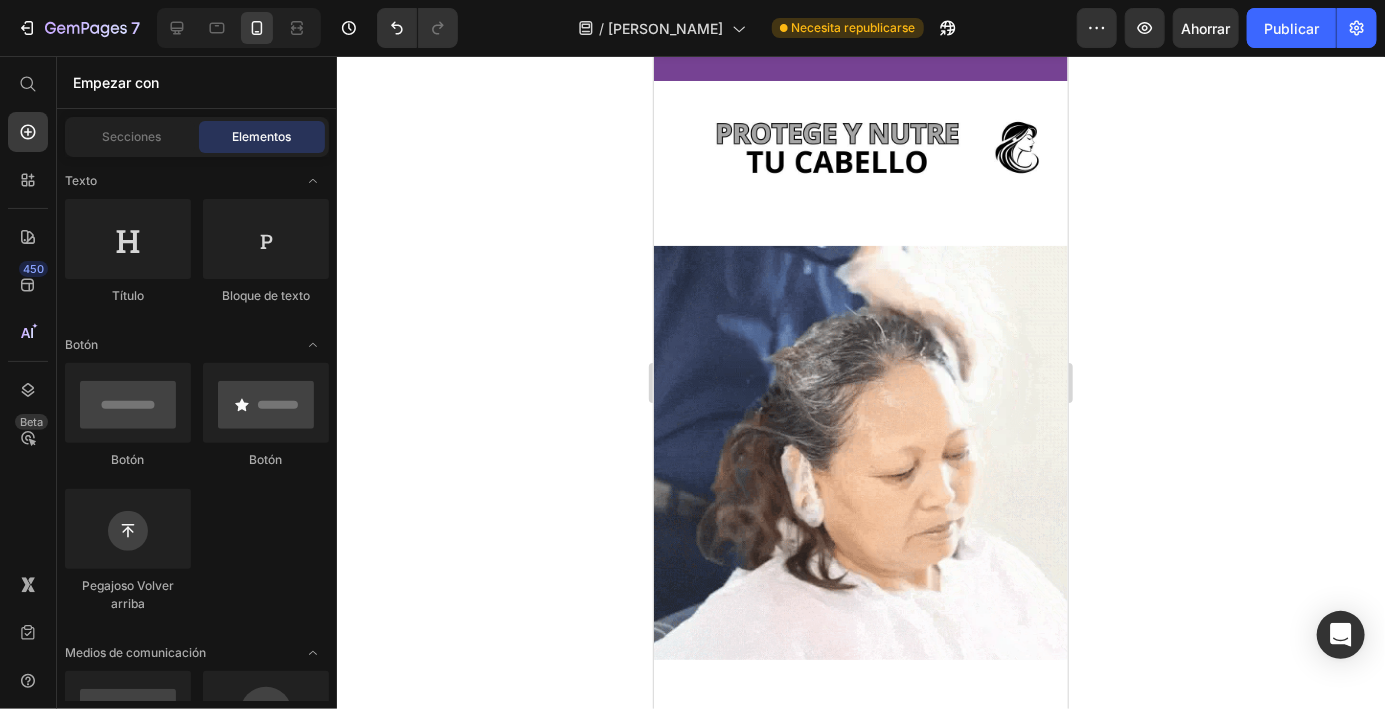 click on "Image Section 12" at bounding box center (860, 1033) 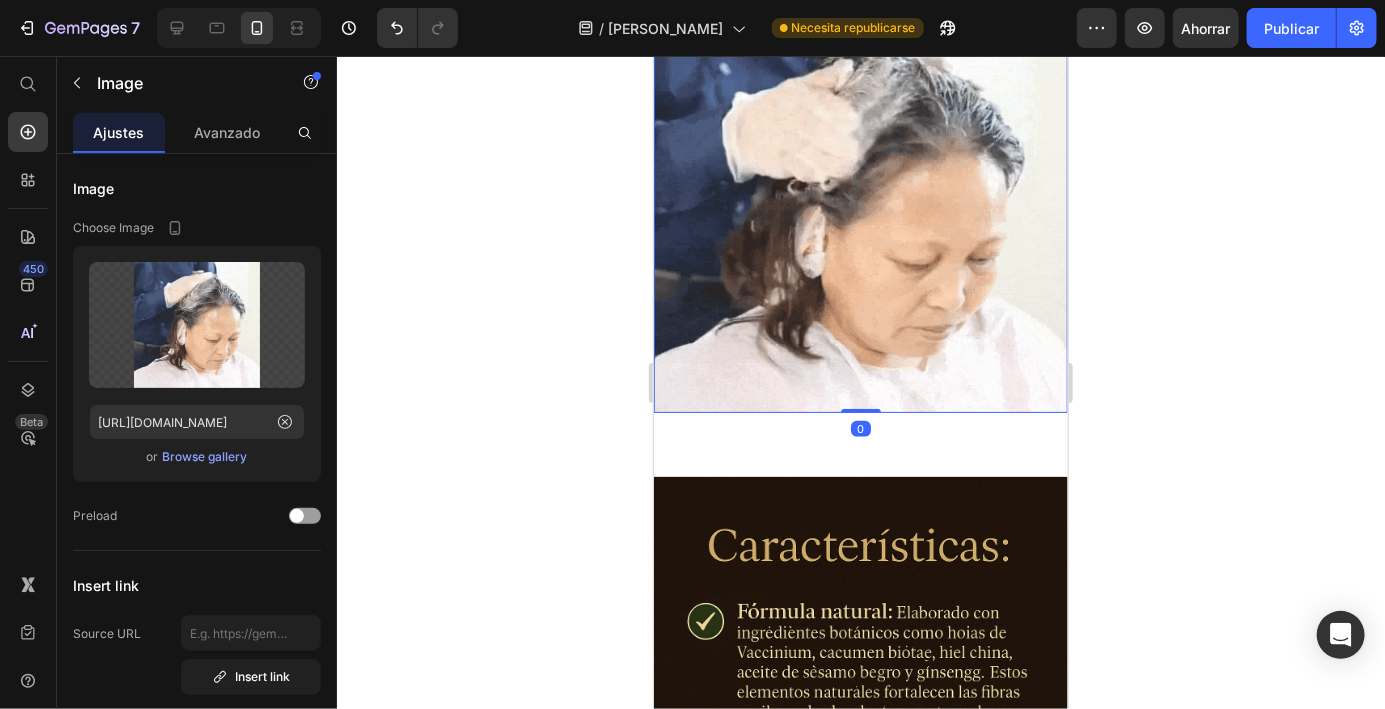 scroll, scrollTop: 3889, scrollLeft: 0, axis: vertical 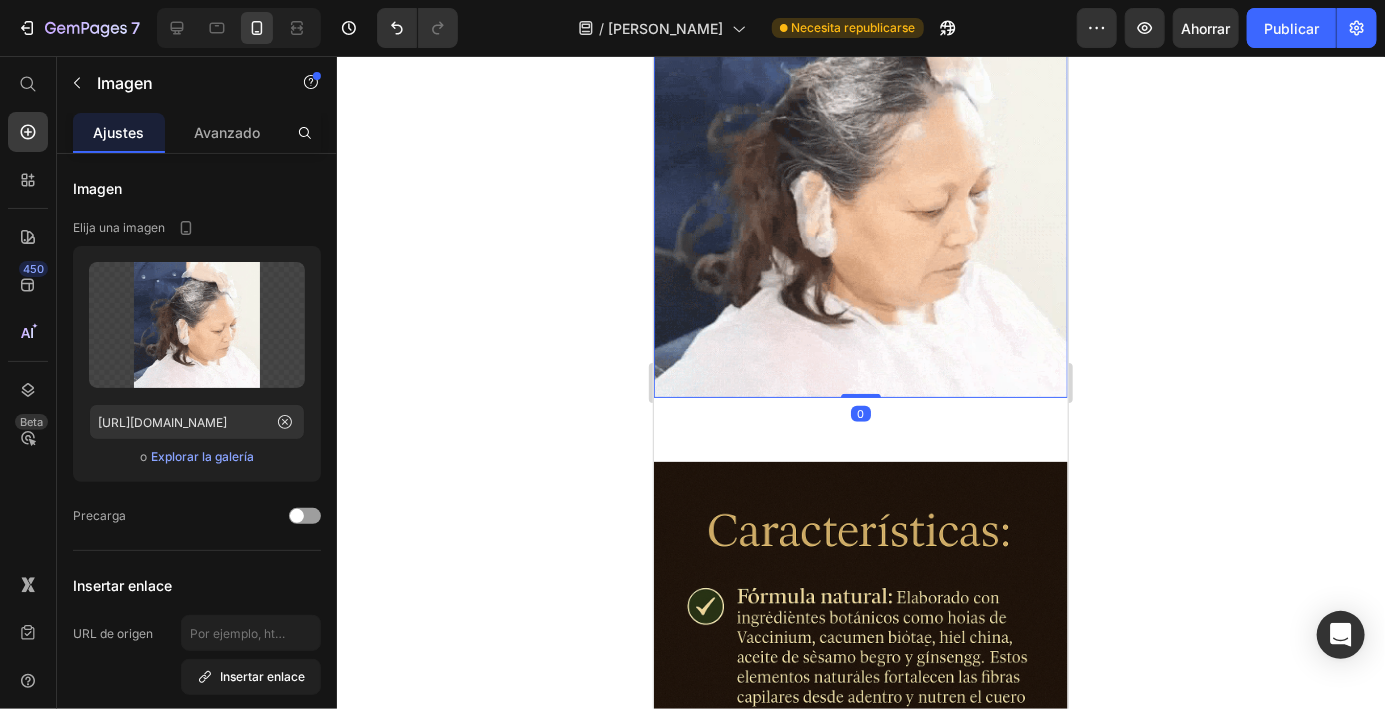 click on "Image   0 Section 11" at bounding box center [860, 190] 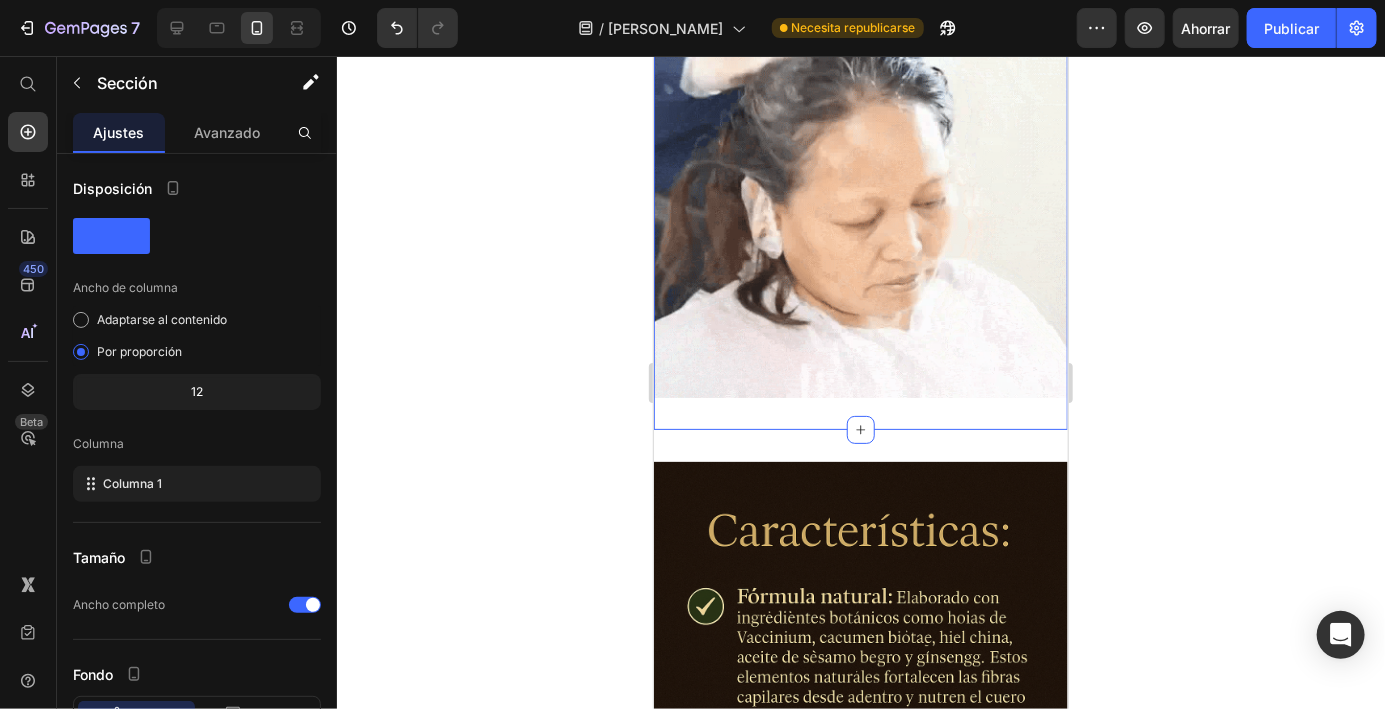 click on "Image Section 12" at bounding box center (860, 771) 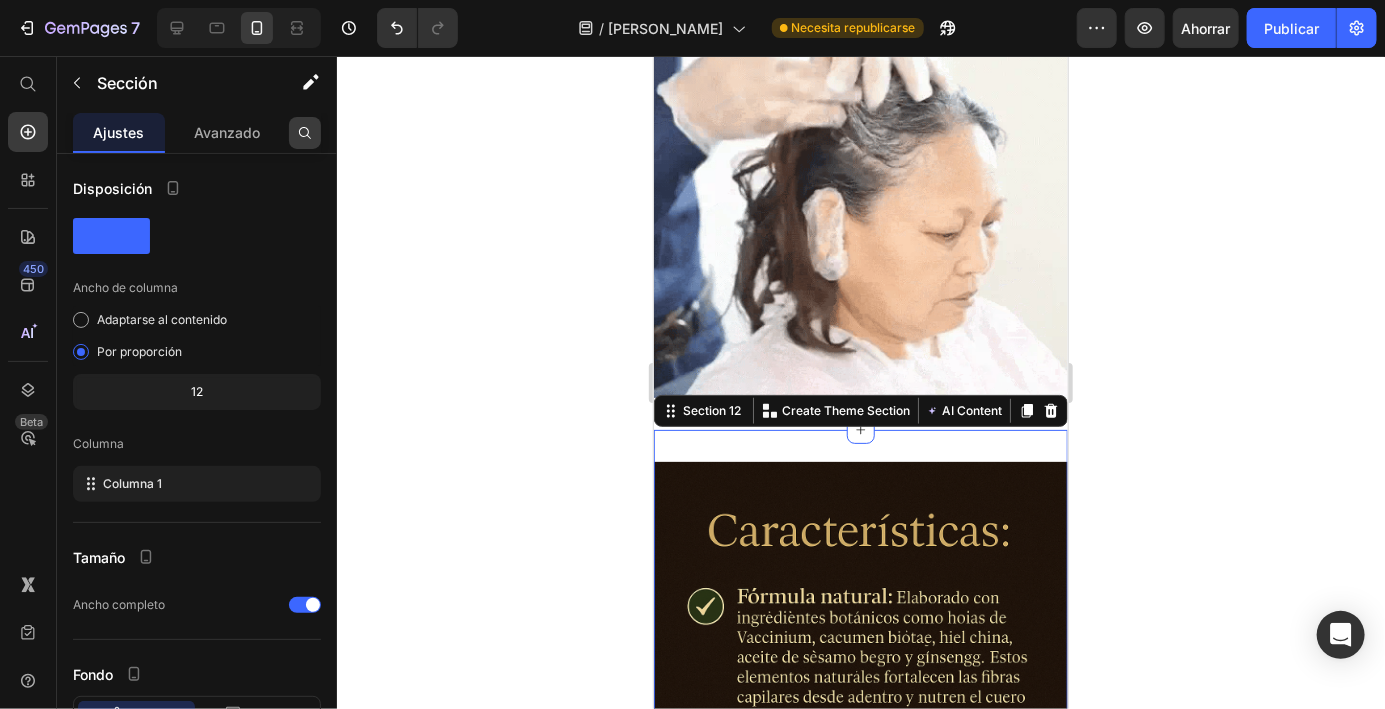 click 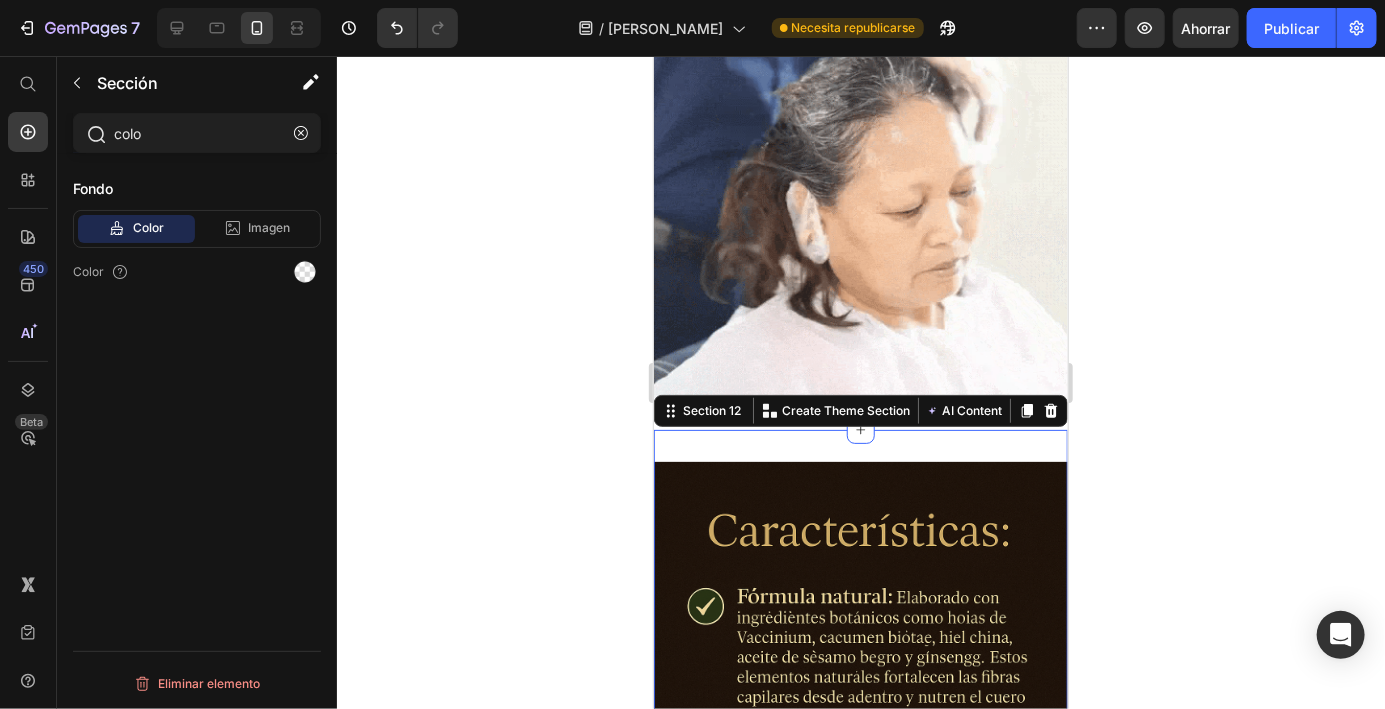 type on "colo" 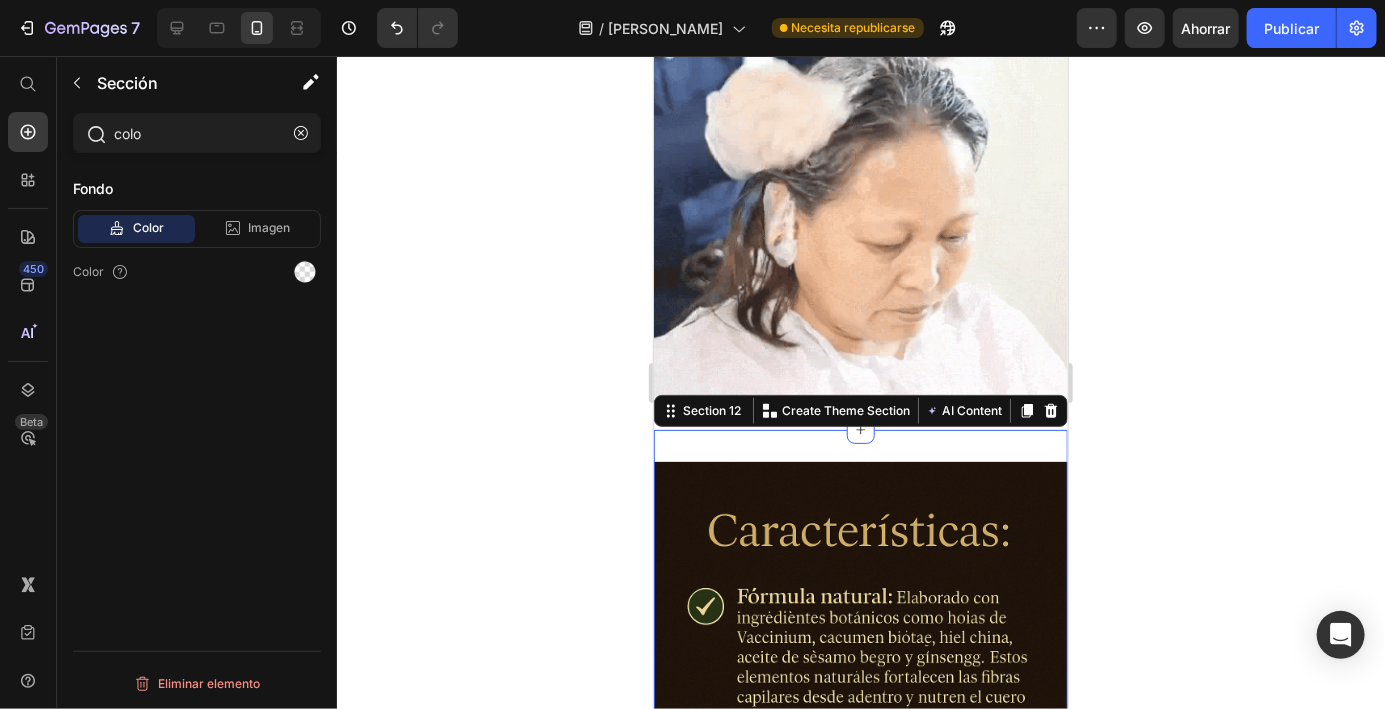 click on "Color" at bounding box center [197, 272] 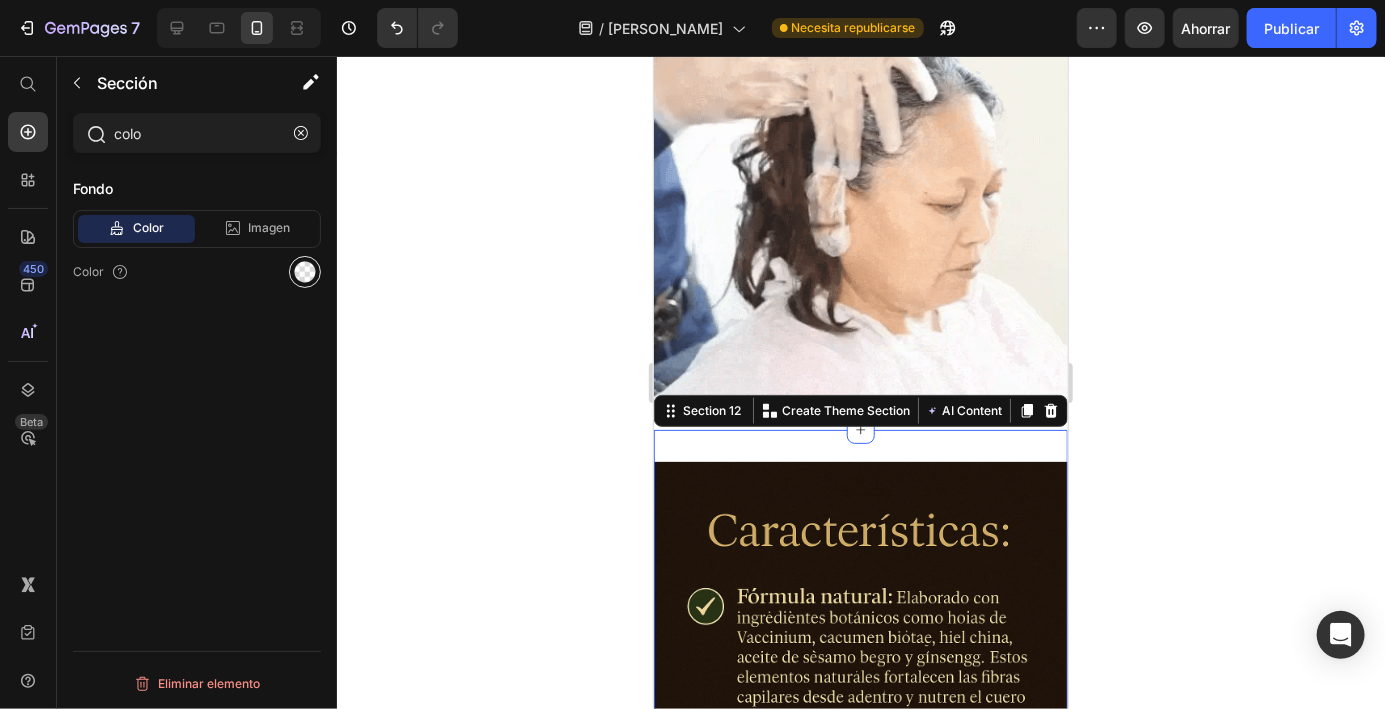 click at bounding box center [305, 272] 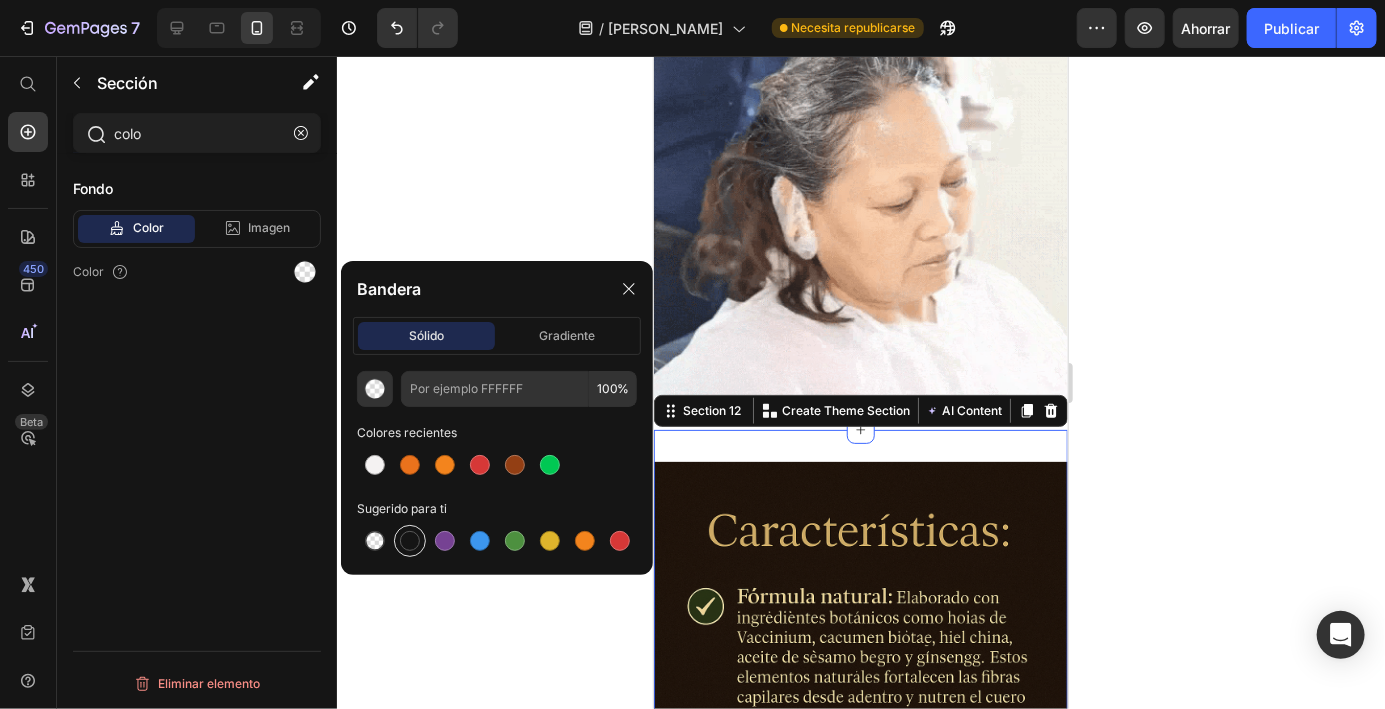 click at bounding box center [410, 541] 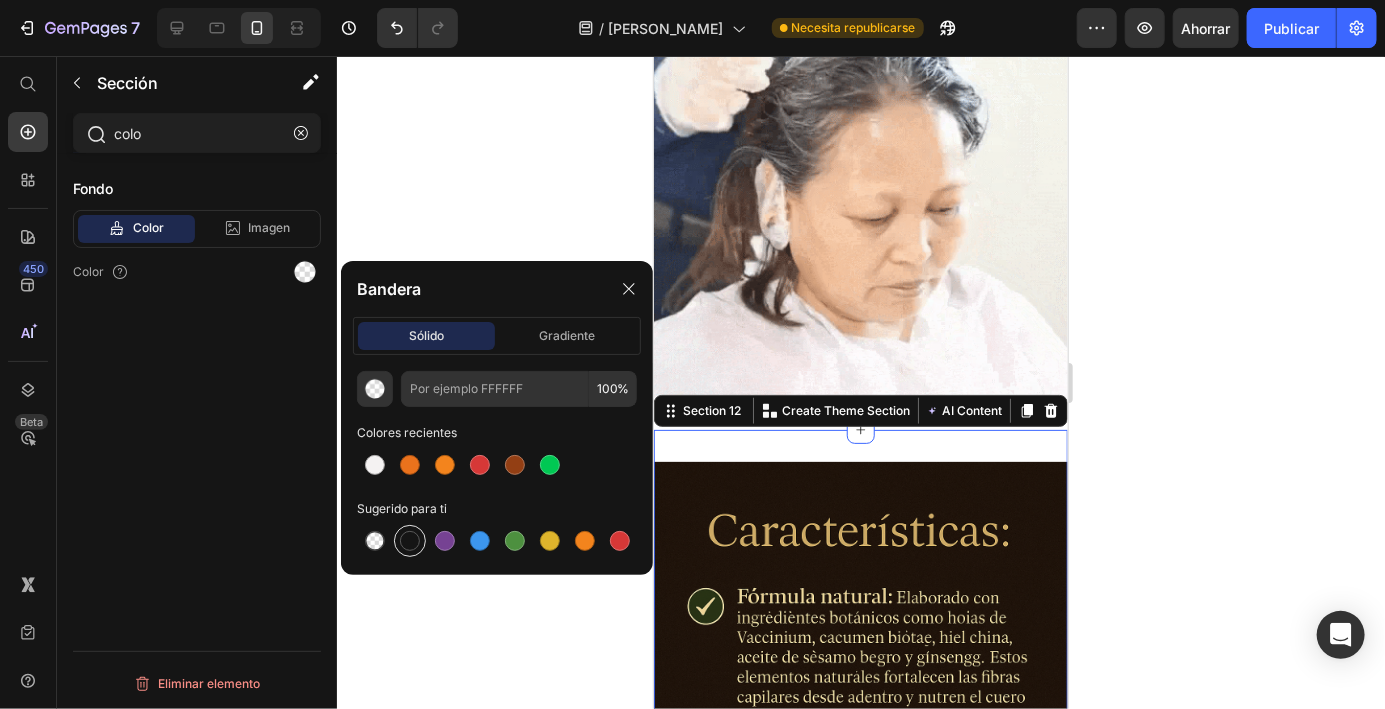 type on "151515" 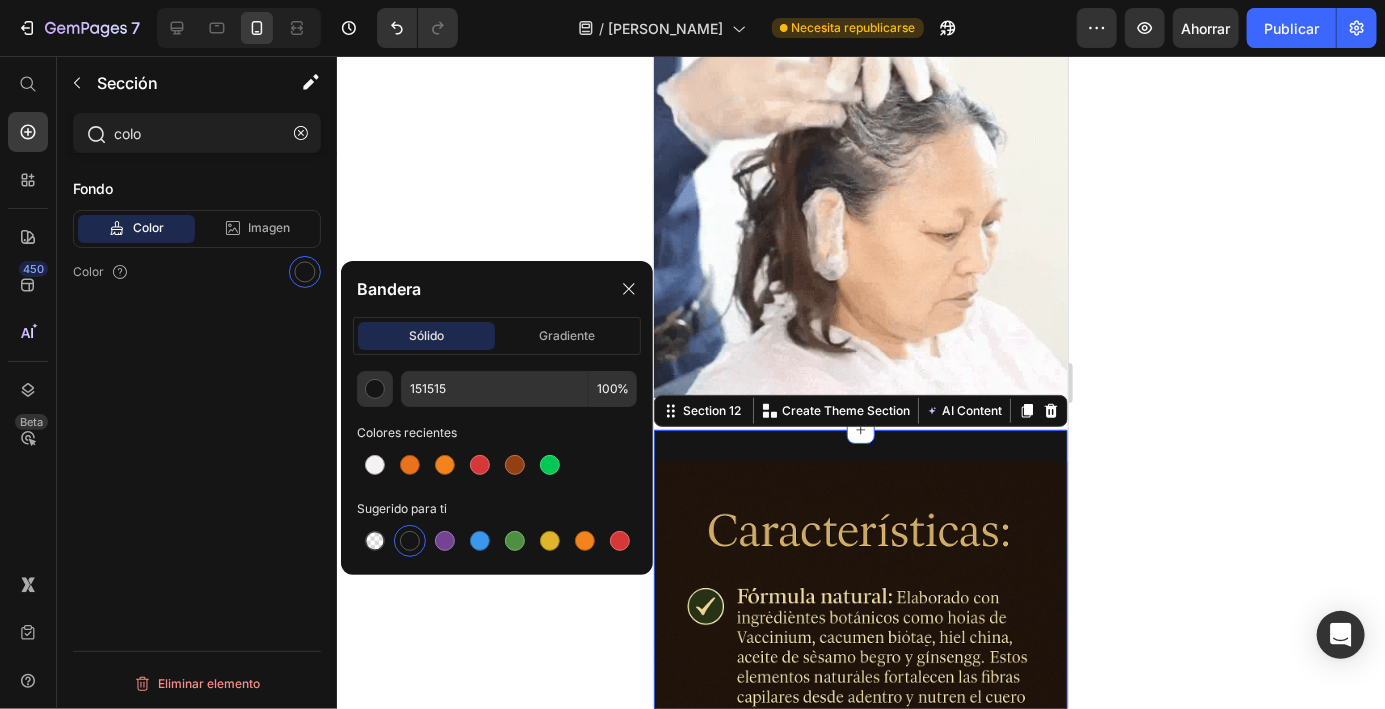 click 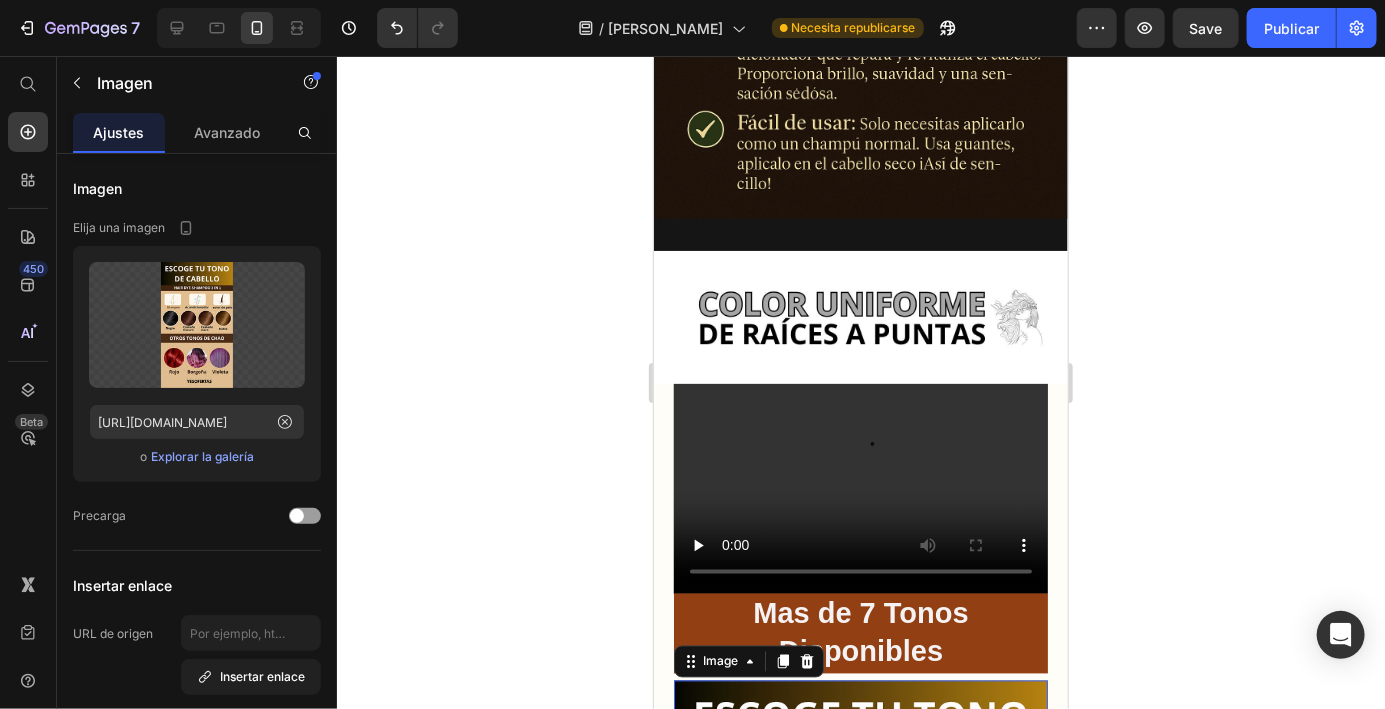 scroll, scrollTop: 4735, scrollLeft: 0, axis: vertical 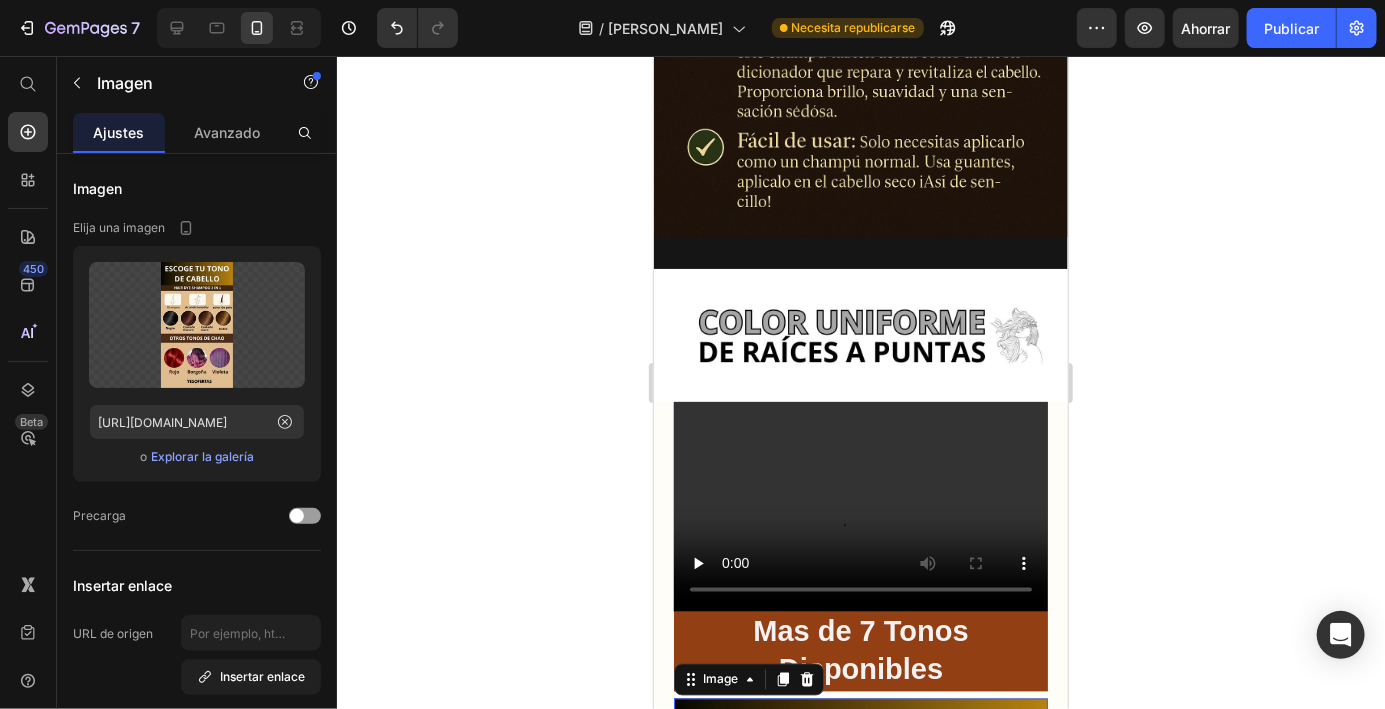 click at bounding box center (860, 334) 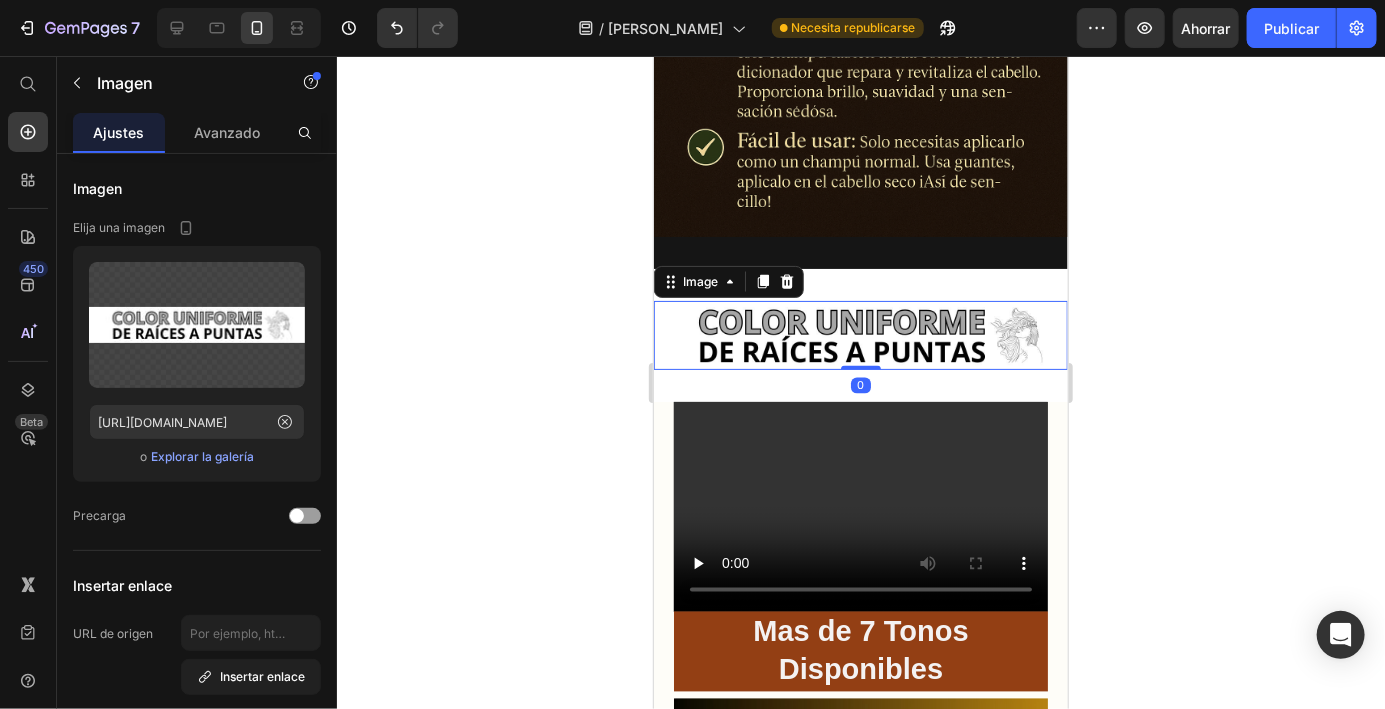 click on "Video Mas de 7 Tonos Disponibles Heading Image Image Text Block Row ⬆️Compra Ahora⬇️⁠ escoge tu tono Button Section 14" at bounding box center [860, 1026] 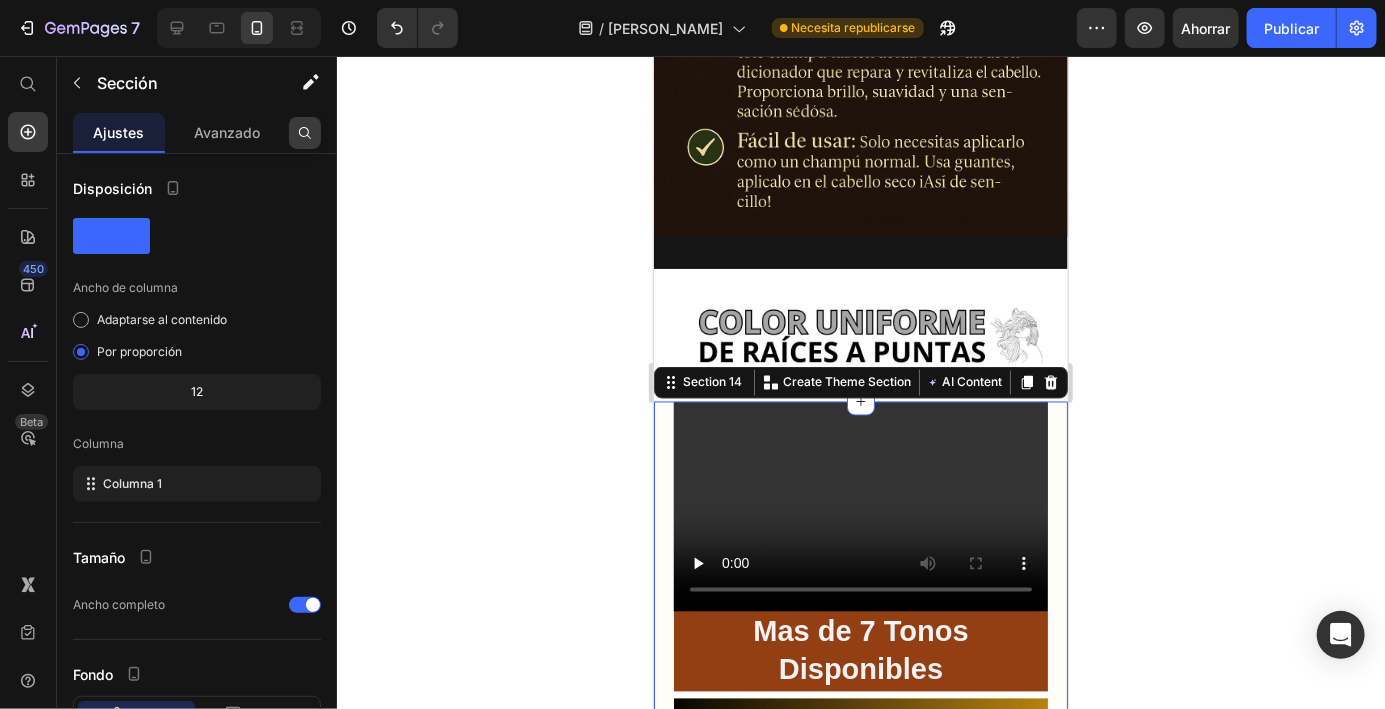 click 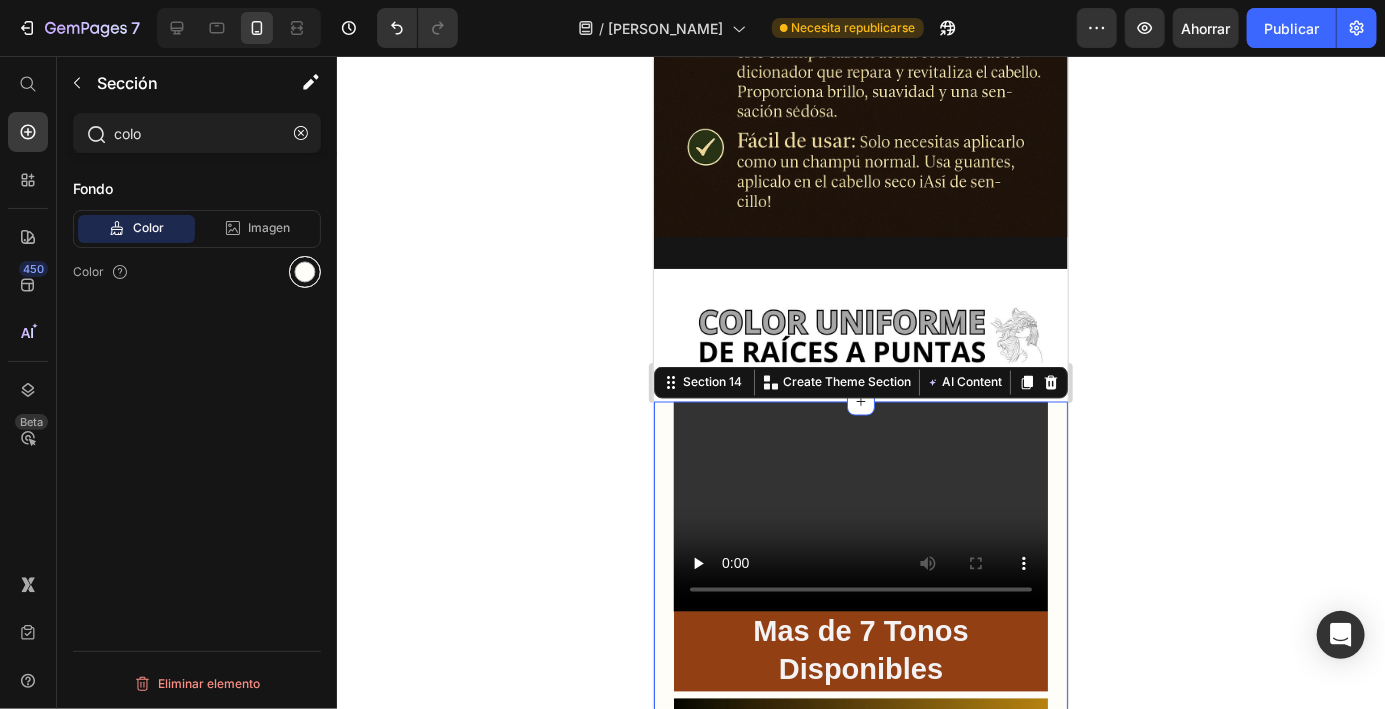 type on "colo" 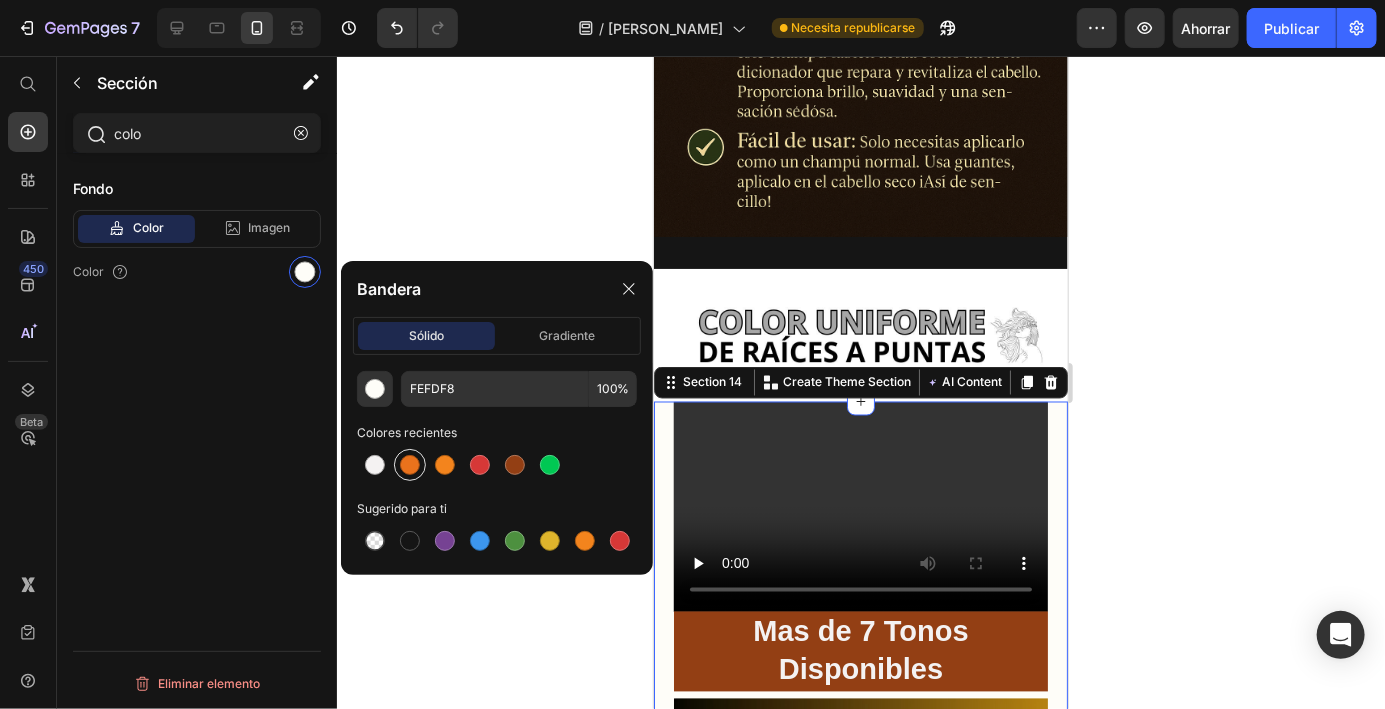 click at bounding box center [410, 465] 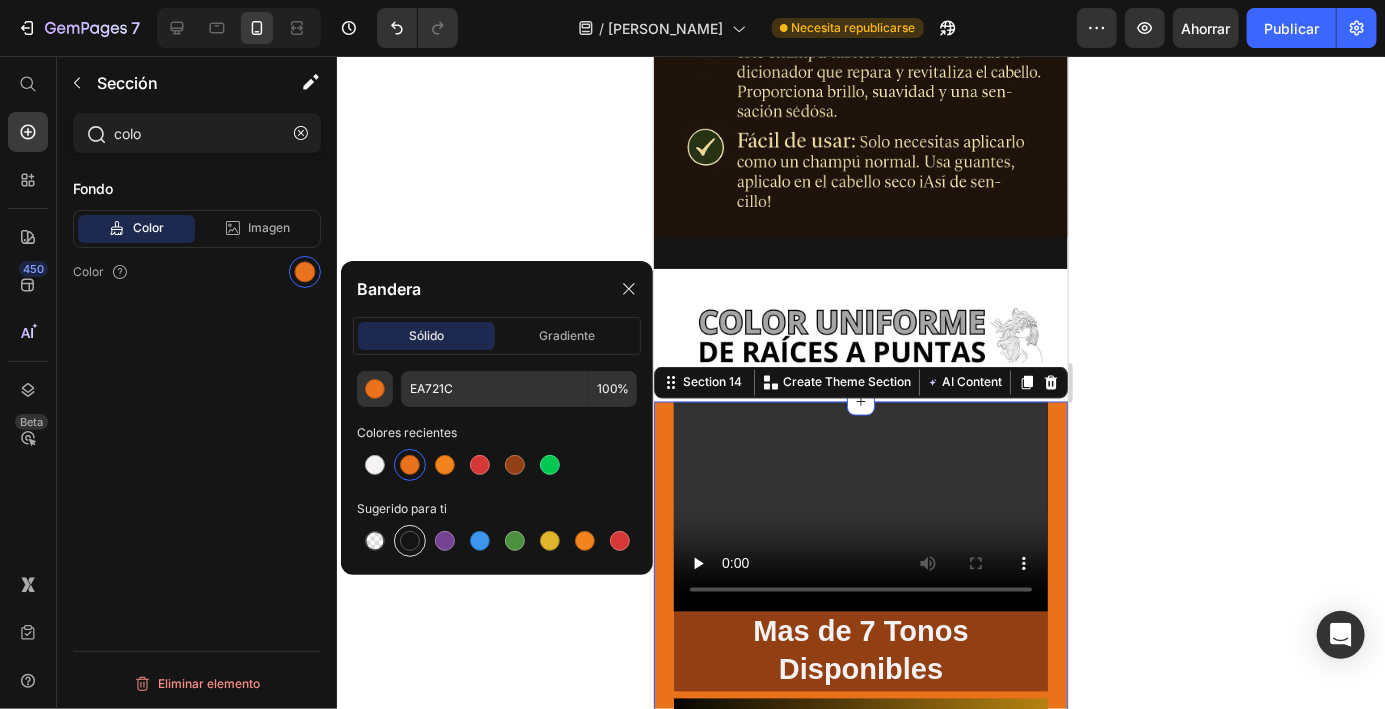 click at bounding box center [410, 541] 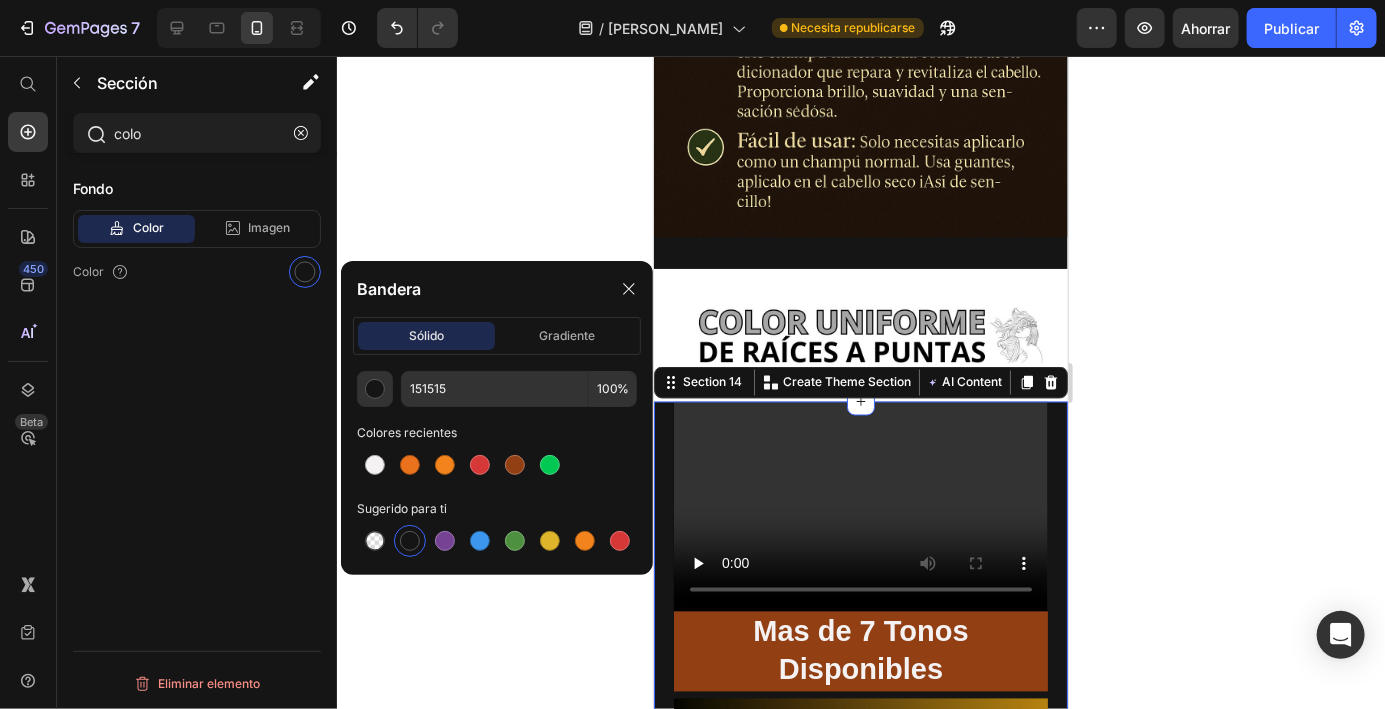 click 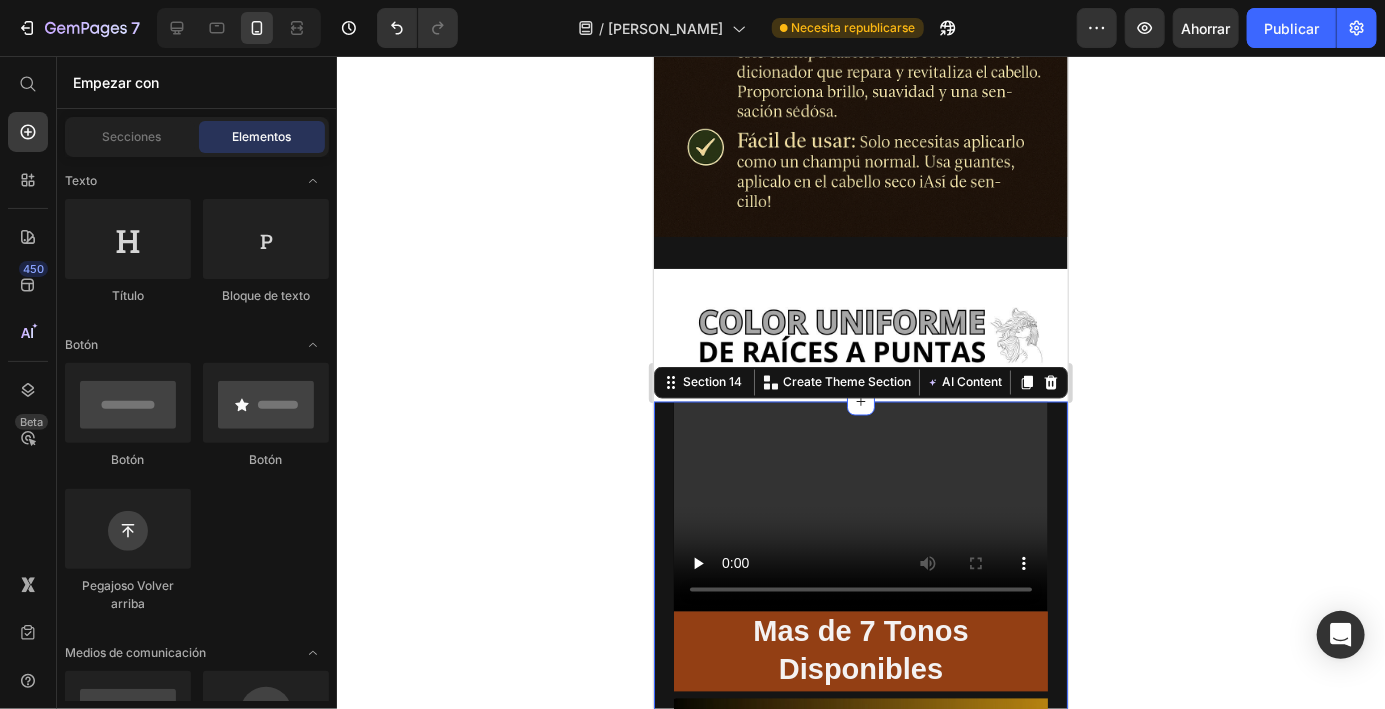 click 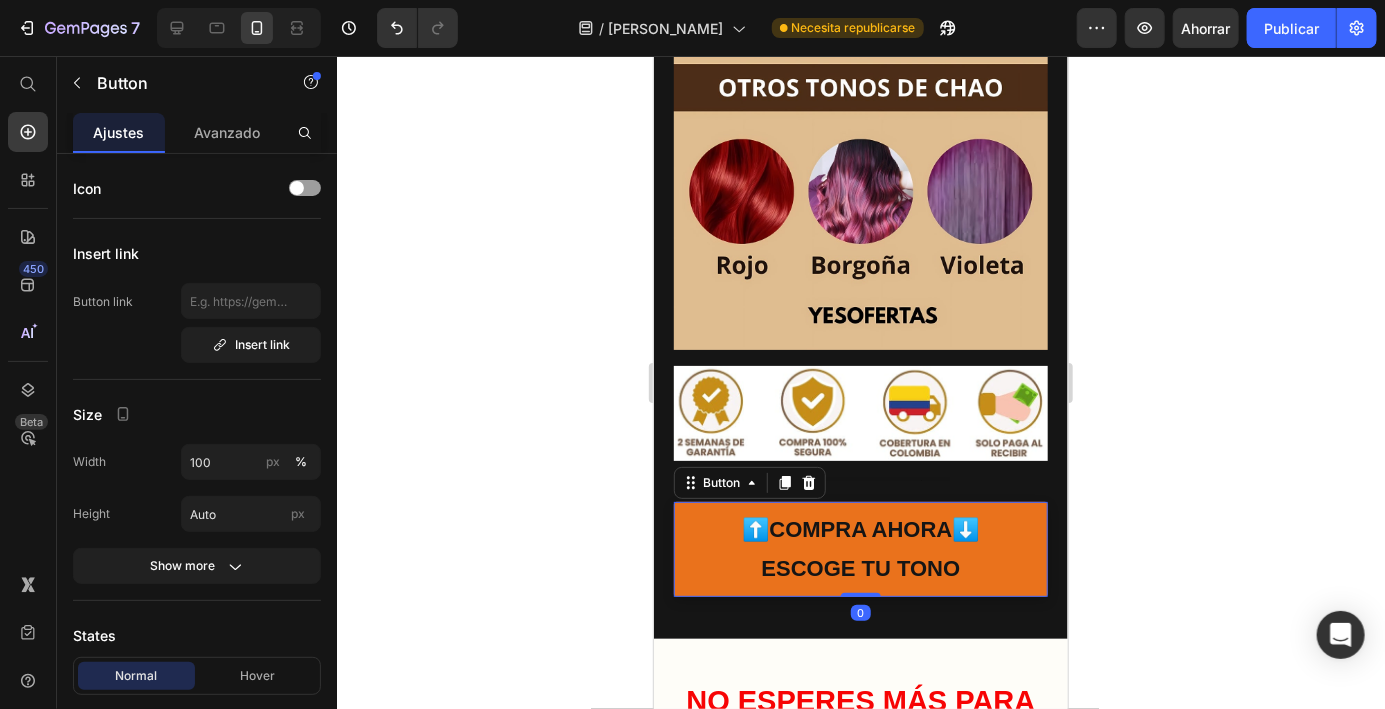 scroll, scrollTop: 5871, scrollLeft: 0, axis: vertical 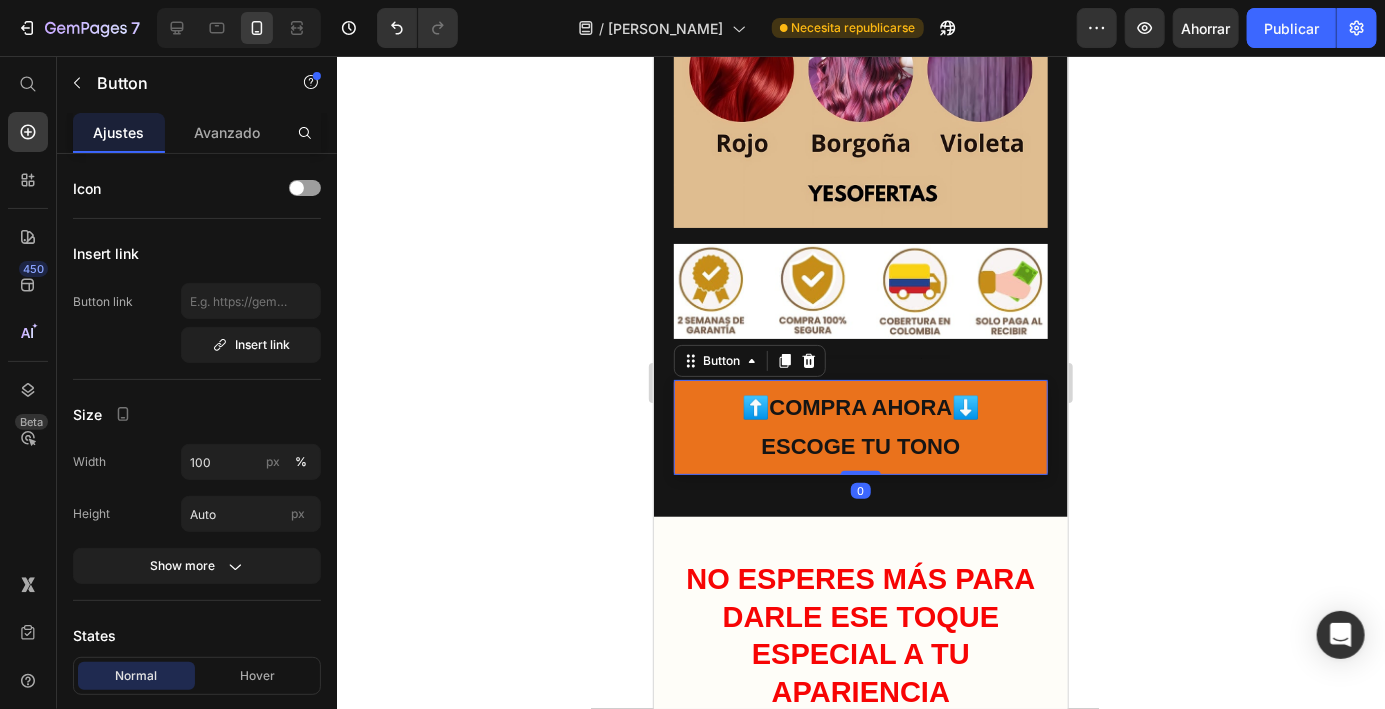 click 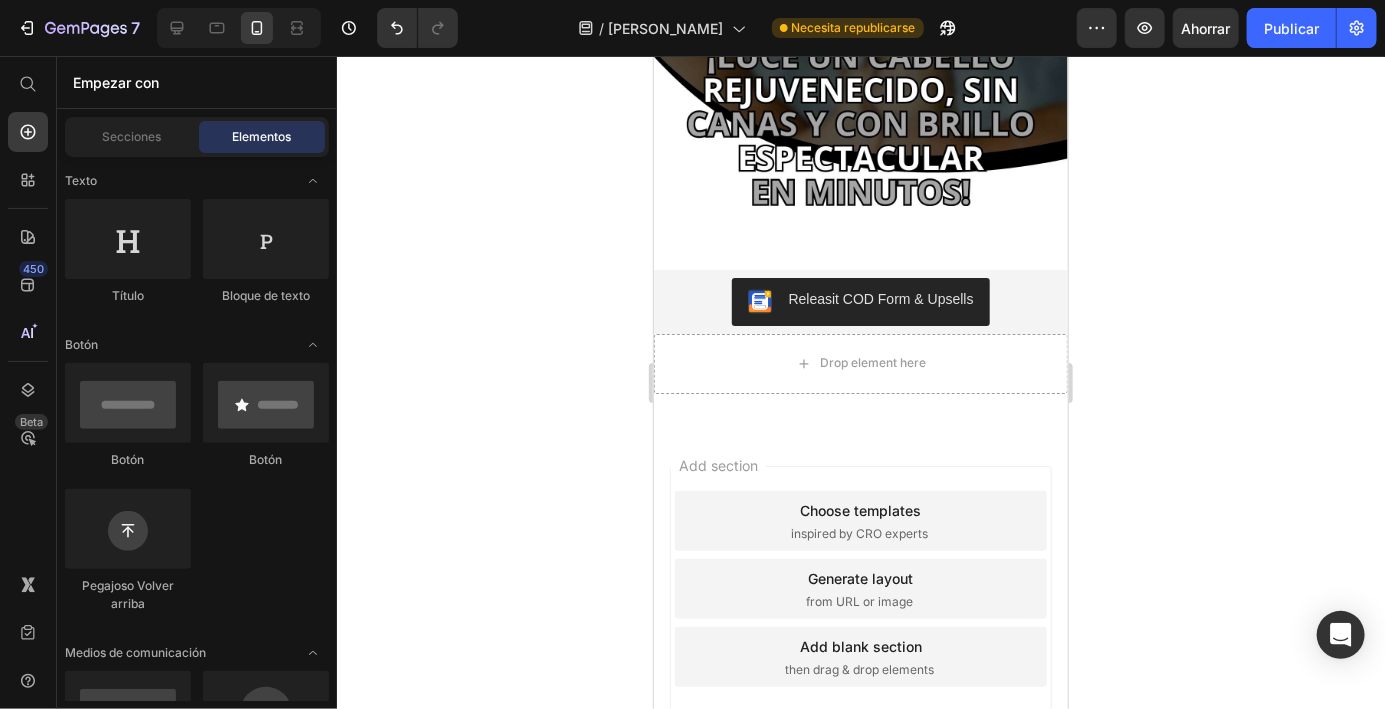 scroll, scrollTop: 8377, scrollLeft: 0, axis: vertical 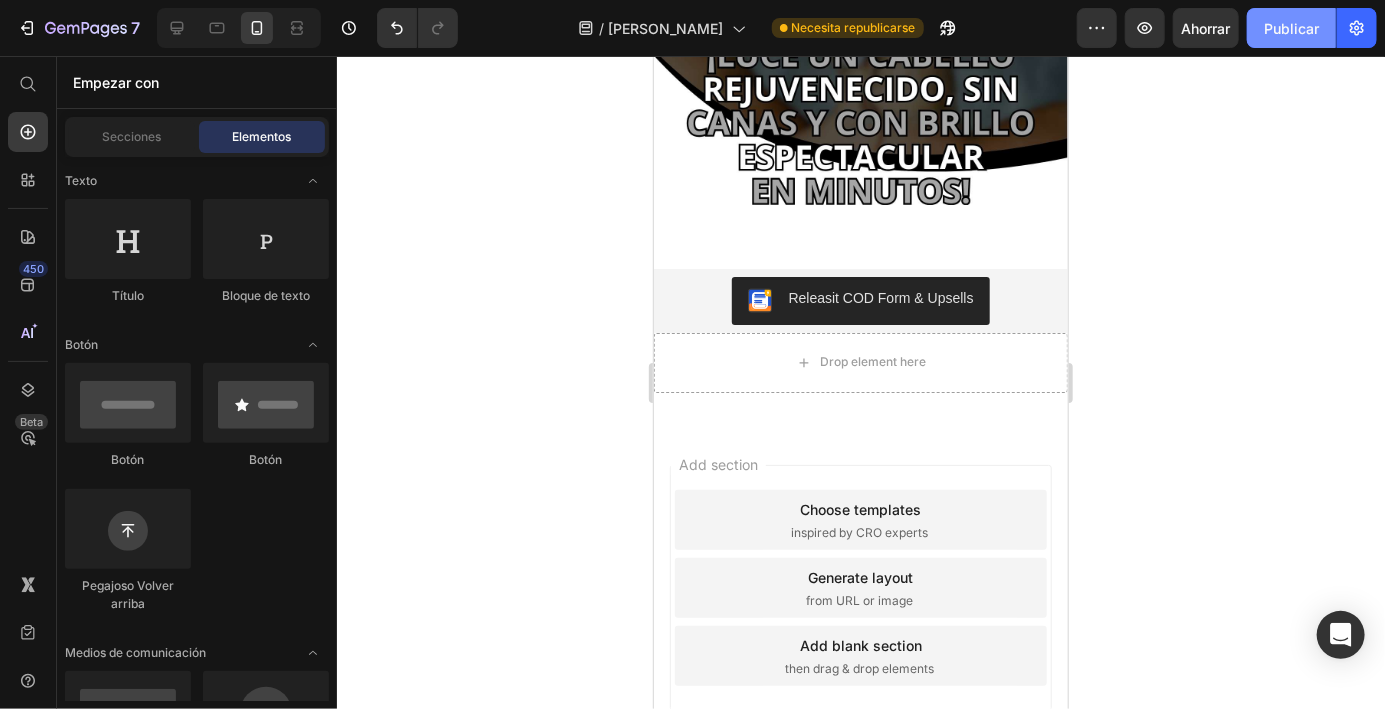 click on "Publicar" at bounding box center [1291, 28] 